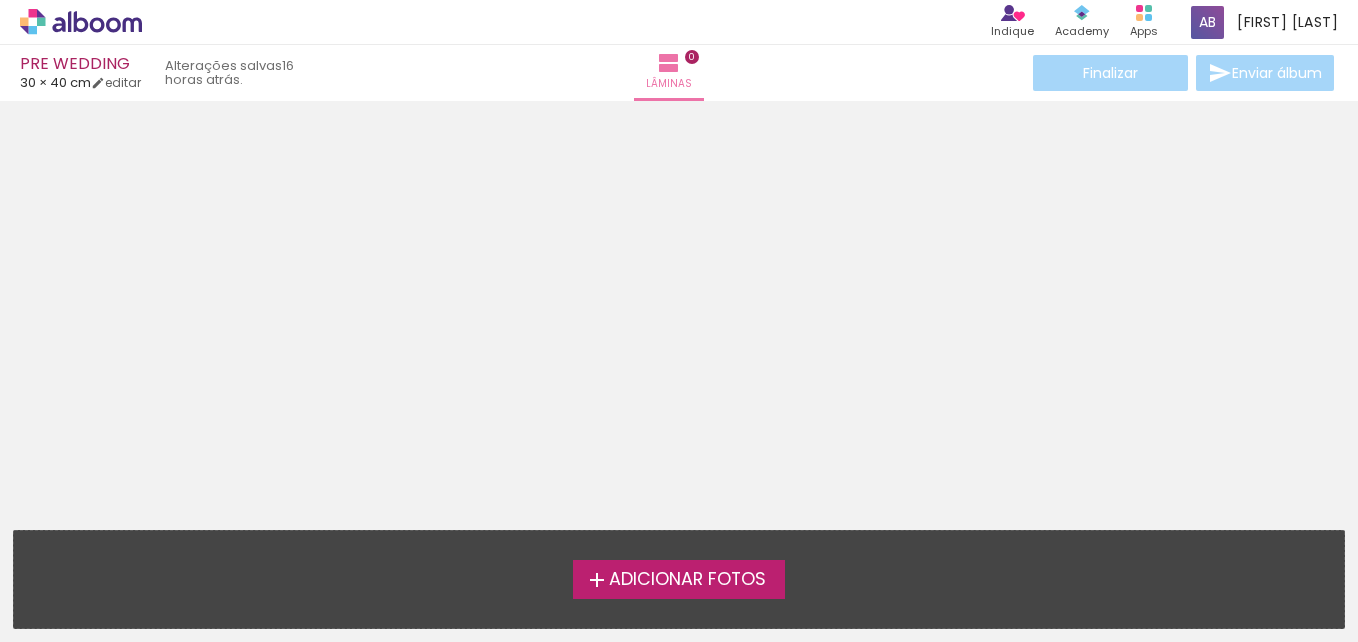scroll, scrollTop: 0, scrollLeft: 0, axis: both 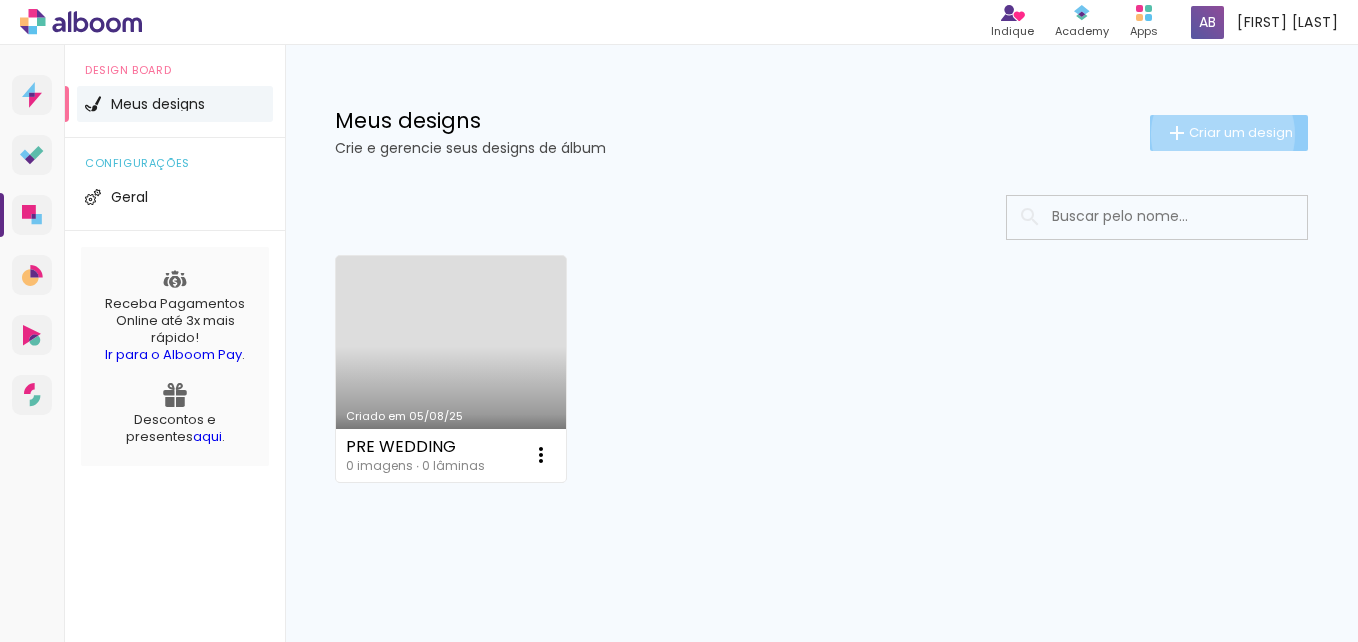 click on "Criar um design" 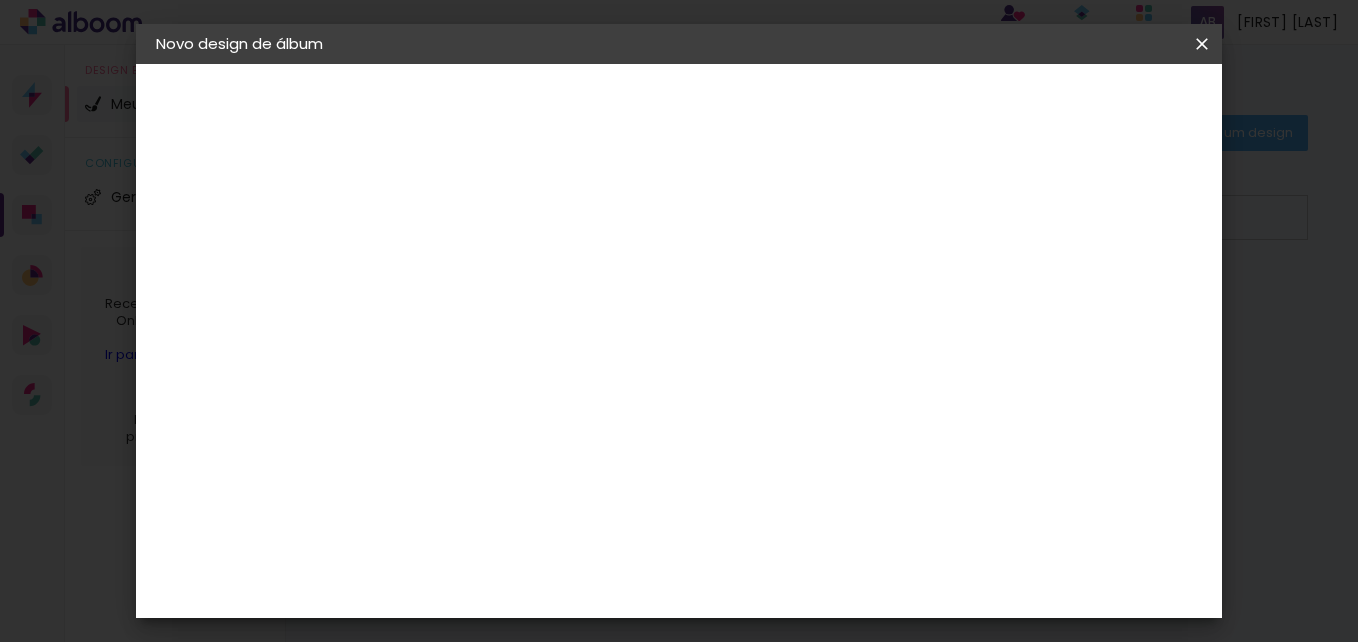 click at bounding box center (483, 268) 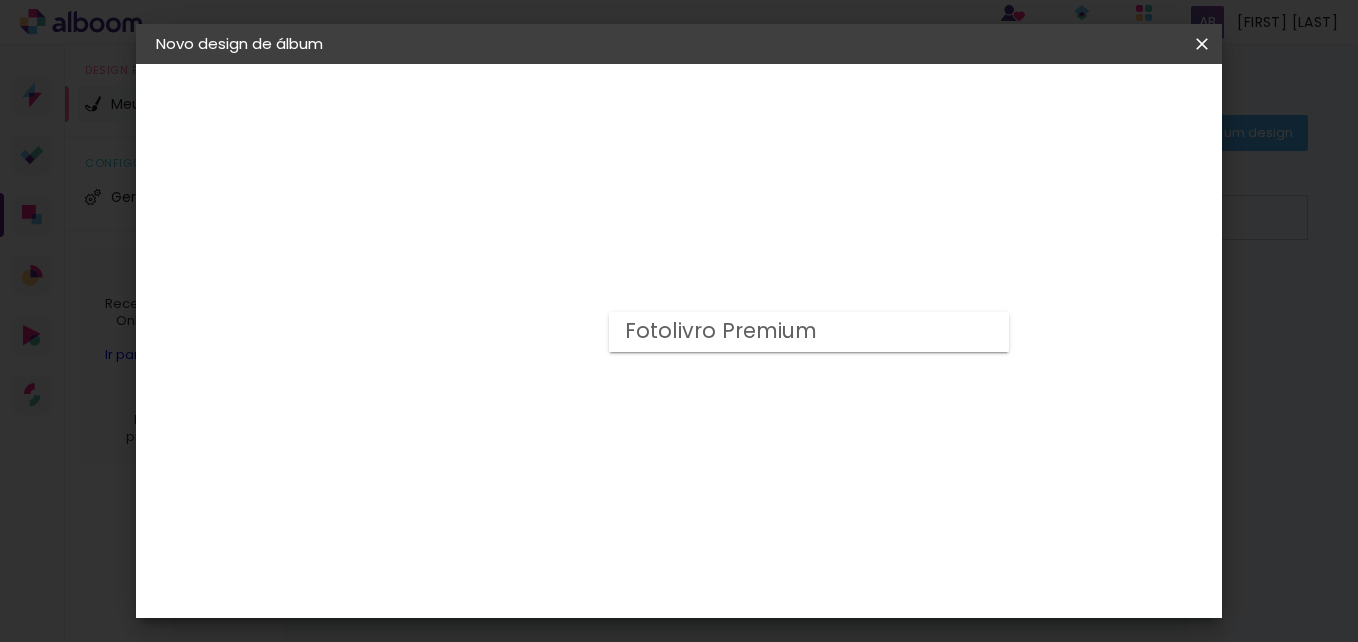 click on "Fotolivro Premium" at bounding box center [0, 0] 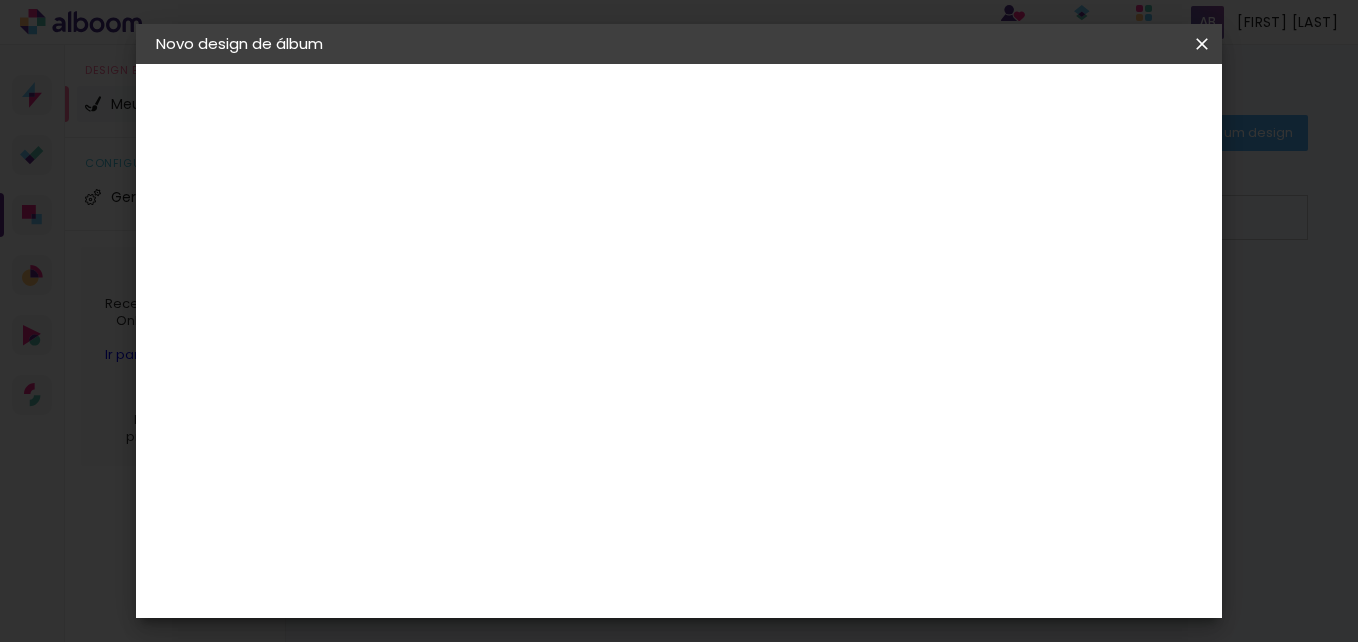click on "Opções disponíveis Fotolivro Premium Tamanho Escolha o tamanho Horizontal Modelo Fechado Lâmina 14 × 19 14 × 19 cm 14.5 × 39.6 cm 20 × 25 20 × 25 cm 20.3 × 50.8 cm 20 × 30 20 × 30 cm 20.3 × 60.6 cm 25 × 30 25 × 30 cm 25.4 × 60.6 cm 30 × 35 30 × 35 cm 30.5 × 70.6 cm 30 × 40 30 × 40 cm 30.5 × 80.6 cm Quadrado Modelo Fechado Lâmina 15 × 15 15 × 15 cm 15.2 × 30.5 cm 20 × 20 20 × 20 cm 20.3 × 40.6 cm 25 × 25 25 × 25 cm 25.4 × 50.8 cm 30 × 30 30 × 30 cm 30.5 × 60.6 cm Vertical Modelo Fechado Lâmina 15 × 20 15 × 20 cm 20.3 × 30.5 cm 20 × 25 20 × 25 cm 25.4 × 40.6 cm 20 × 30 20 × 30 cm 30.5 × 40.6 cm 25 × 30 25 × 30 cm 30.5 × 50.8 cm 25 × 30 25 × 30 cm 30.5 × 50.8 cm" at bounding box center (617, 837) 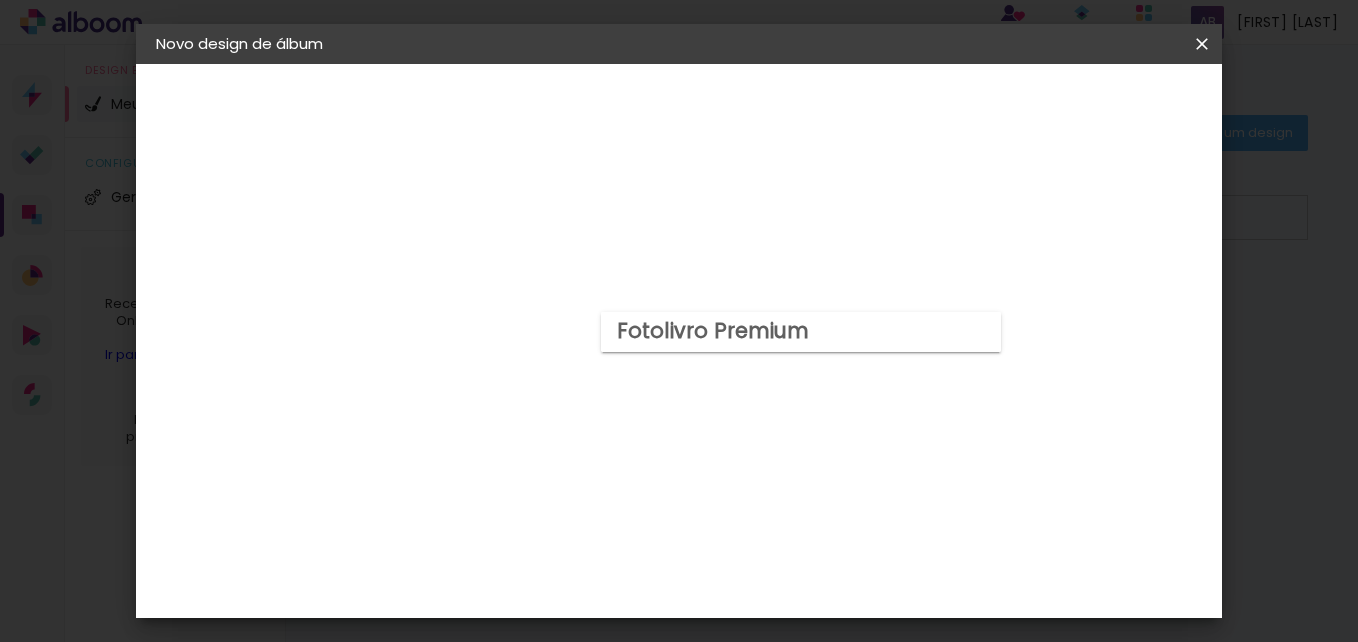 click on "Fotolivro Premium" at bounding box center (801, 332) 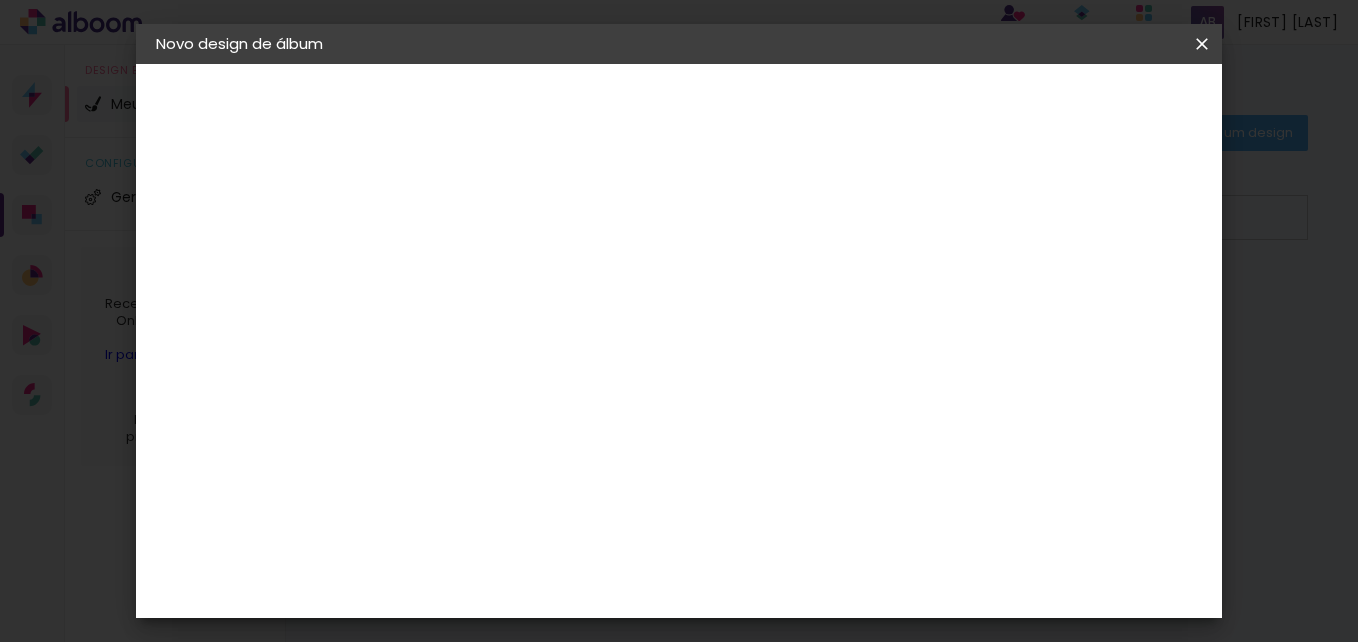 scroll, scrollTop: 221, scrollLeft: 0, axis: vertical 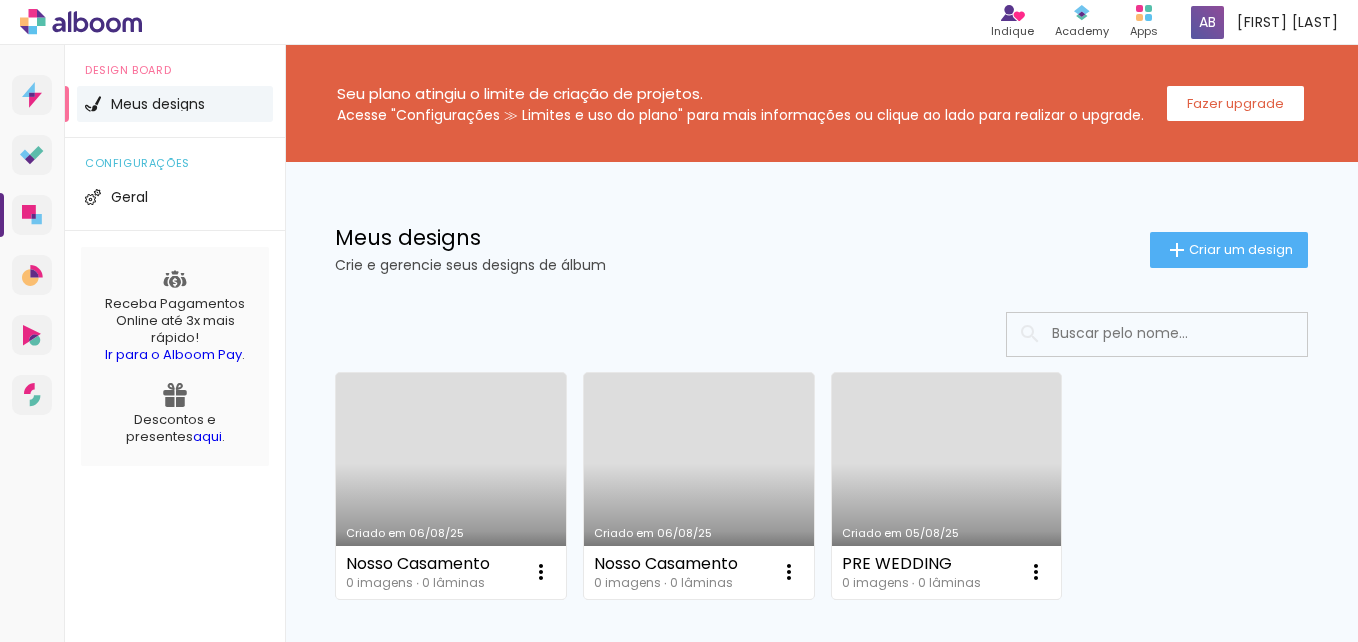 drag, startPoint x: 539, startPoint y: 577, endPoint x: 501, endPoint y: 579, distance: 38.052597 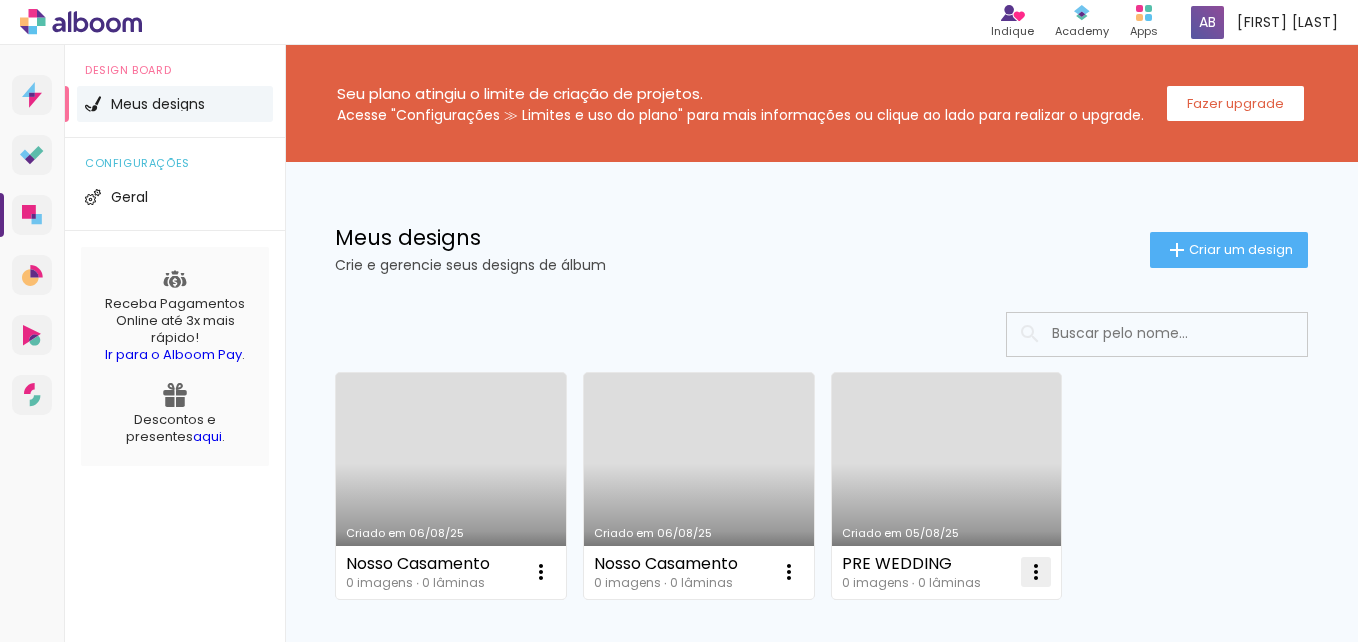 click at bounding box center (541, 572) 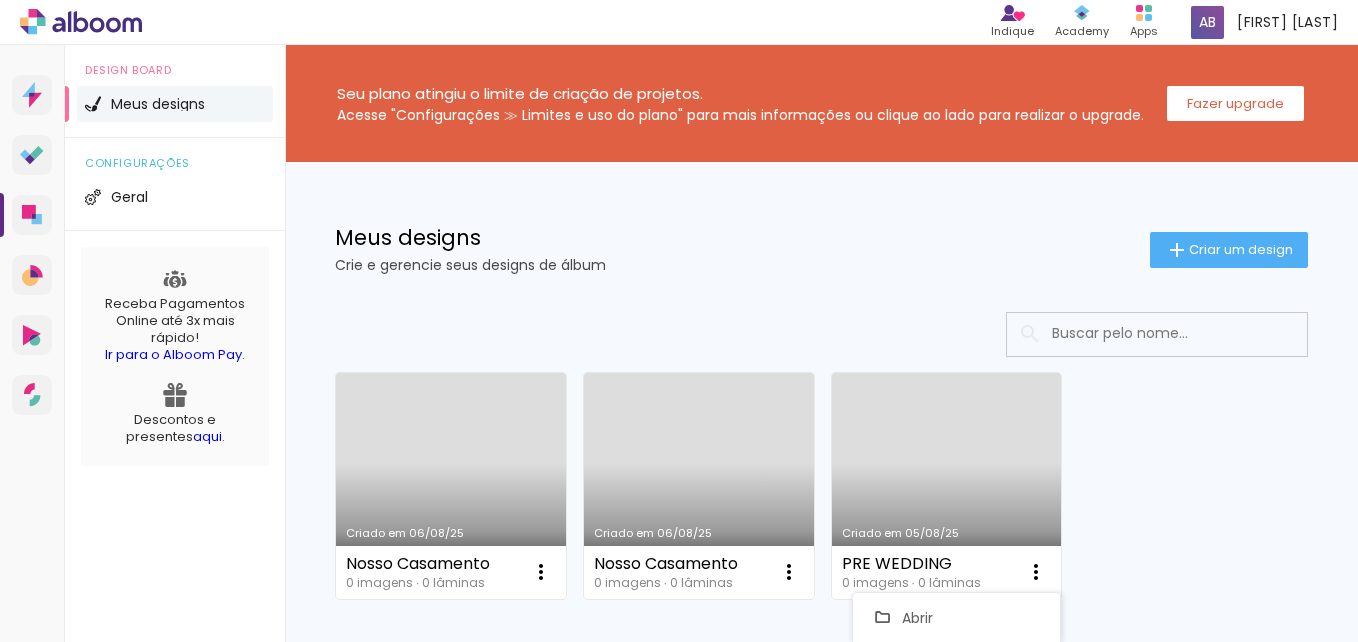 click on "Criado em 06/08/25 Nosso Casamento 0 imagens  ∙ 0 lâminas  Abrir Fazer uma cópia Excluir Criado em 06/08/25 Nosso Casamento 0 imagens  ∙ 0 lâminas  Abrir Fazer uma cópia Excluir Criado em 05/08/25 PRE WEDDING 0 imagens  ∙ 0 lâminas  Abrir Fazer uma cópia Excluir" at bounding box center (821, 485) 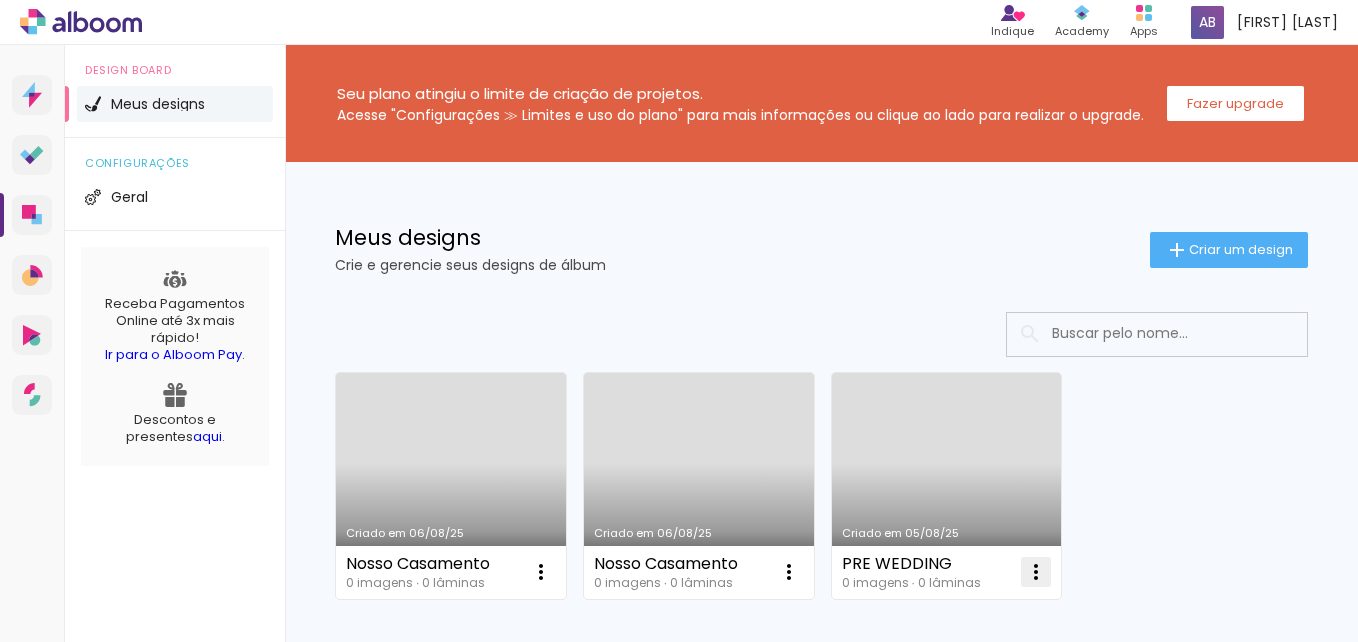 click at bounding box center [541, 572] 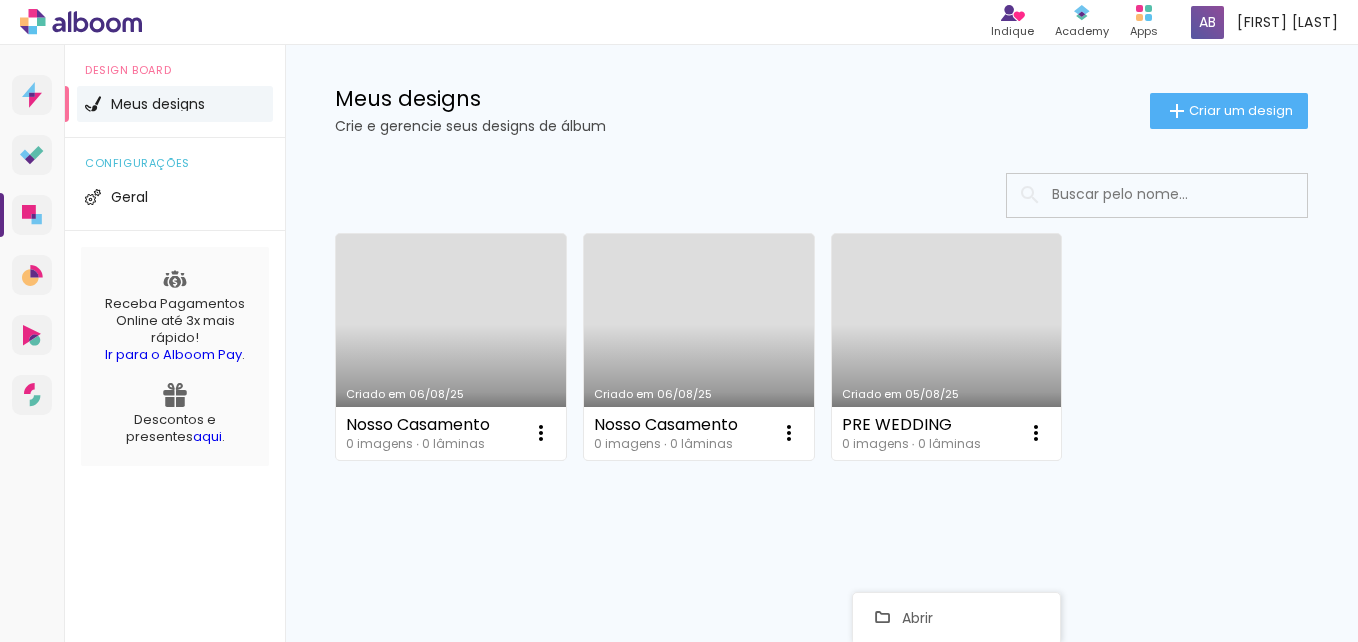 scroll, scrollTop: 144, scrollLeft: 0, axis: vertical 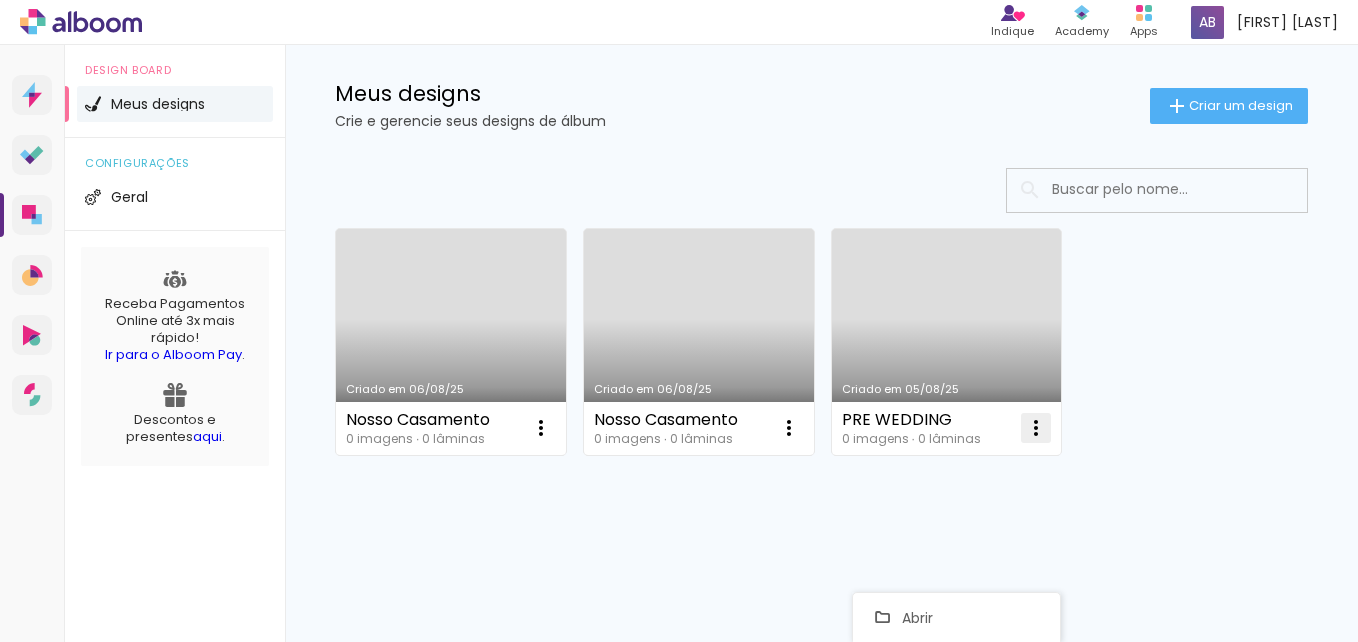 click at bounding box center (541, 428) 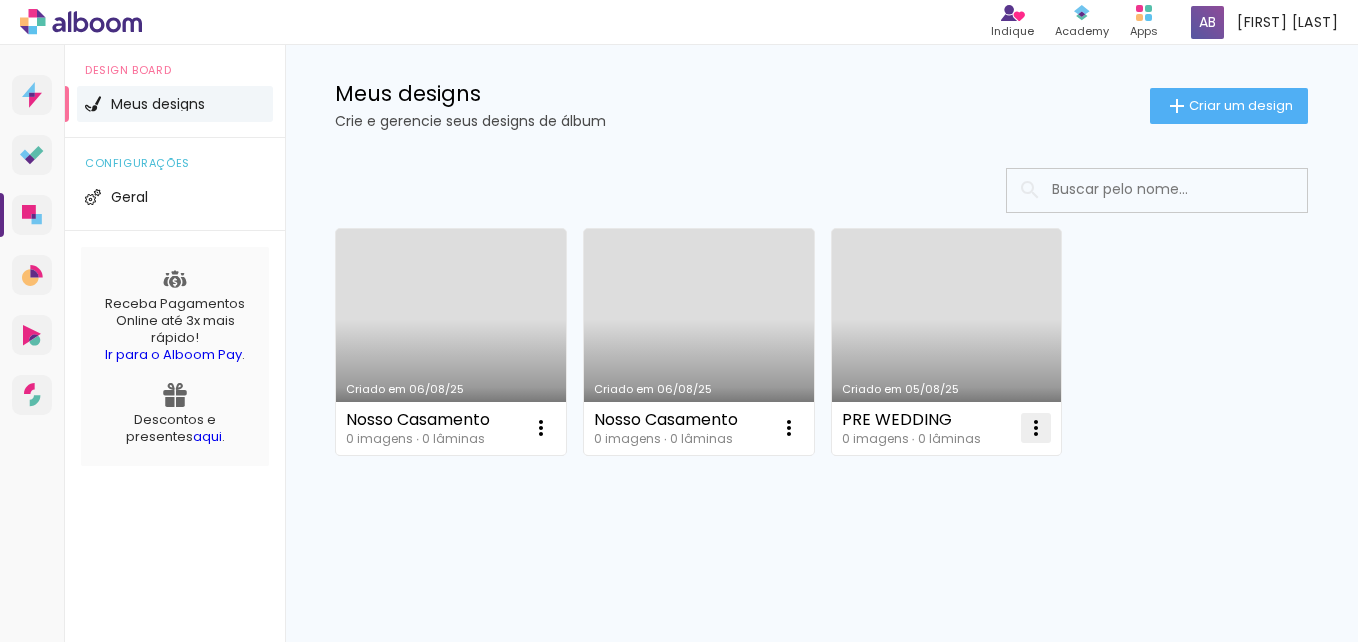click at bounding box center [541, 428] 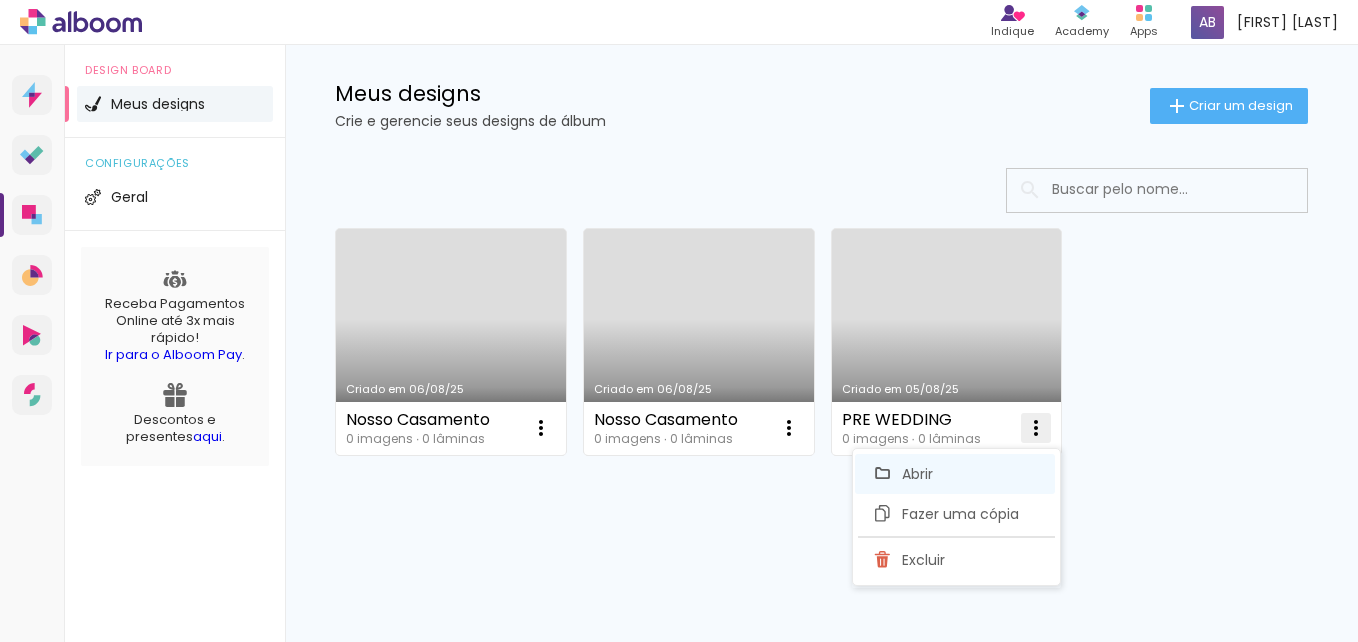 click on "Abrir" 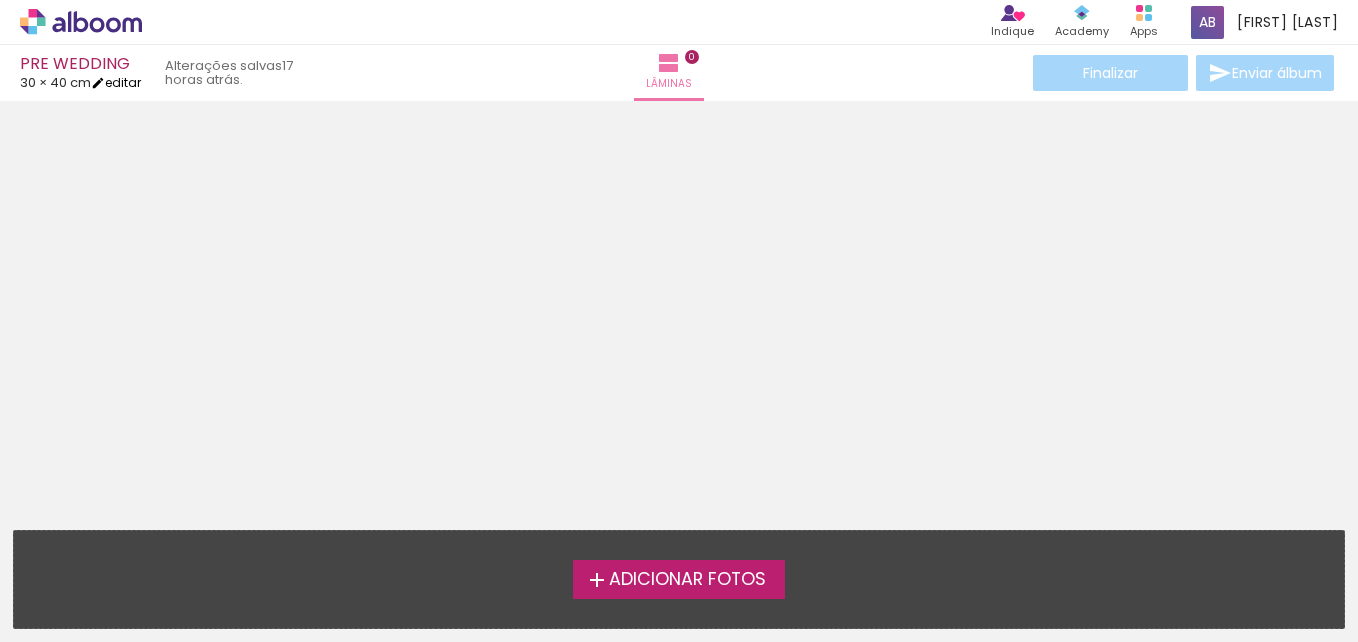 click on "editar" at bounding box center (116, 82) 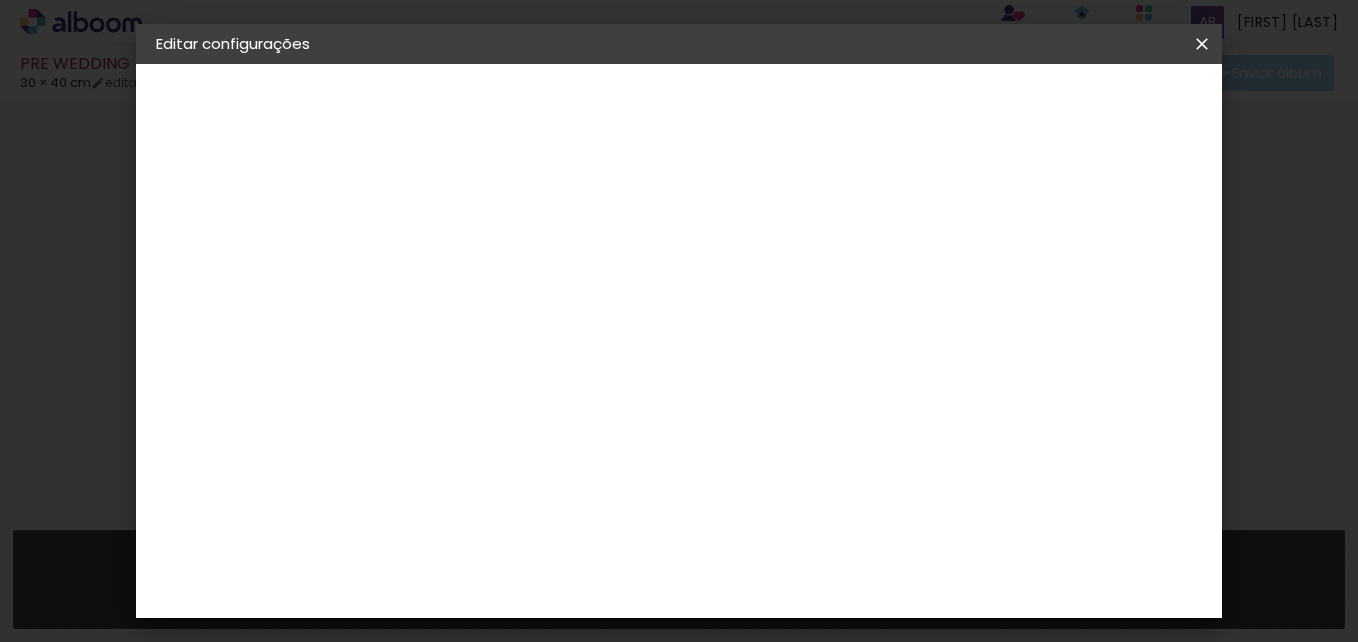 click on "Voltar" at bounding box center (0, 0) 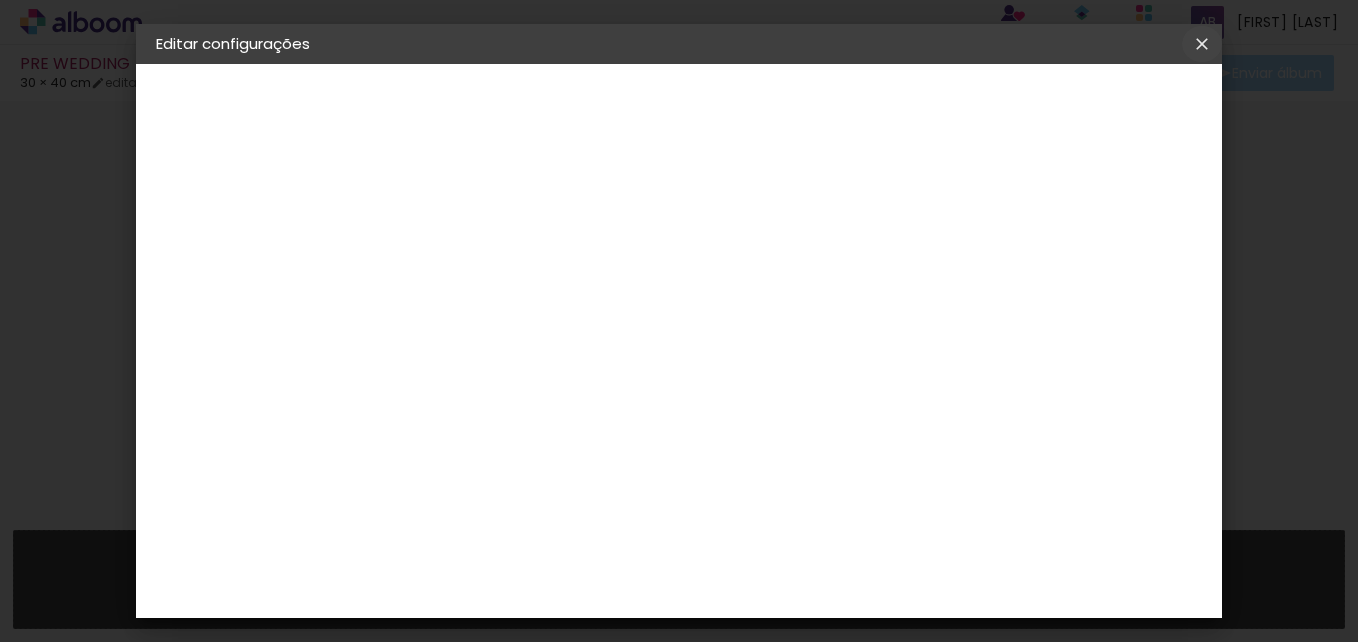 click at bounding box center [1202, 44] 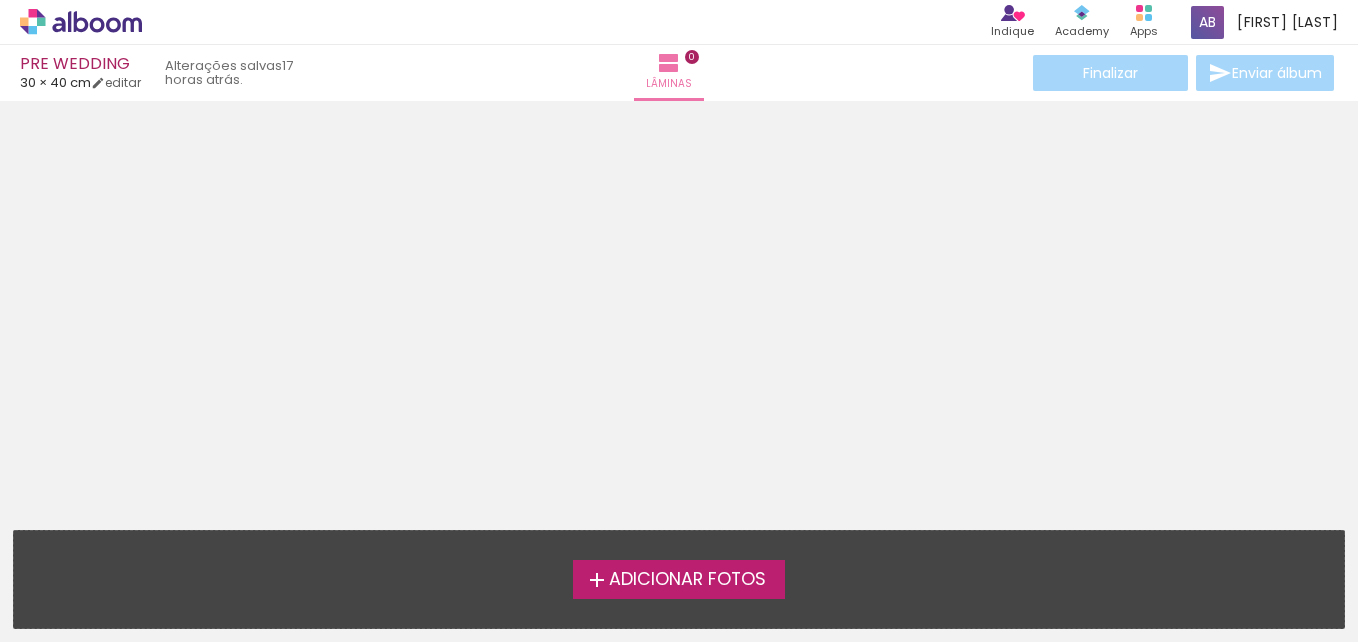click on "Adicionar Fotos" at bounding box center [687, 580] 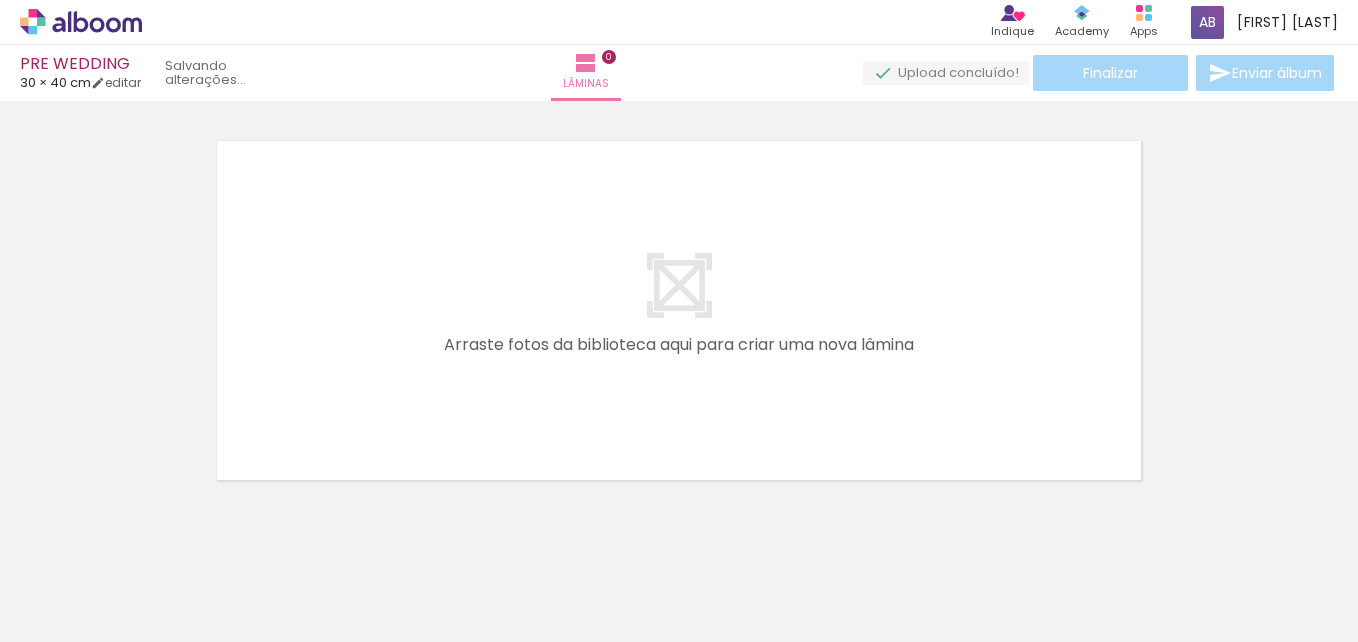 scroll, scrollTop: 26, scrollLeft: 0, axis: vertical 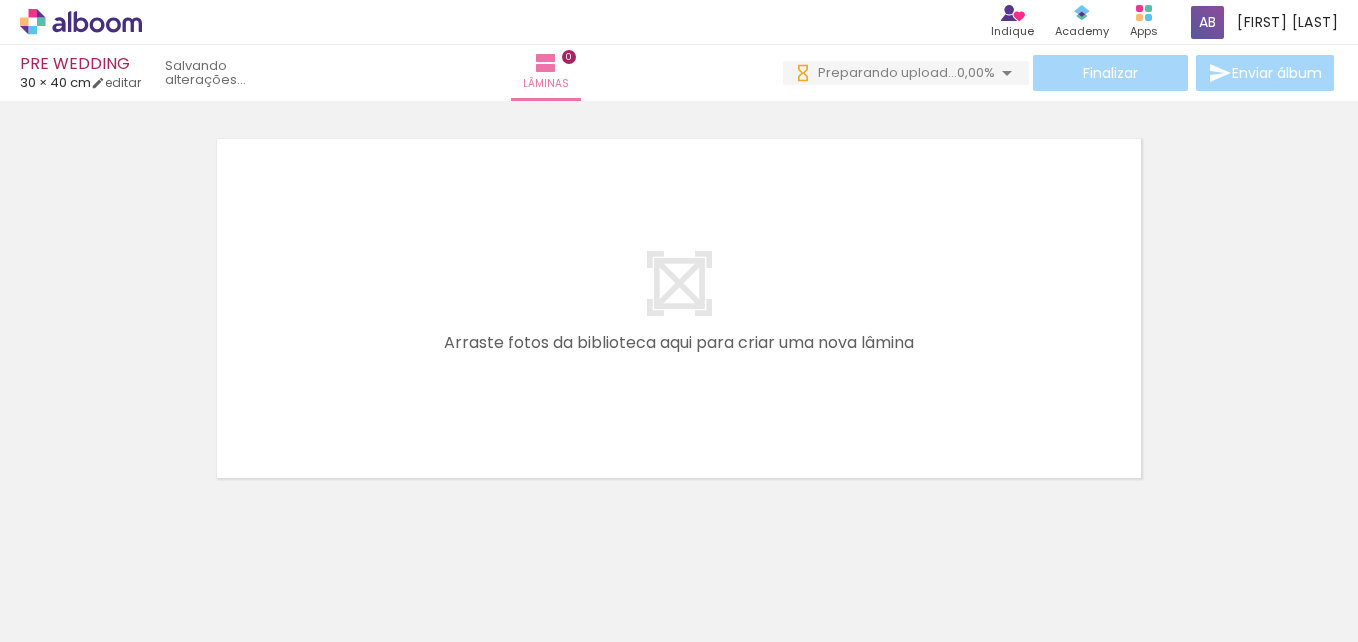 click on "Adicionar
Fotos" at bounding box center [71, 615] 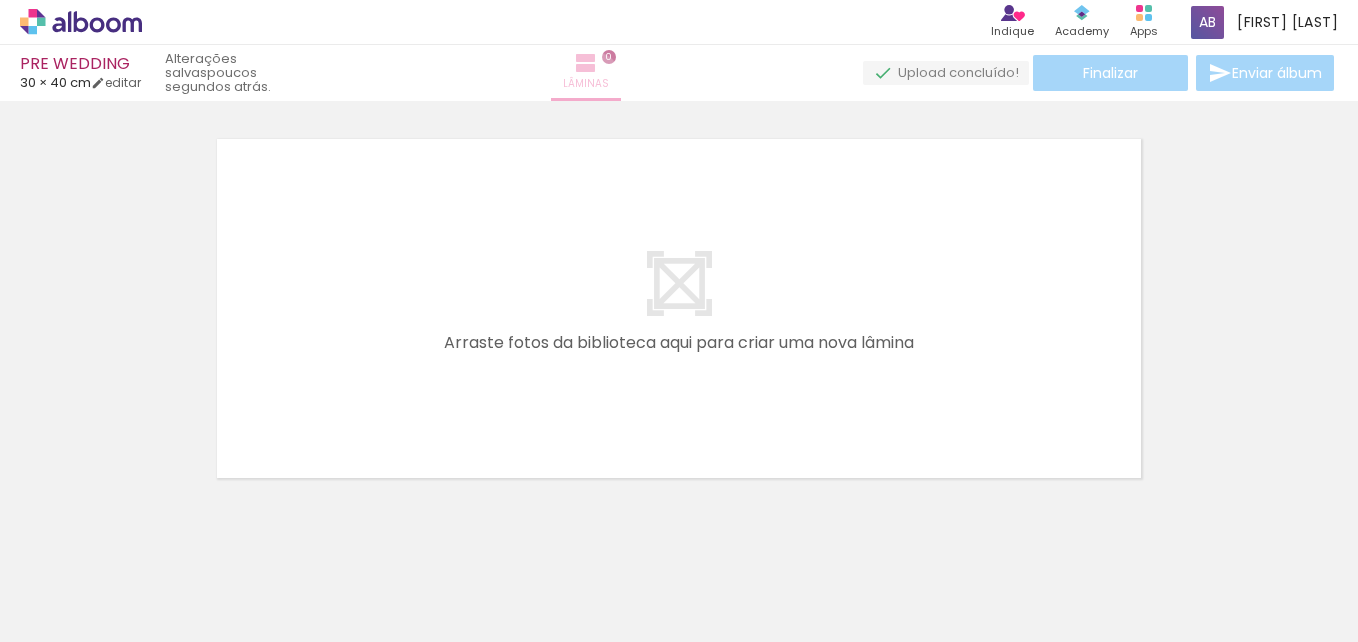 click on "Lâminas" at bounding box center [586, 84] 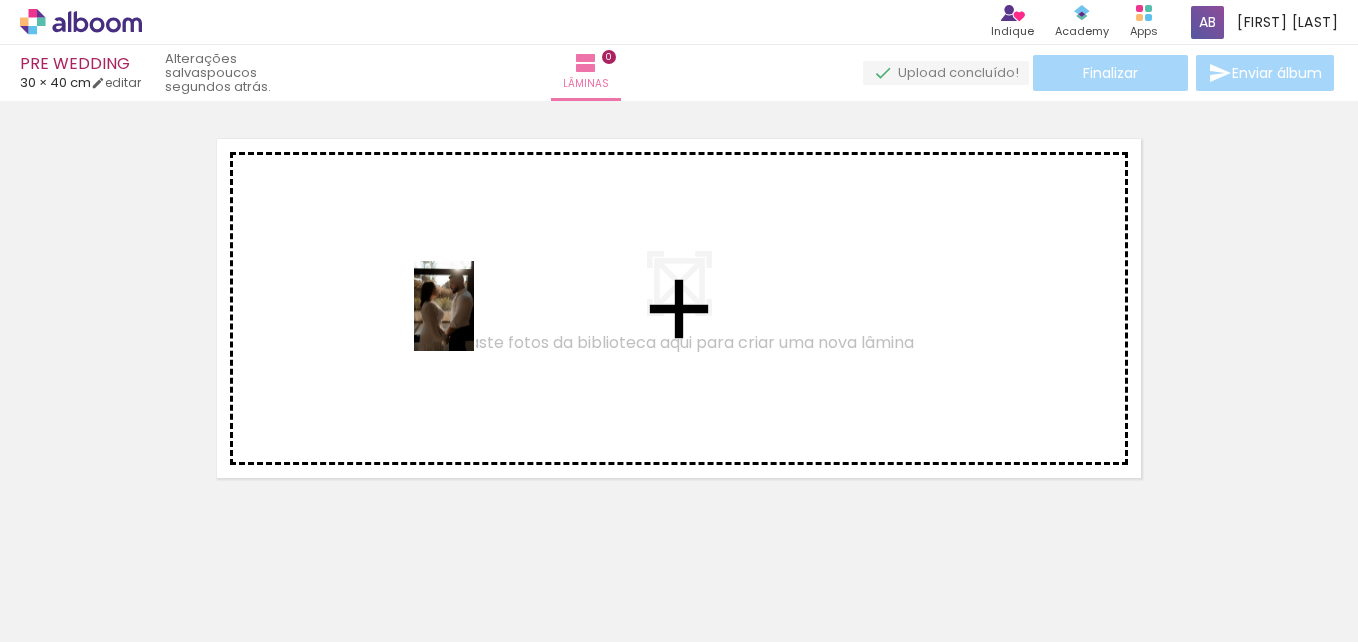 drag, startPoint x: 658, startPoint y: 575, endPoint x: 473, endPoint y: 320, distance: 315.03967 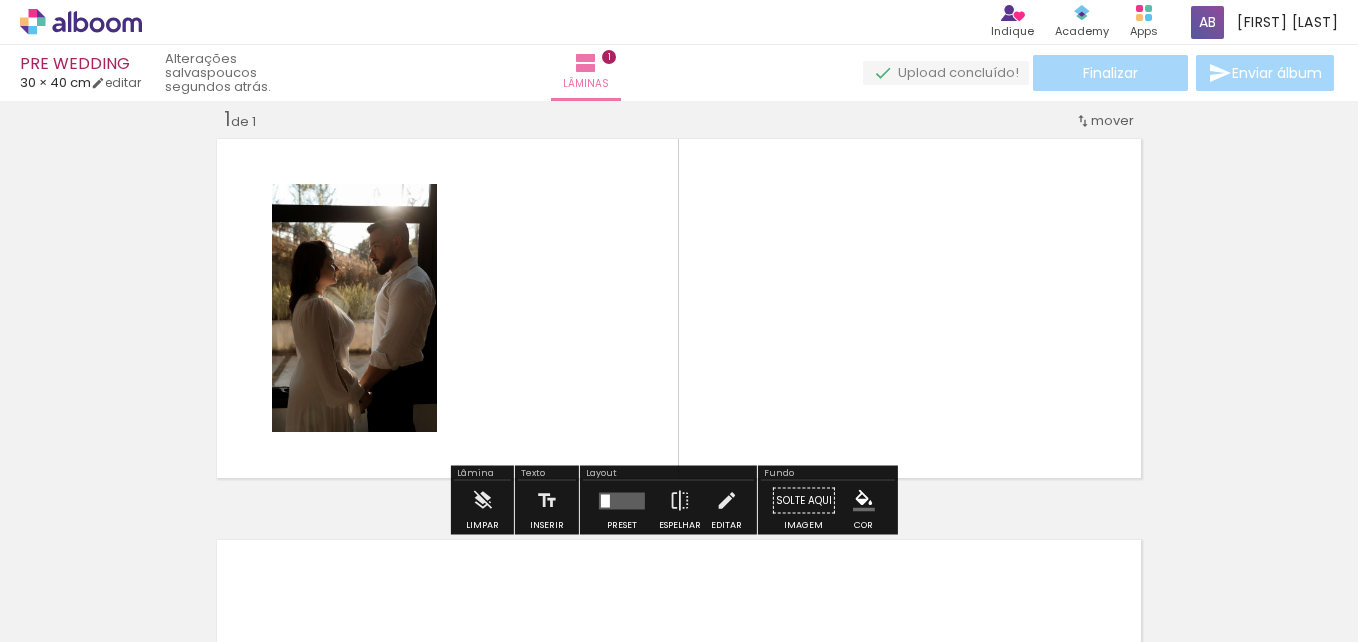 scroll, scrollTop: 26, scrollLeft: 0, axis: vertical 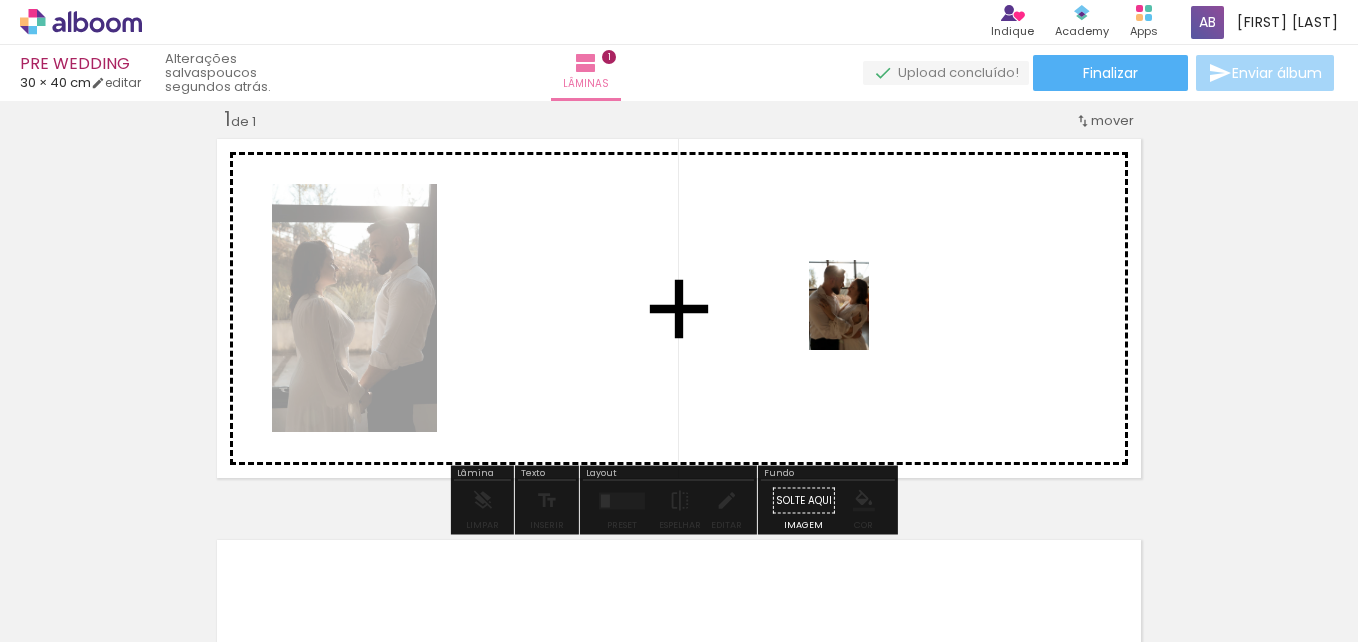 drag, startPoint x: 884, startPoint y: 577, endPoint x: 869, endPoint y: 320, distance: 257.43738 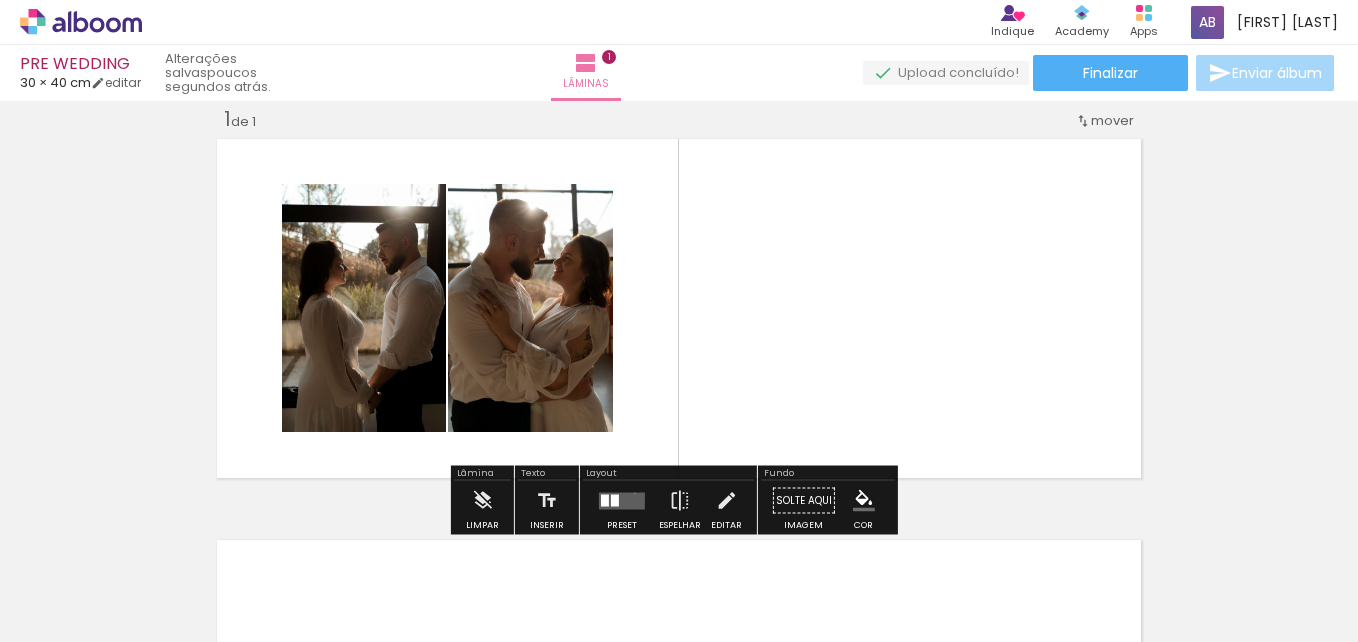 click at bounding box center [622, 500] 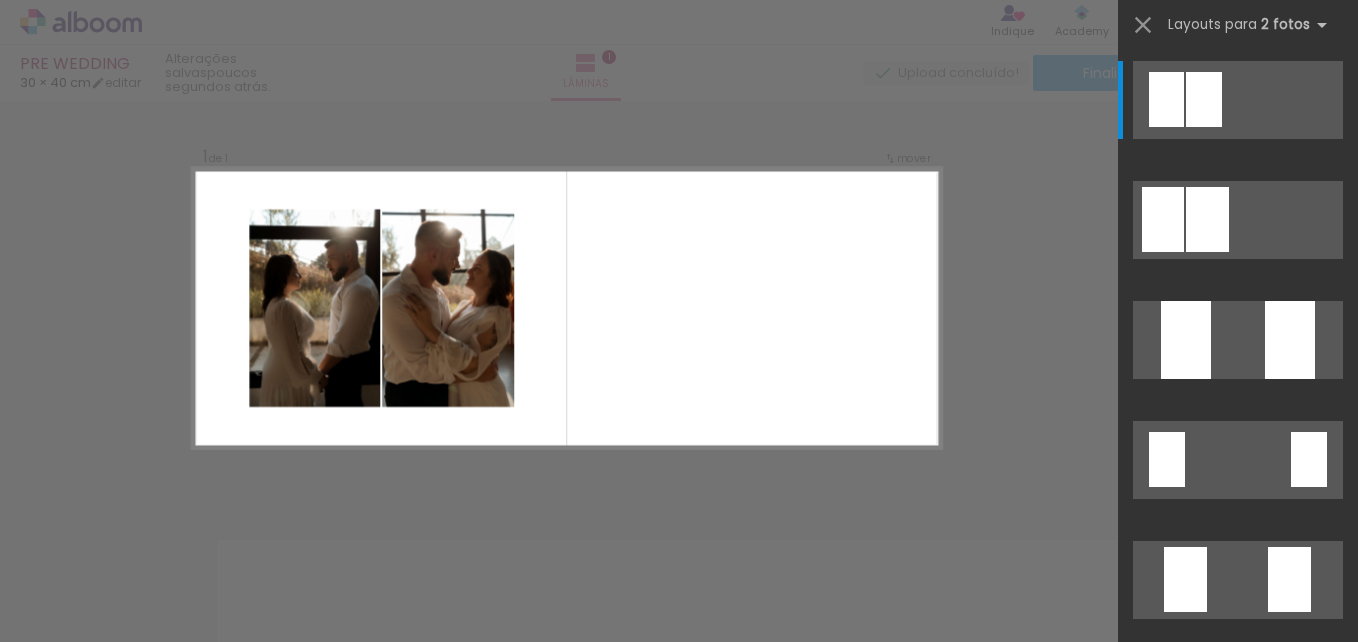click on "Confirmar Cancelar" at bounding box center [679, 500] 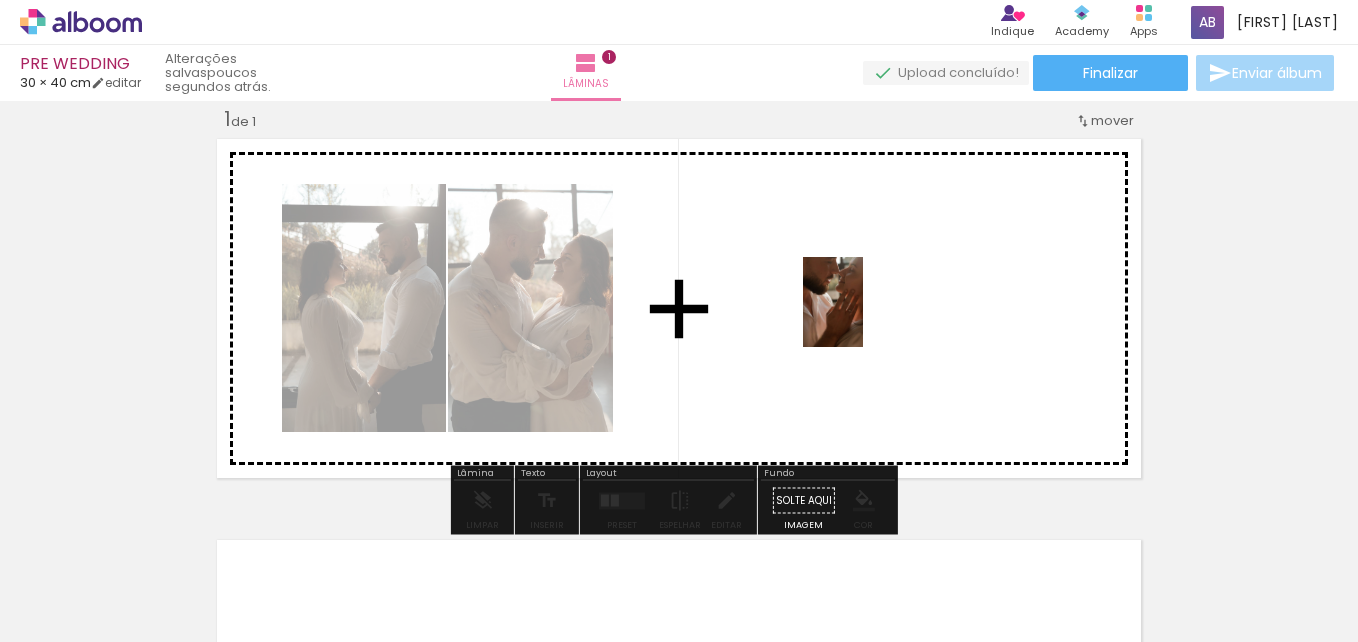 drag, startPoint x: 1330, startPoint y: 590, endPoint x: 863, endPoint y: 317, distance: 540.9418 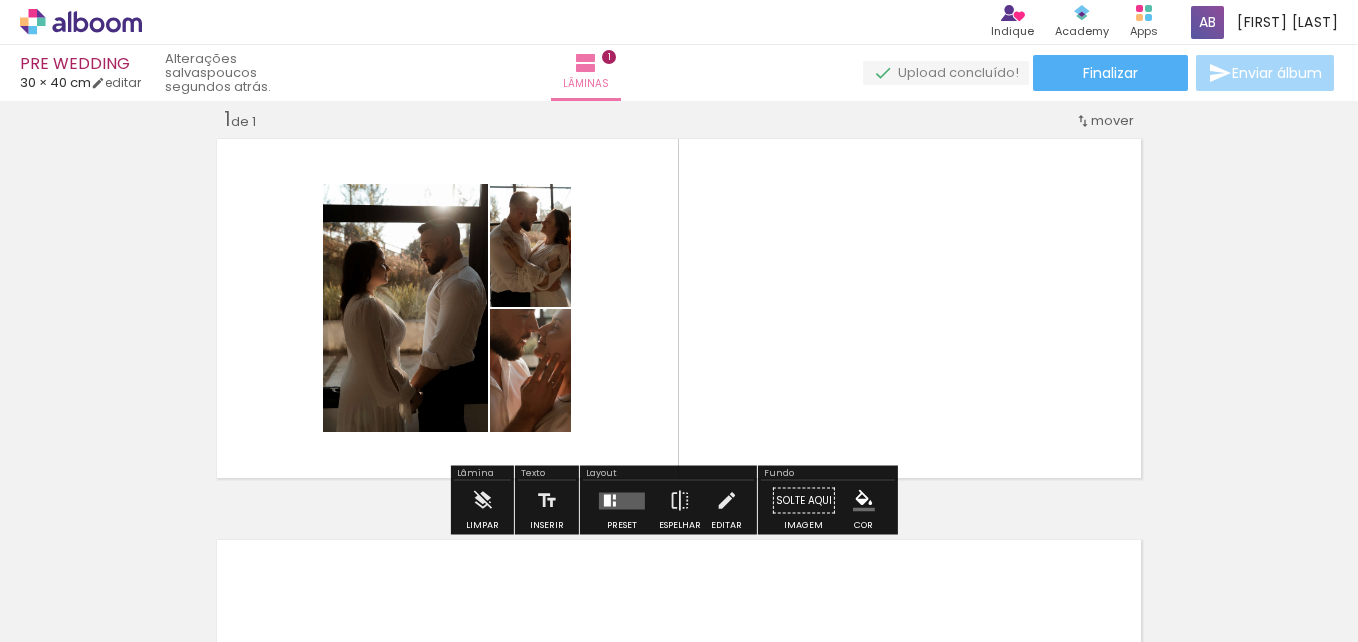 scroll, scrollTop: 0, scrollLeft: 342, axis: horizontal 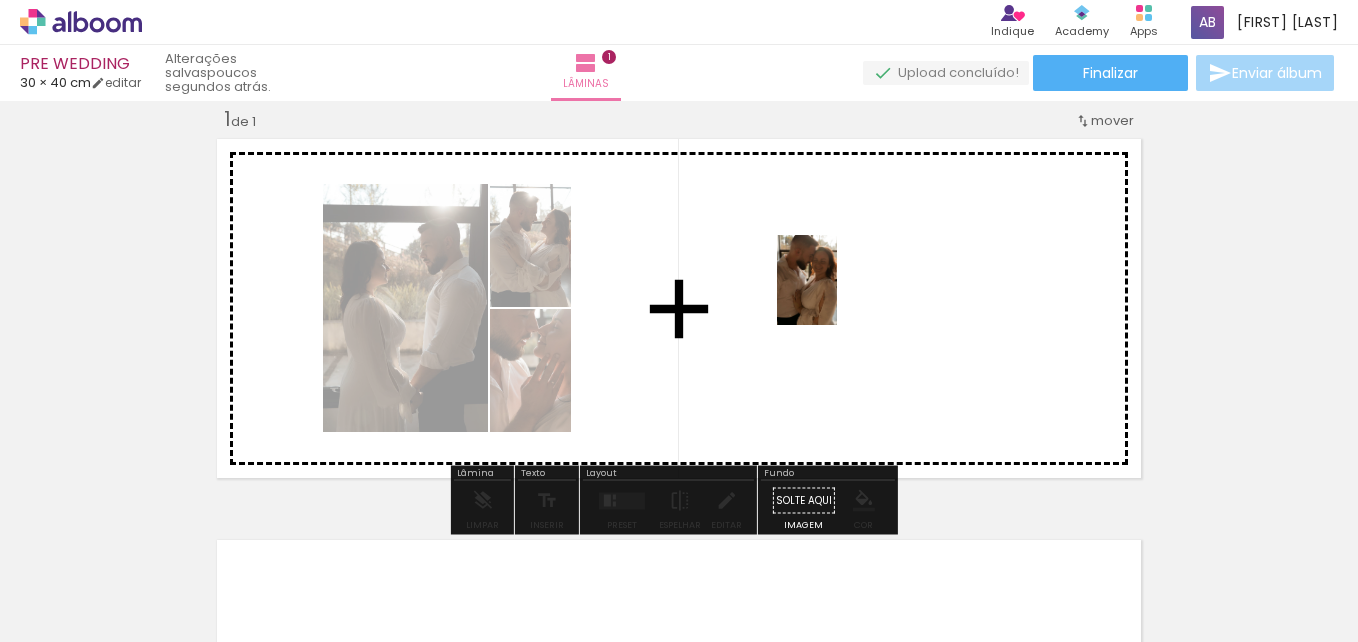 drag, startPoint x: 1100, startPoint y: 600, endPoint x: 837, endPoint y: 295, distance: 402.73315 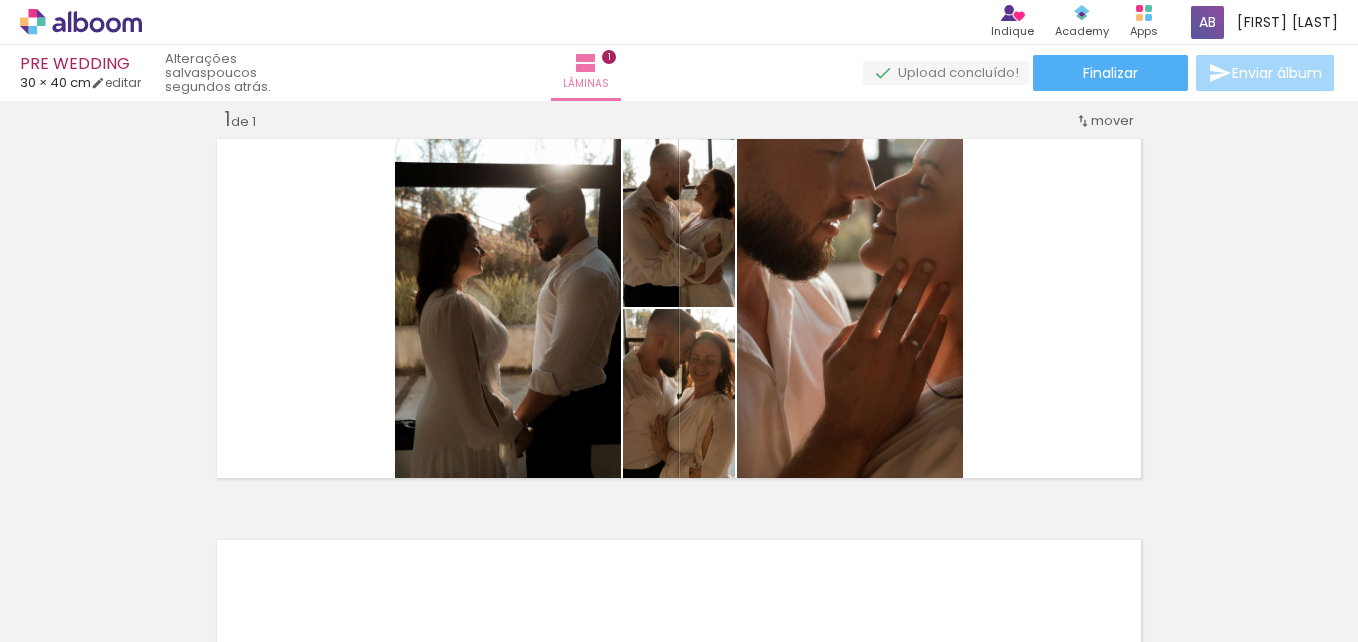 scroll, scrollTop: 0, scrollLeft: 727, axis: horizontal 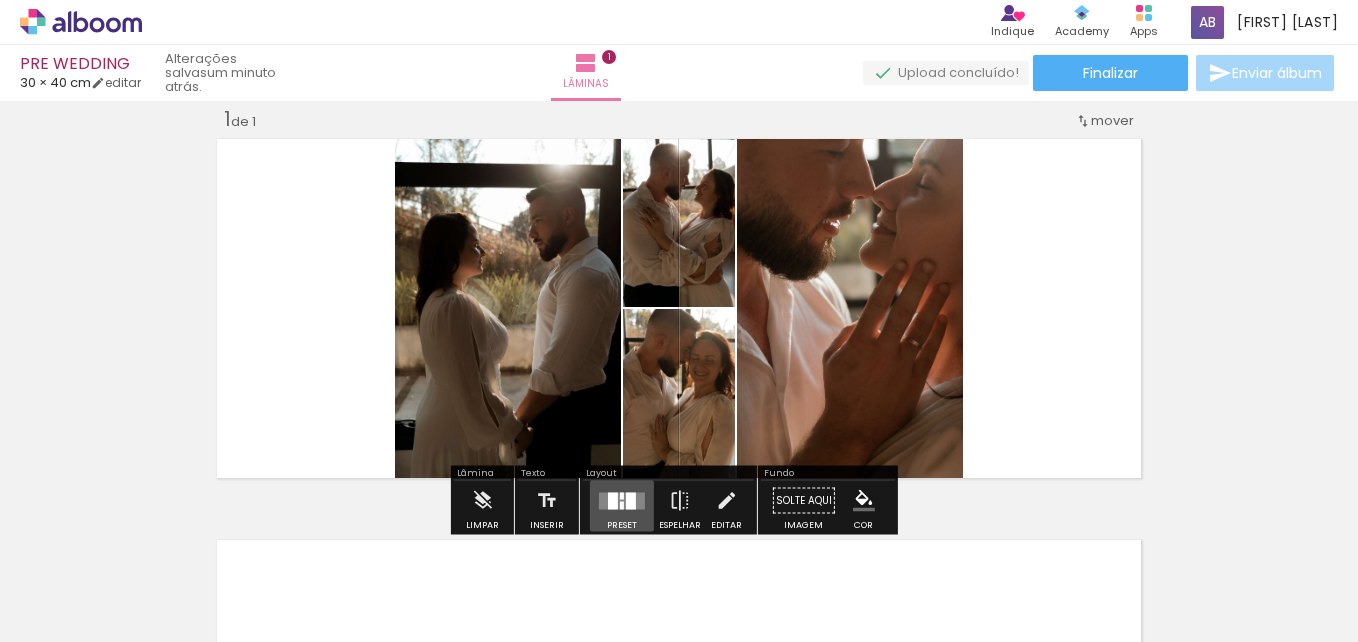 click at bounding box center [631, 500] 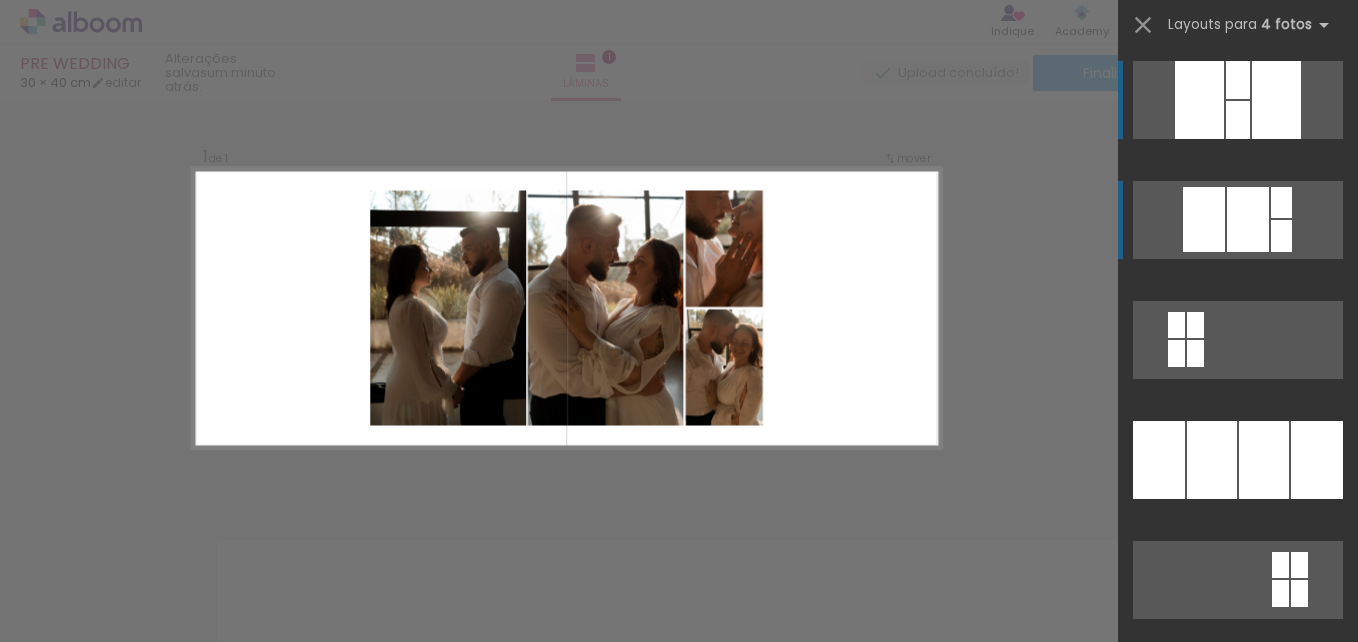 click at bounding box center [1238, 80] 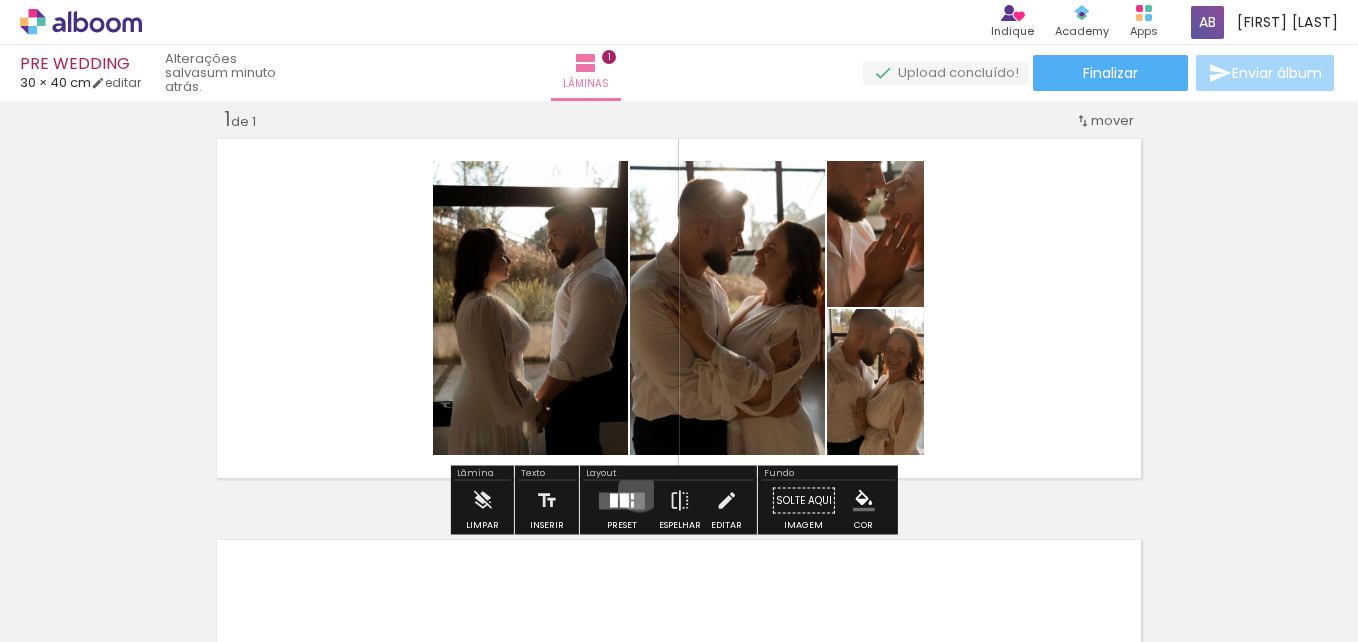 click at bounding box center [622, 501] 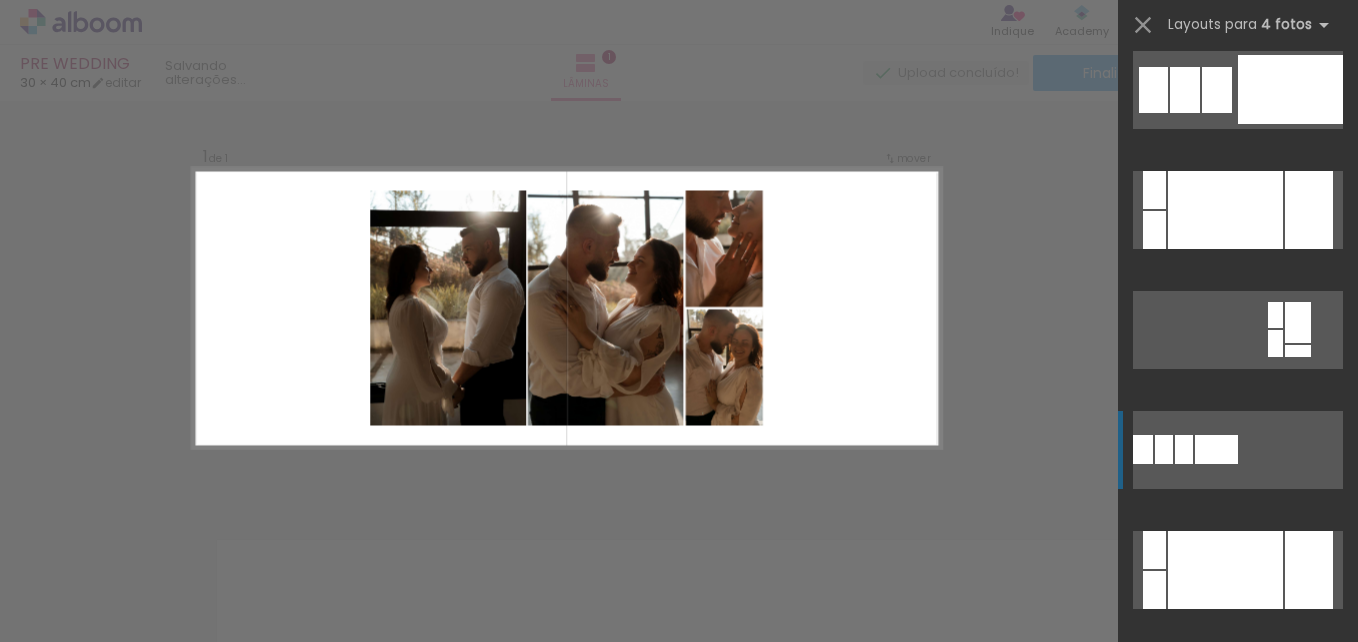 scroll, scrollTop: 6251, scrollLeft: 0, axis: vertical 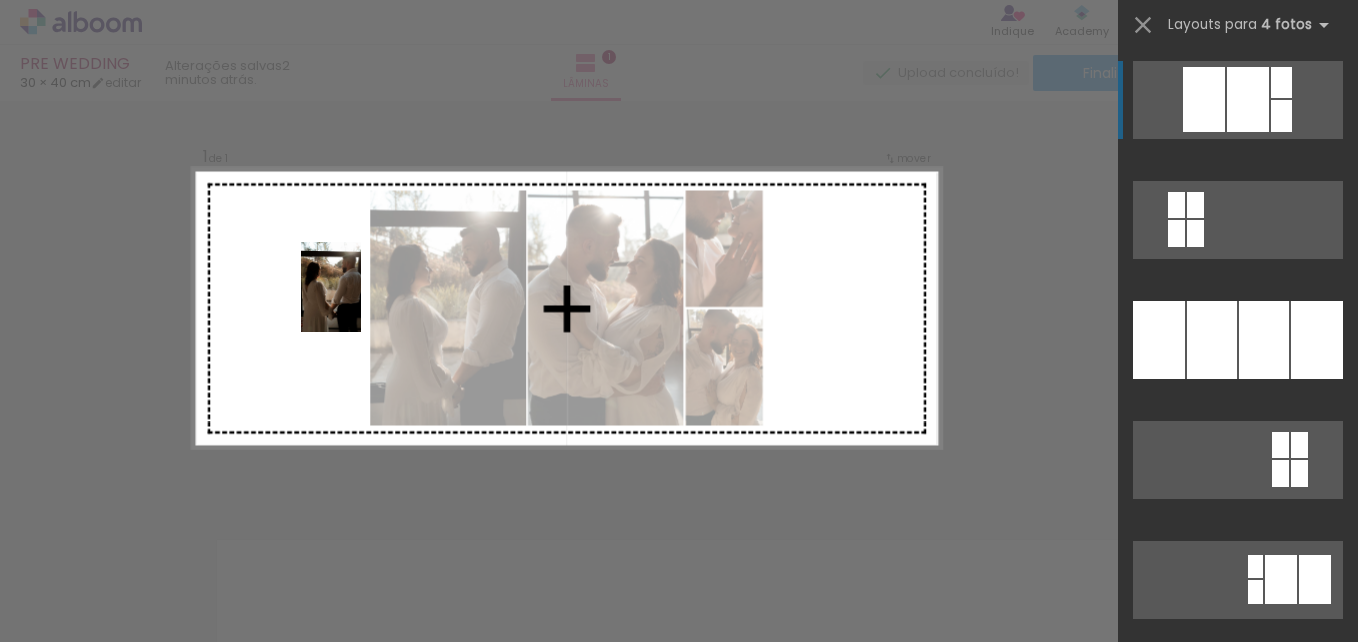 drag, startPoint x: 468, startPoint y: 577, endPoint x: 361, endPoint y: 302, distance: 295.08304 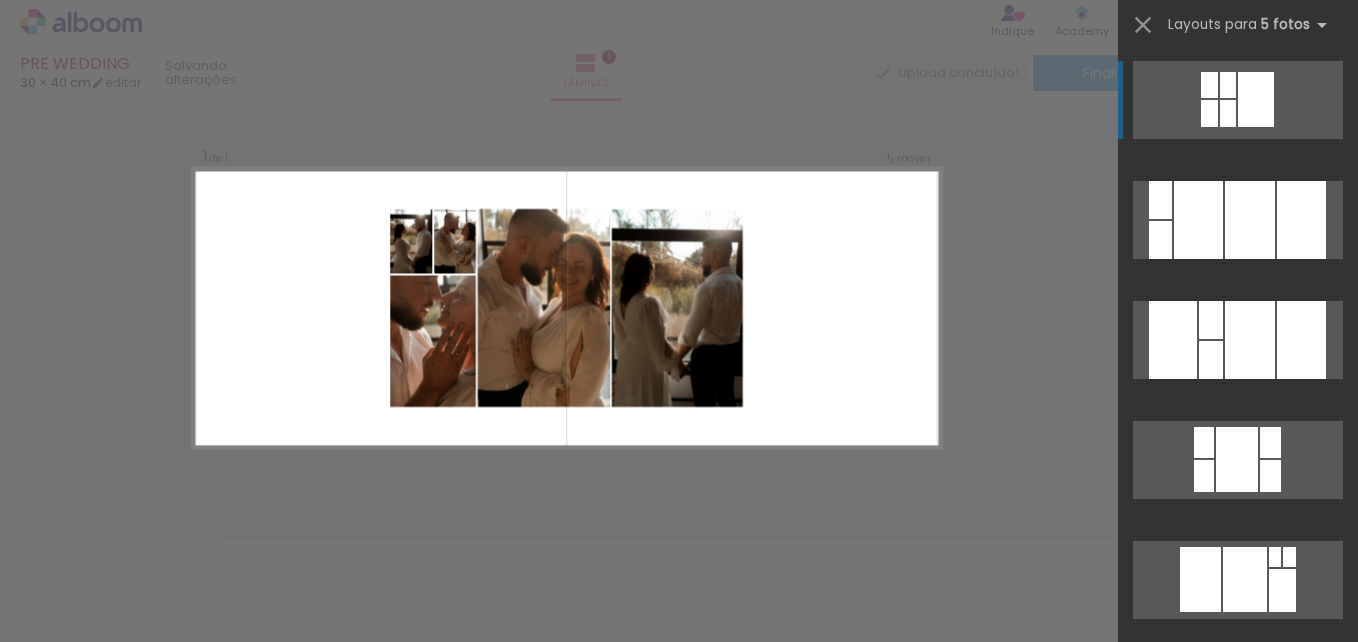scroll, scrollTop: 0, scrollLeft: 0, axis: both 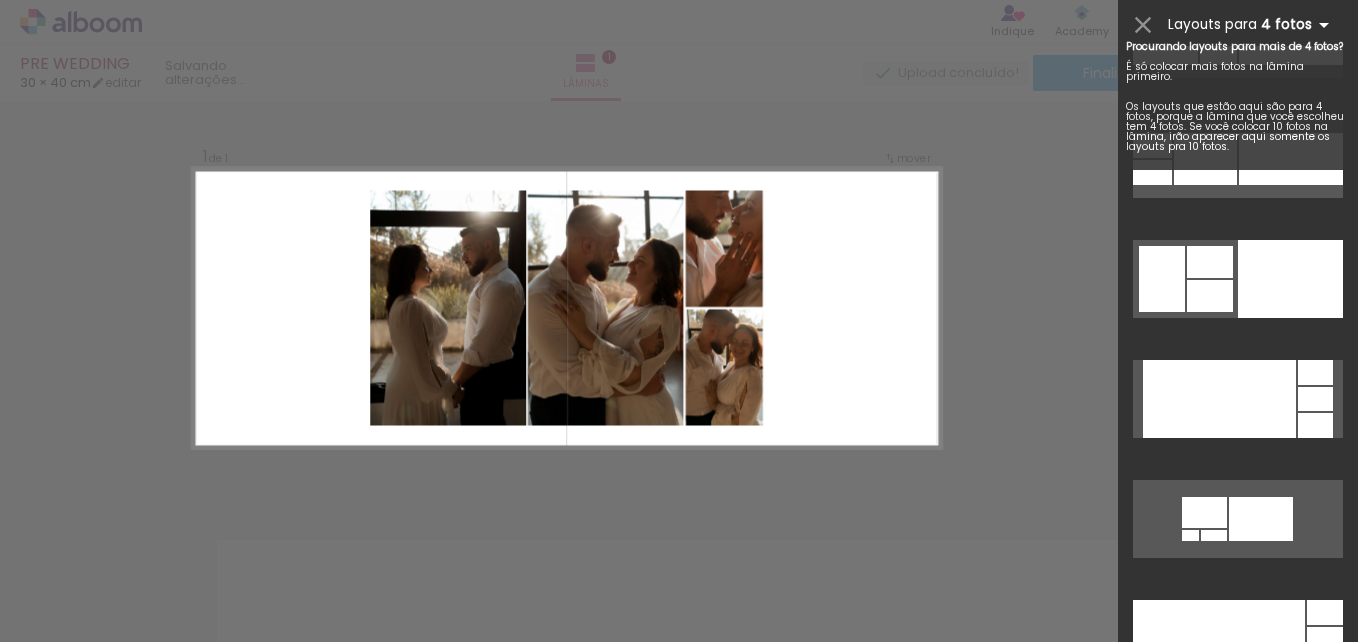 click on "4 fotos" at bounding box center (1298, 24) 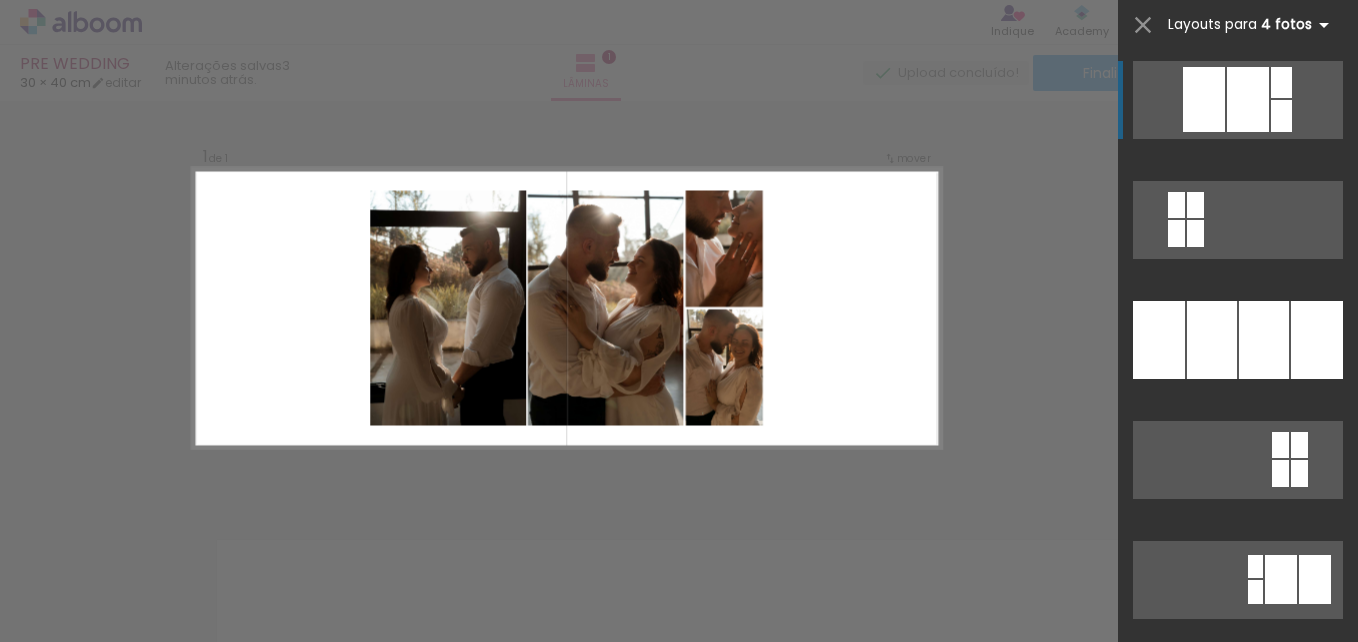 click at bounding box center [1324, 25] 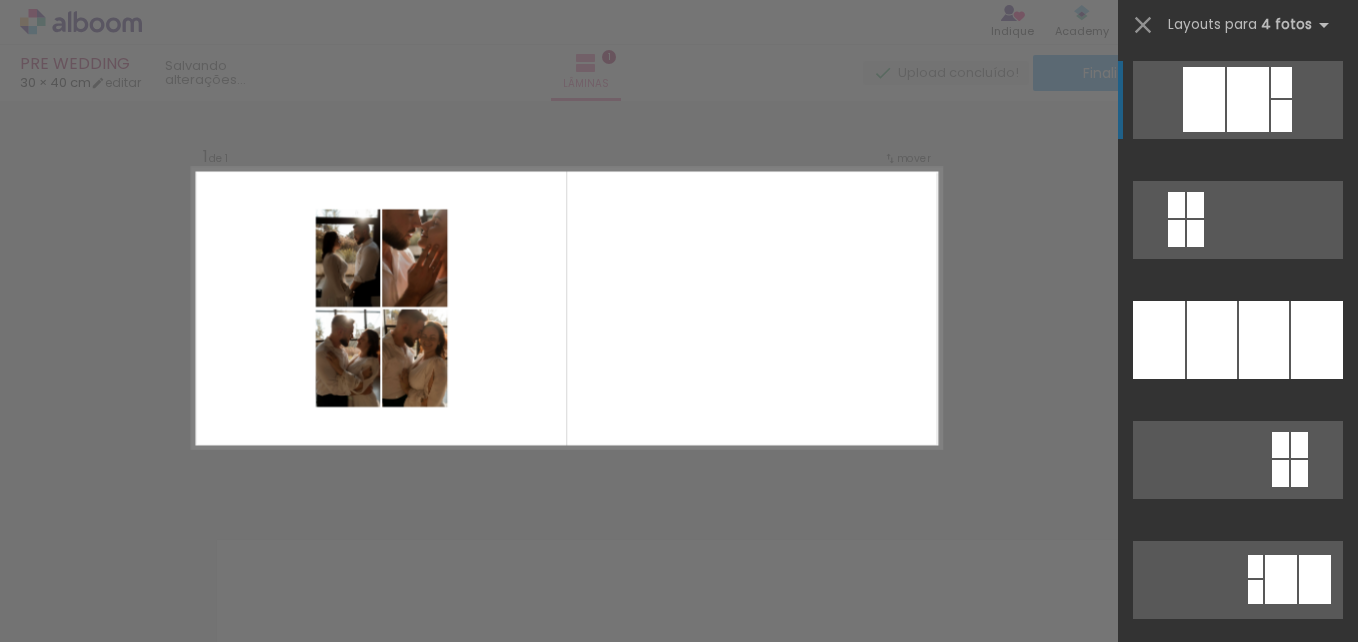 scroll, scrollTop: 0, scrollLeft: 0, axis: both 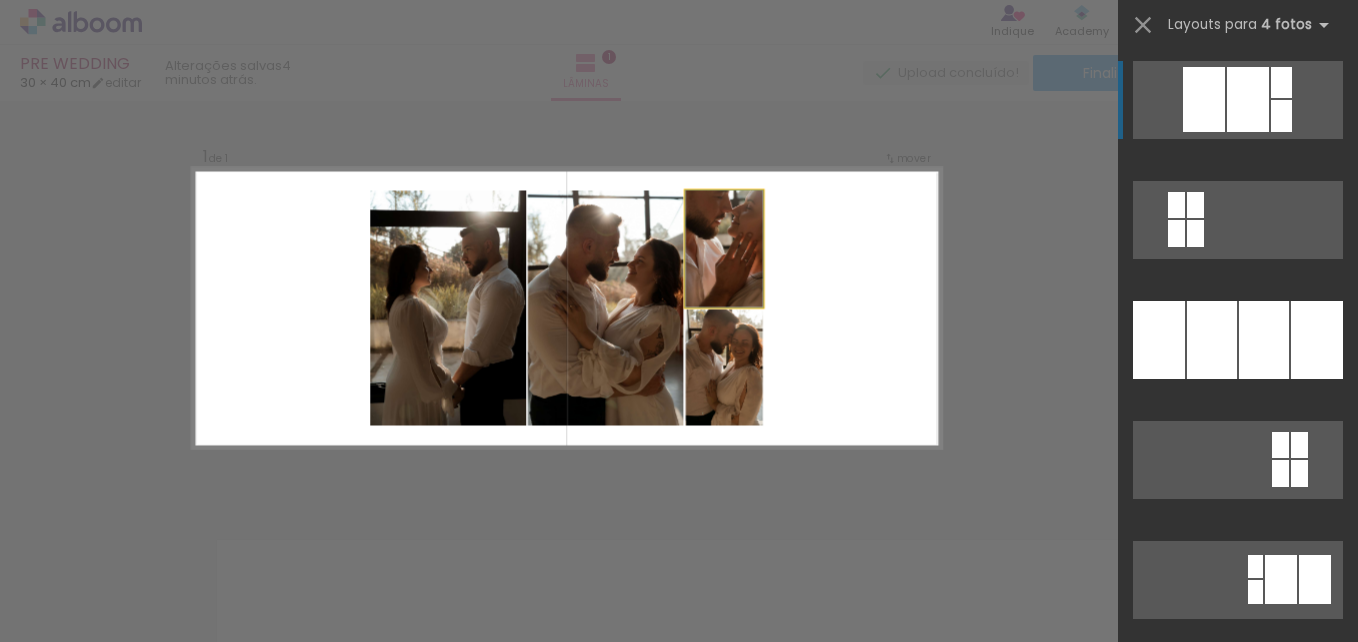 click 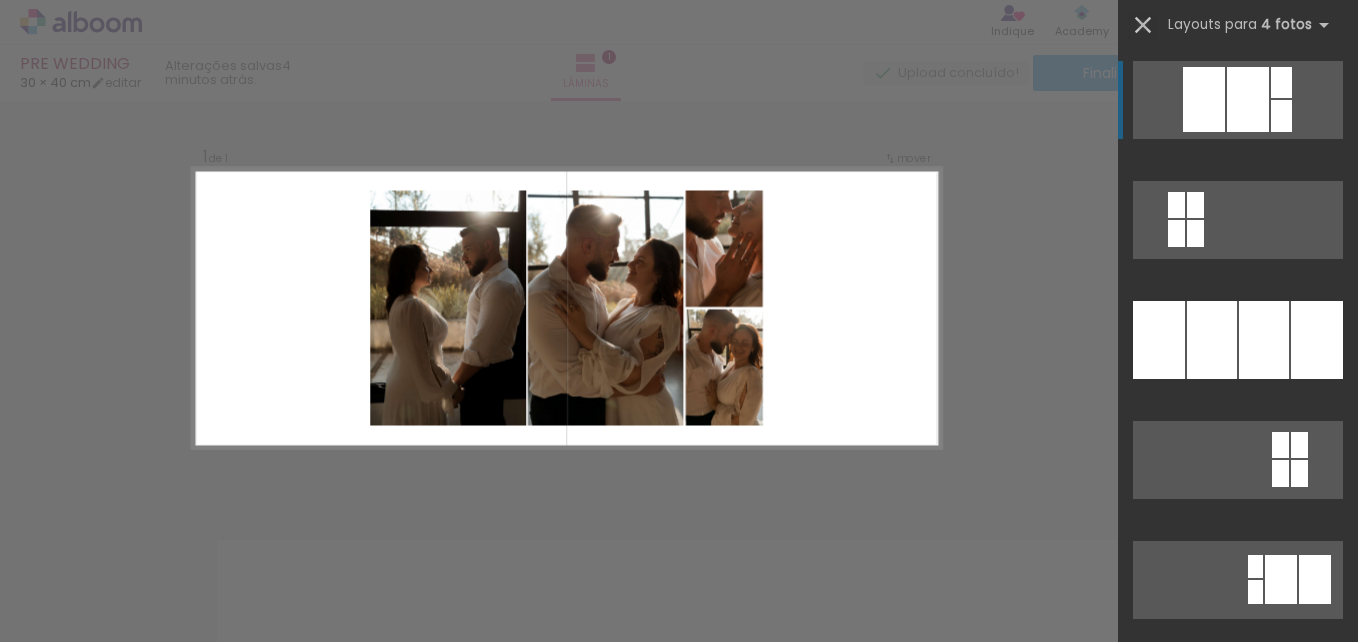 click at bounding box center [1143, 25] 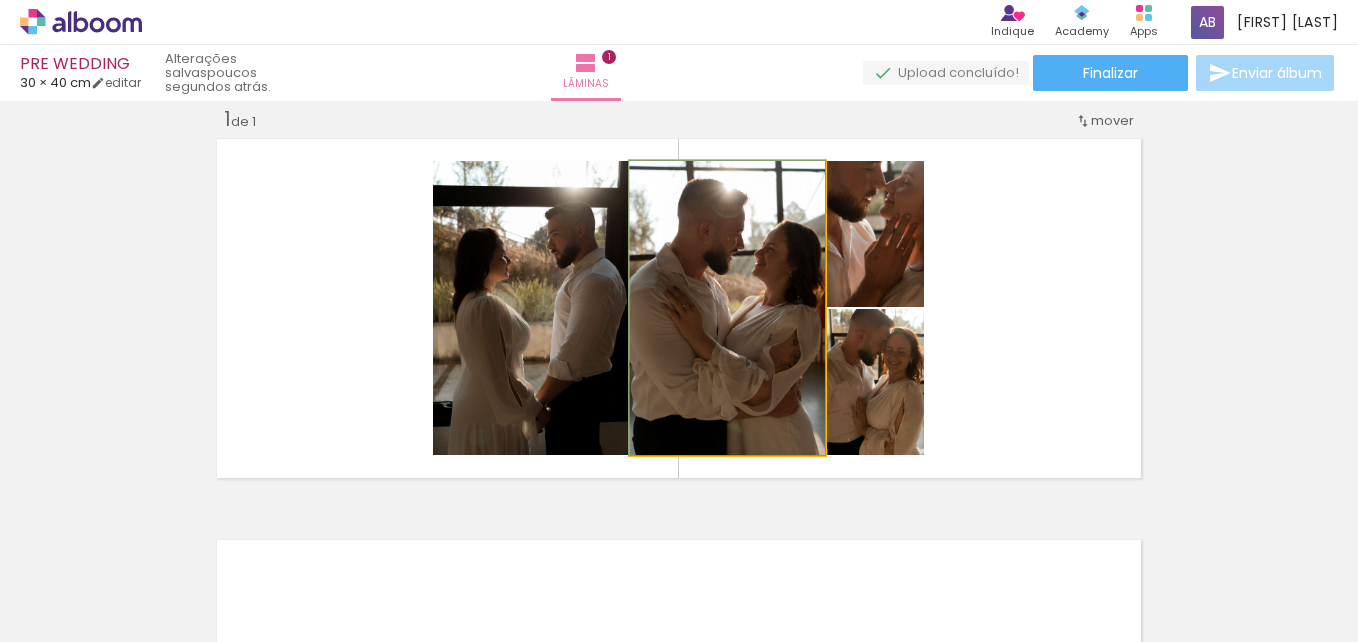 click at bounding box center [677, 182] 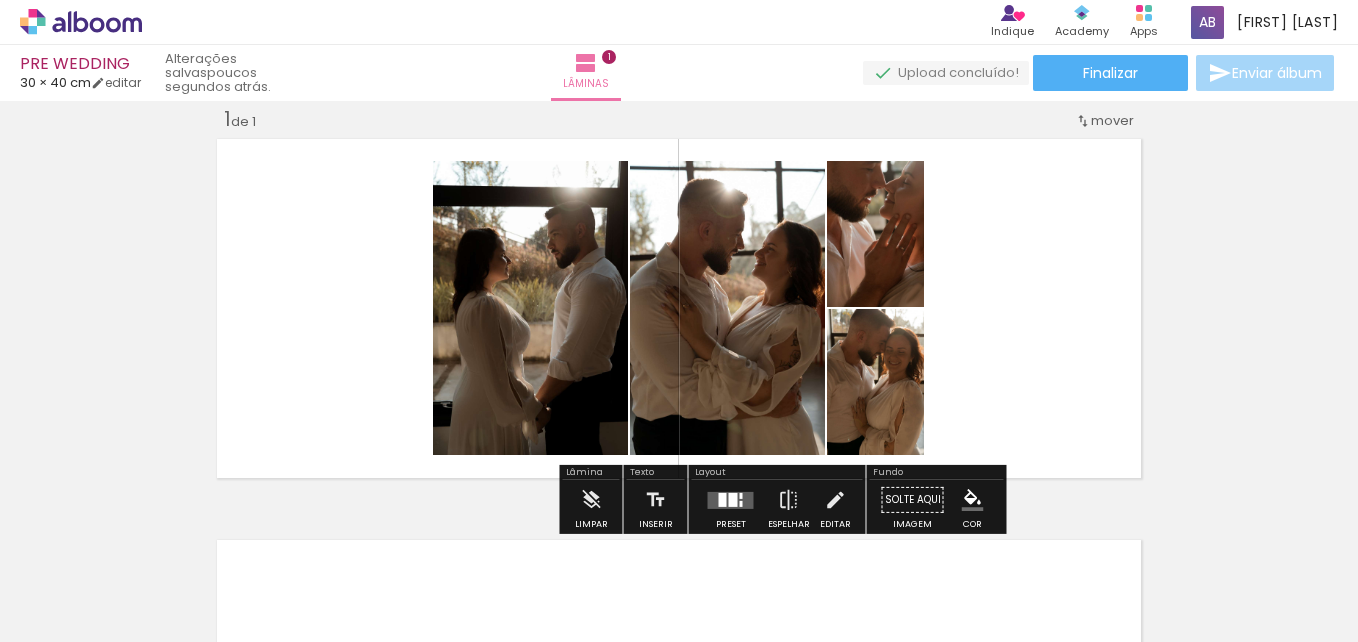 click on "P&B" at bounding box center (0, 0) 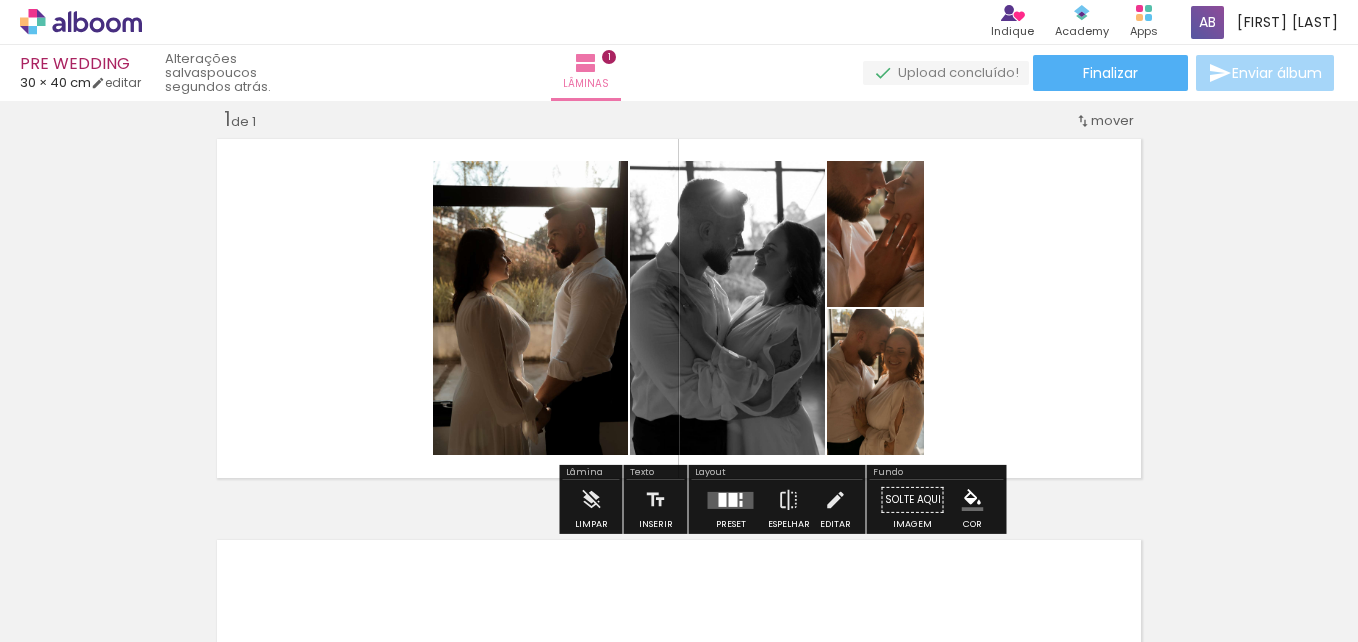 click on "P&B" at bounding box center [0, 0] 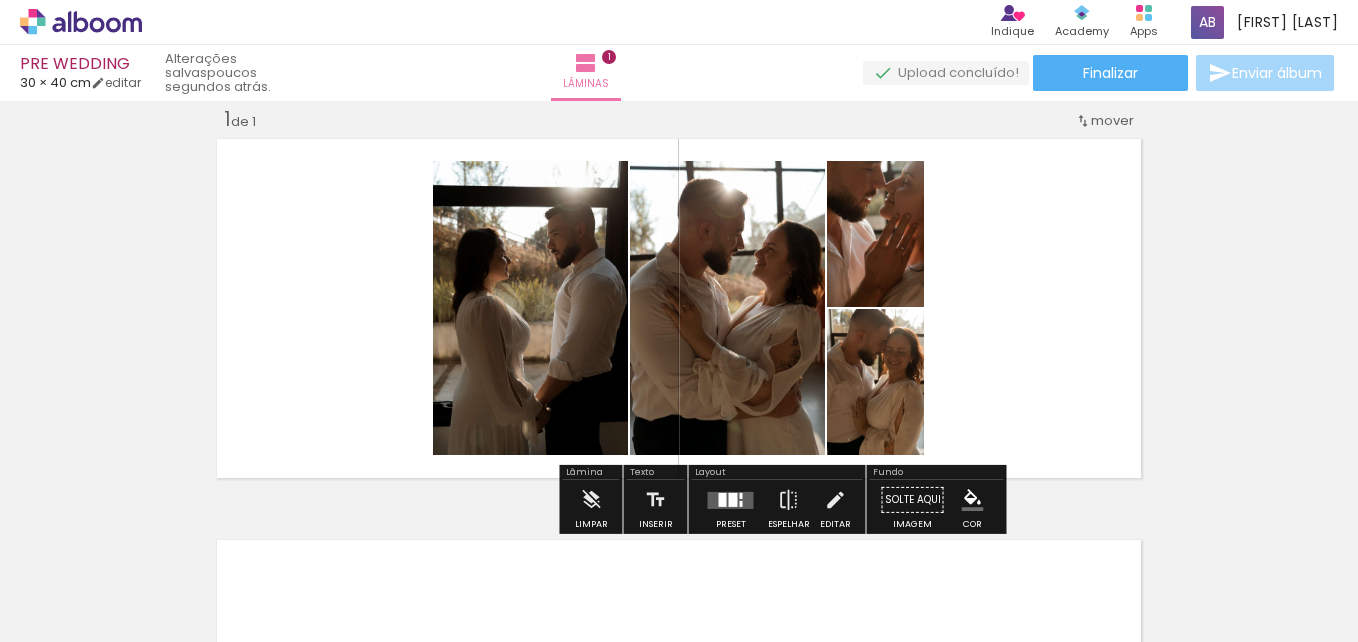 click on "Largura Cor" at bounding box center [457, 213] 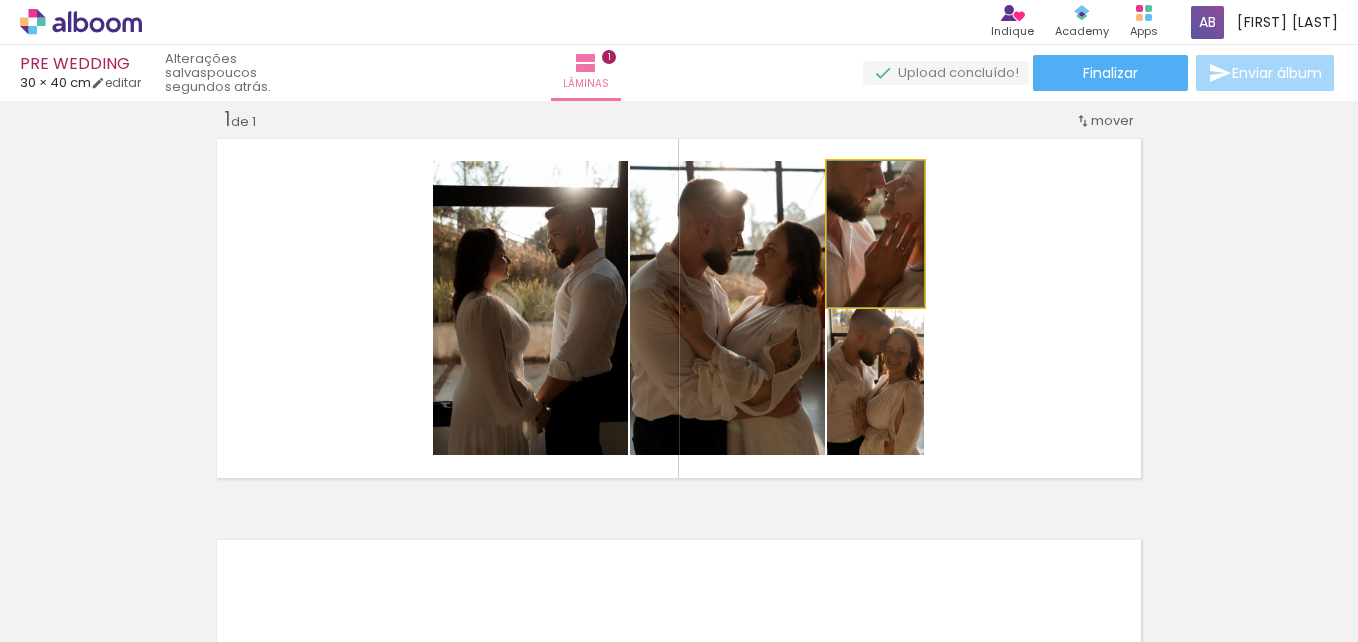click 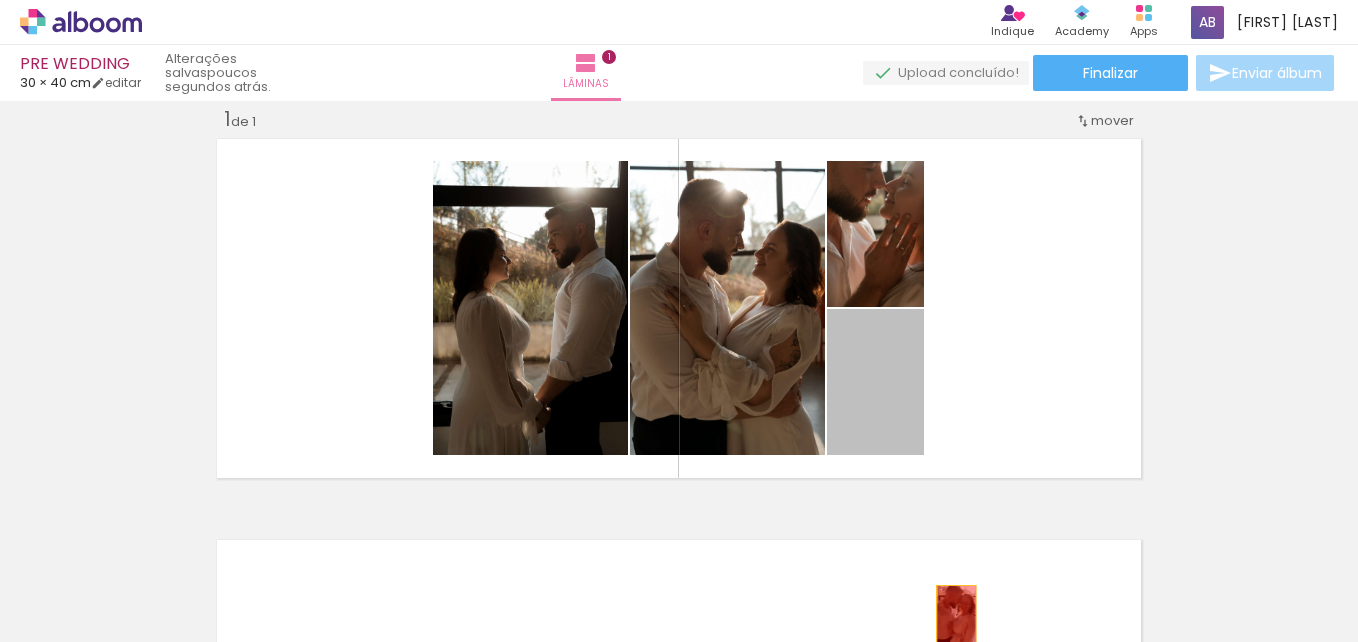 drag, startPoint x: 840, startPoint y: 412, endPoint x: 949, endPoint y: 615, distance: 230.41267 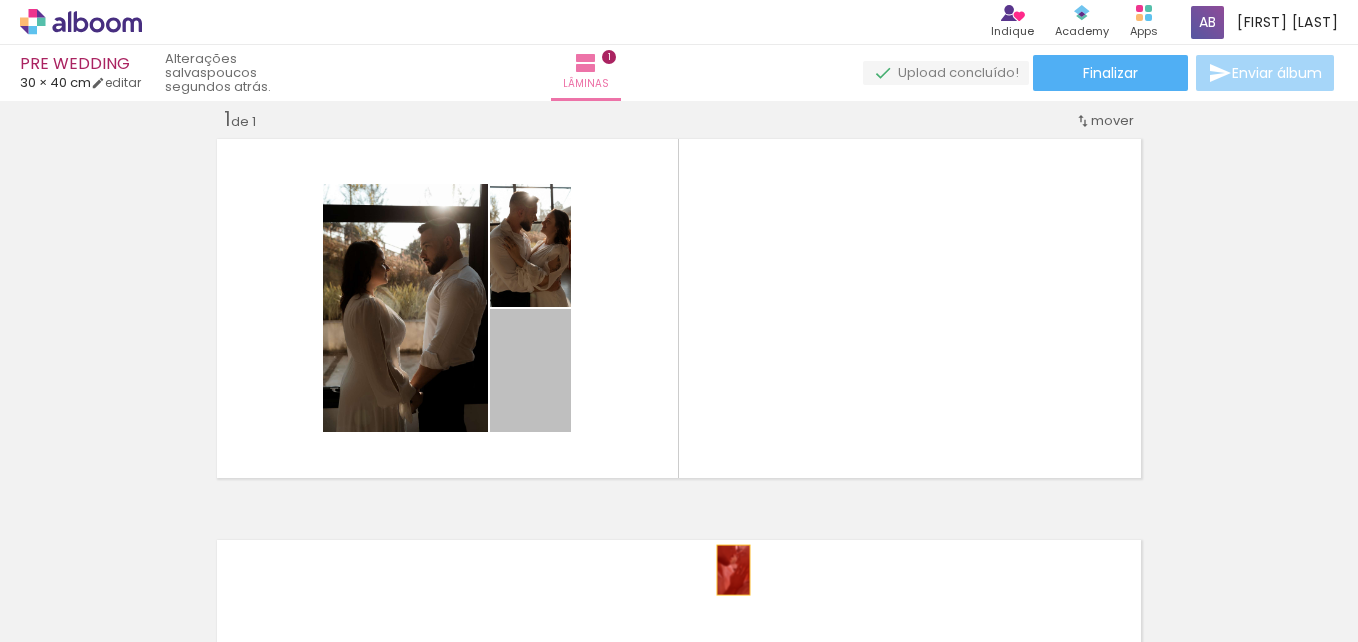 drag, startPoint x: 502, startPoint y: 414, endPoint x: 750, endPoint y: 596, distance: 307.61664 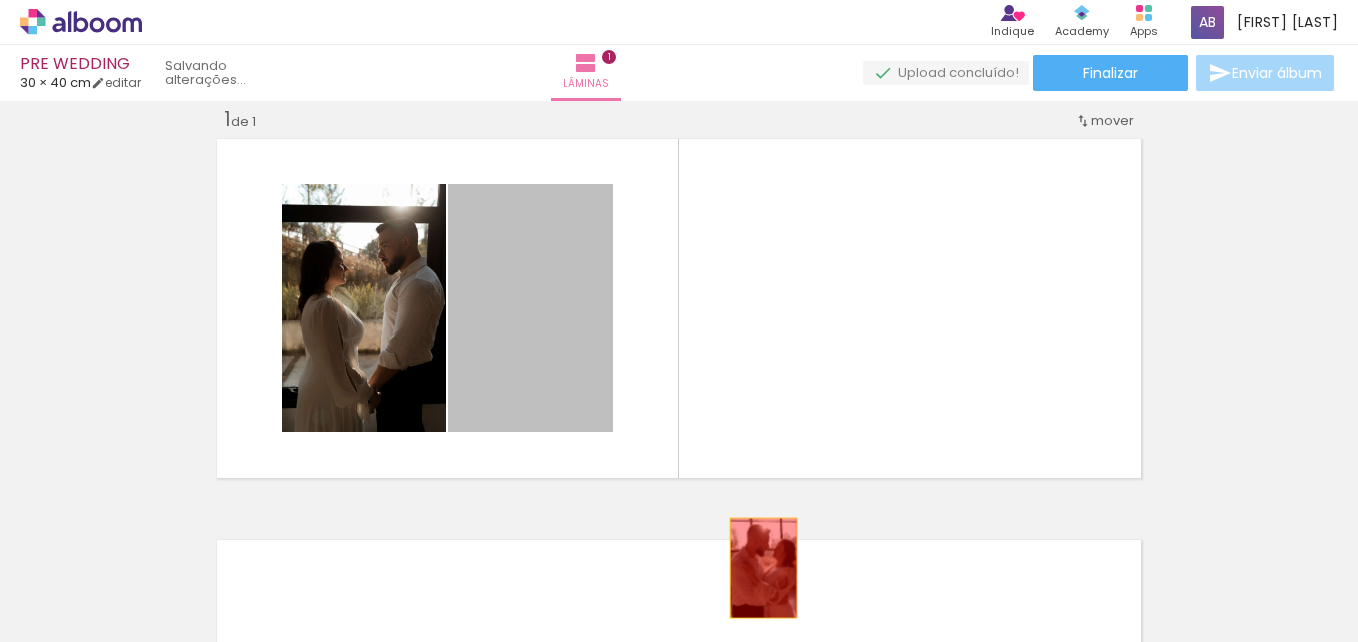 drag, startPoint x: 551, startPoint y: 312, endPoint x: 756, endPoint y: 568, distance: 327.96494 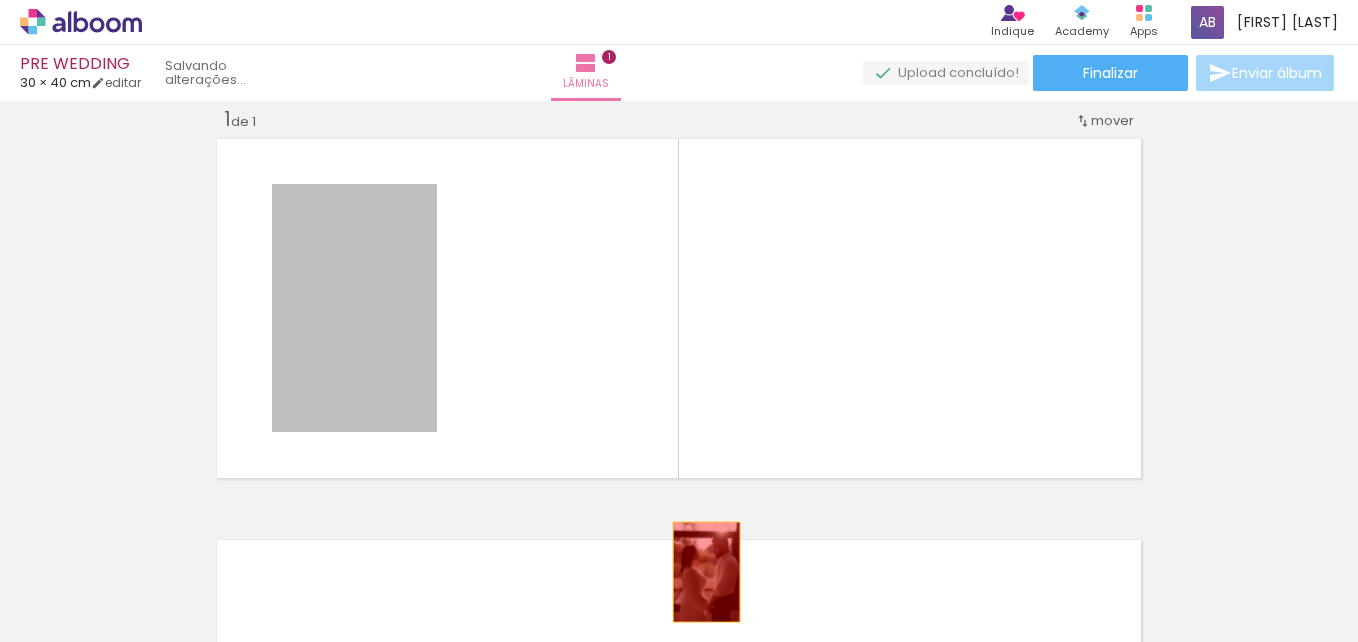 drag, startPoint x: 356, startPoint y: 346, endPoint x: 699, endPoint y: 572, distance: 410.76147 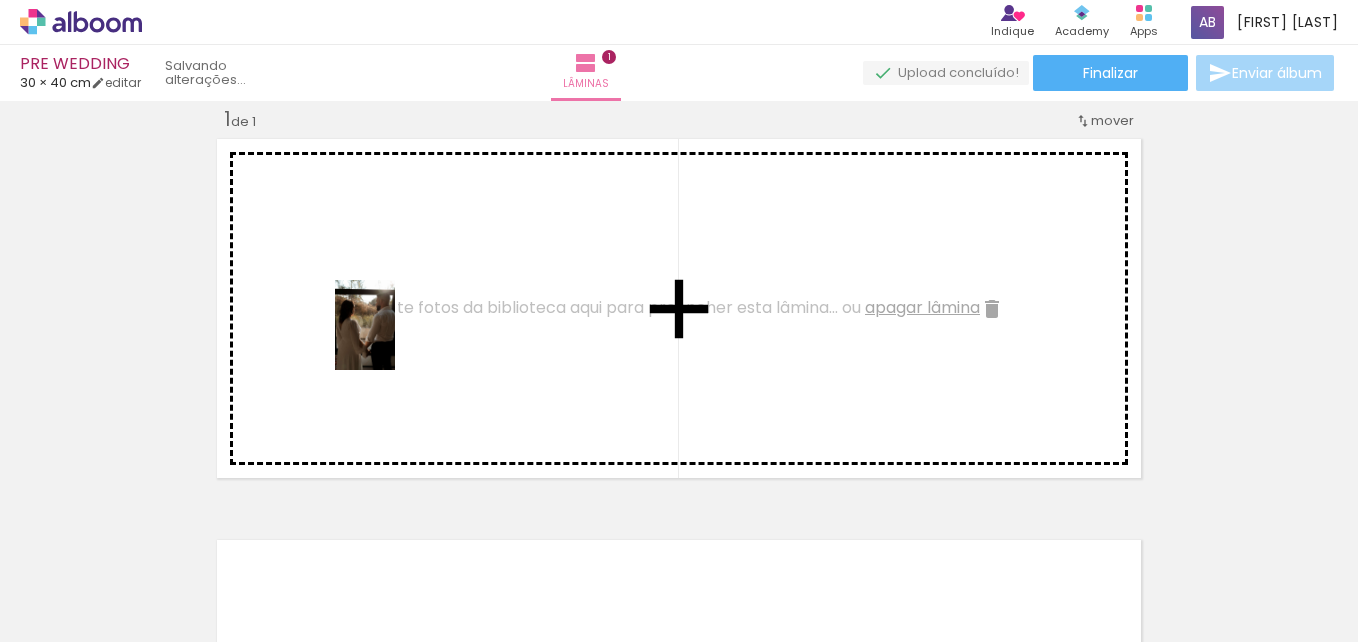 drag, startPoint x: 464, startPoint y: 576, endPoint x: 395, endPoint y: 322, distance: 263.20523 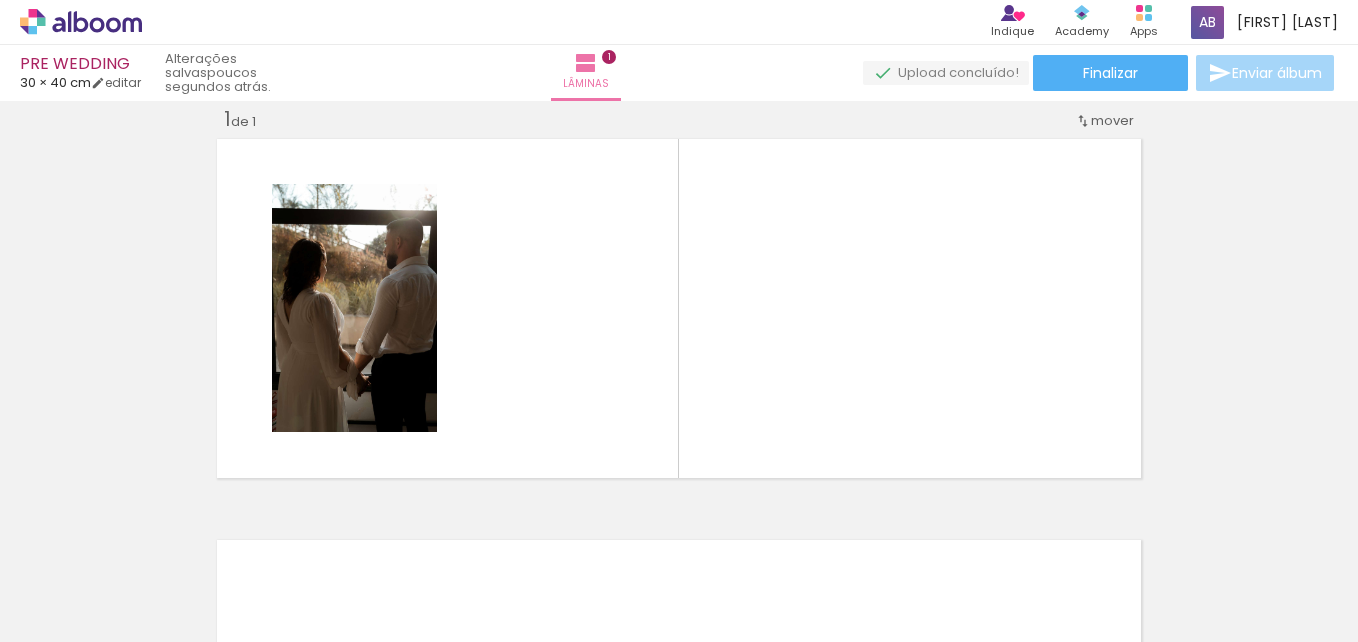 click on "Adicionar
Fotos" at bounding box center [71, 615] 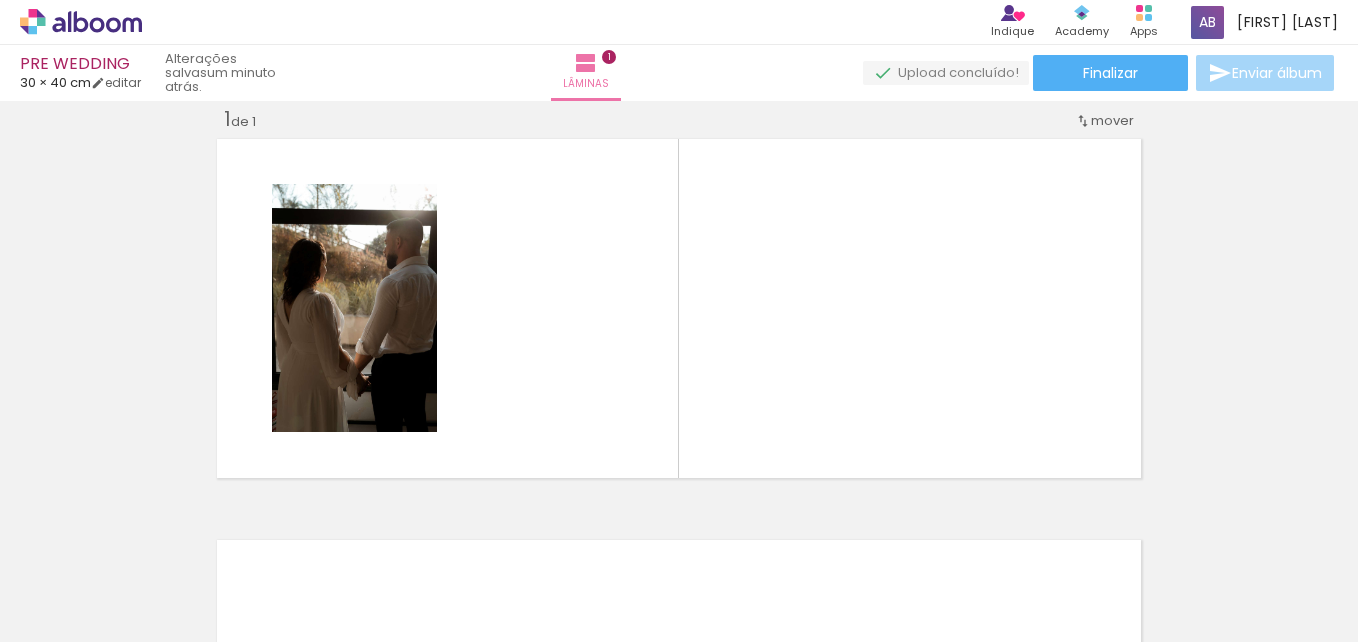 scroll, scrollTop: 0, scrollLeft: 0, axis: both 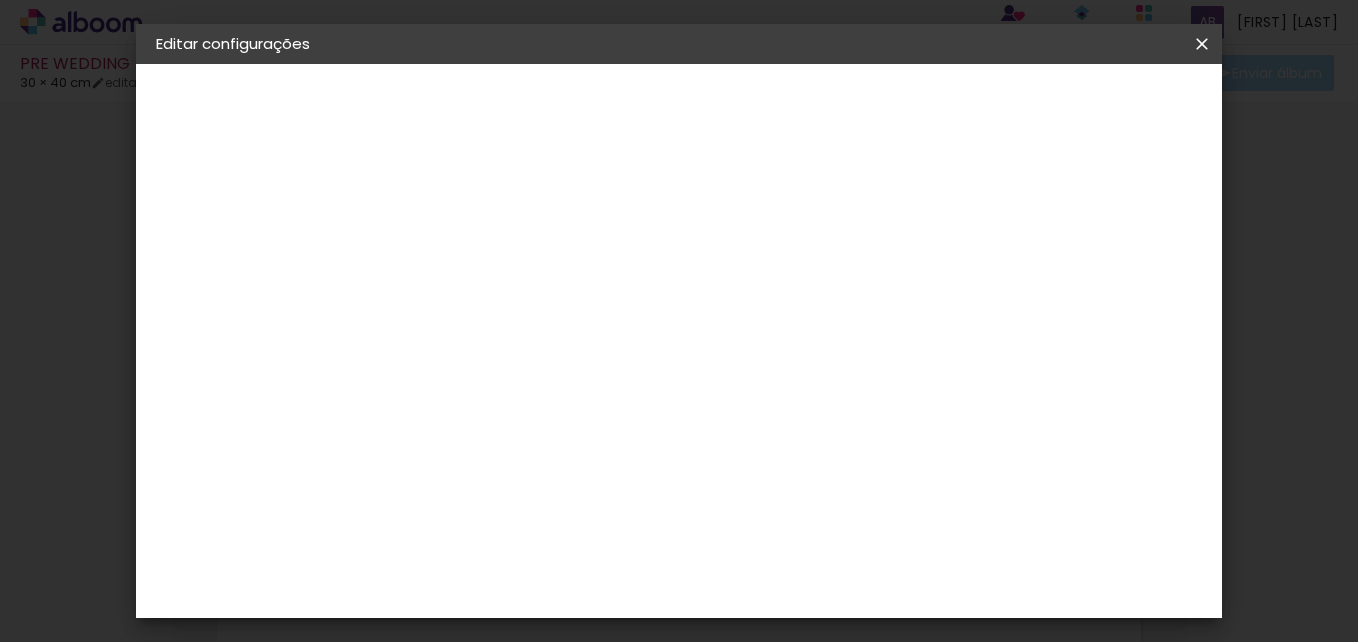 click 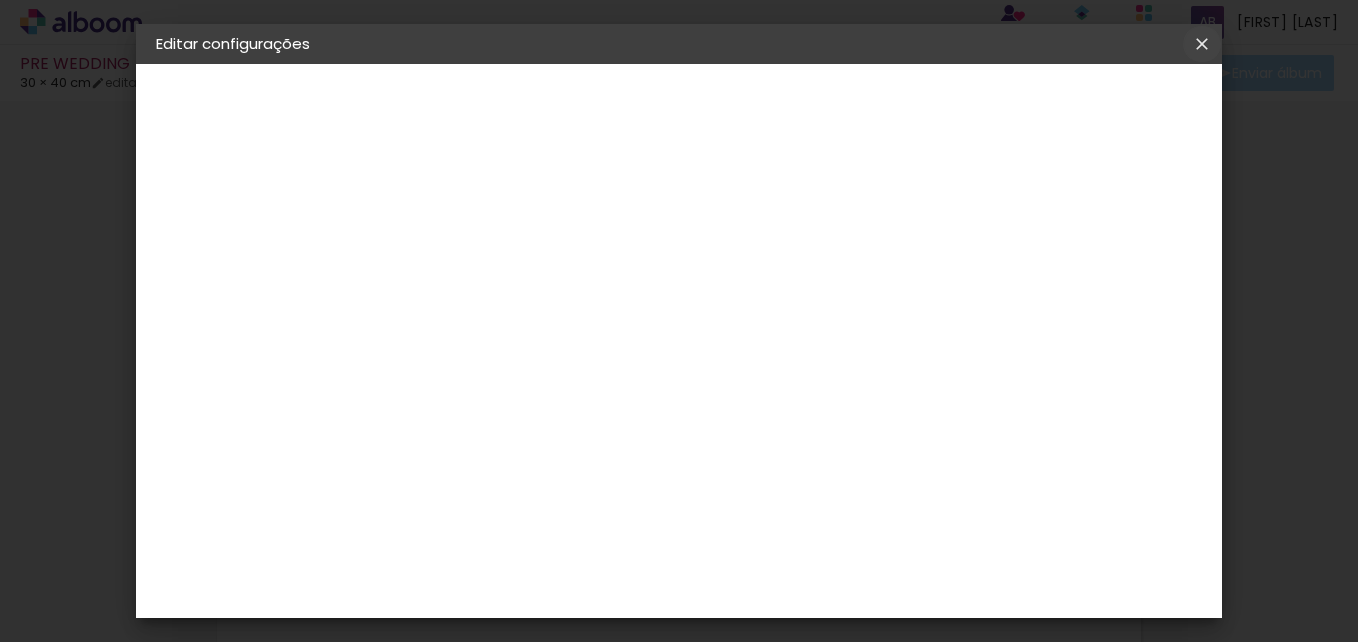 click at bounding box center (1202, 44) 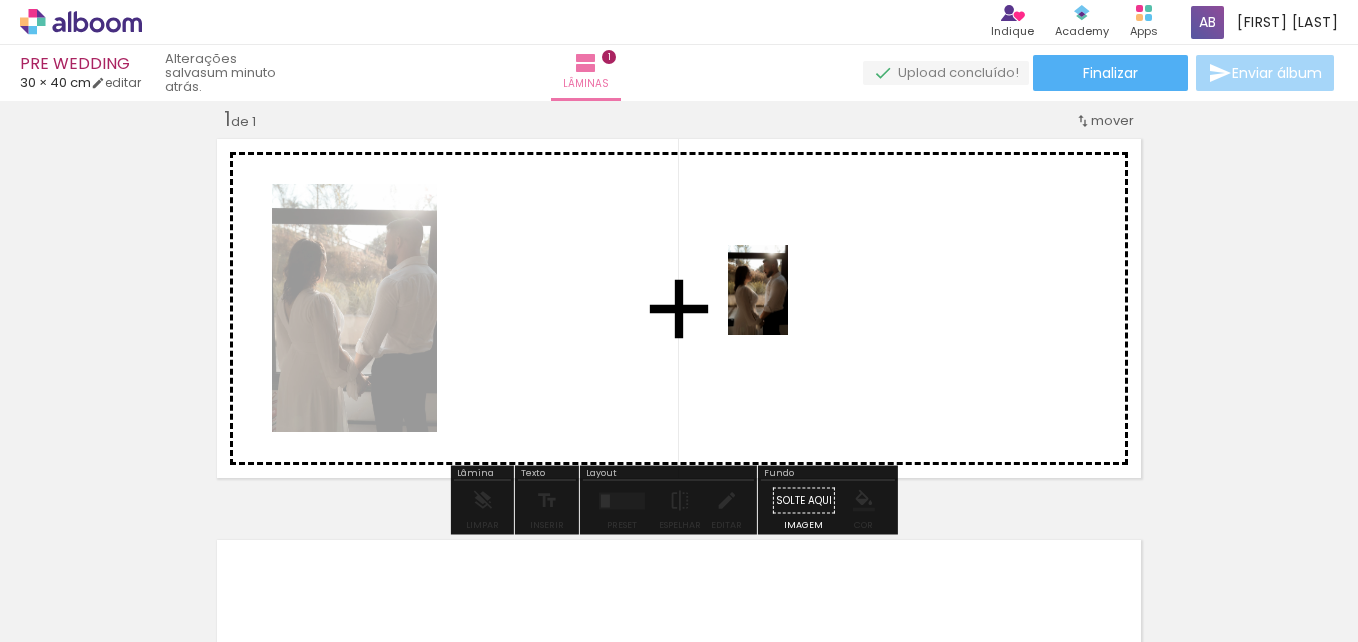 drag, startPoint x: 659, startPoint y: 572, endPoint x: 788, endPoint y: 304, distance: 297.43066 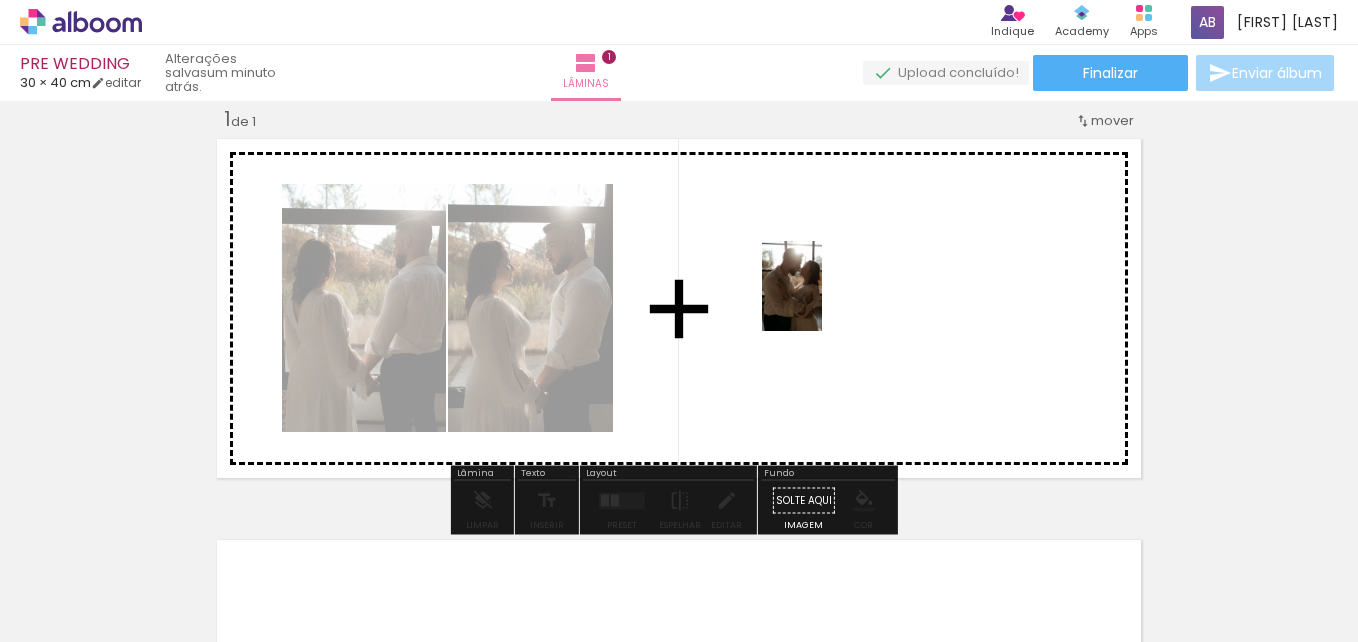 drag, startPoint x: 1102, startPoint y: 588, endPoint x: 822, endPoint y: 301, distance: 400.96008 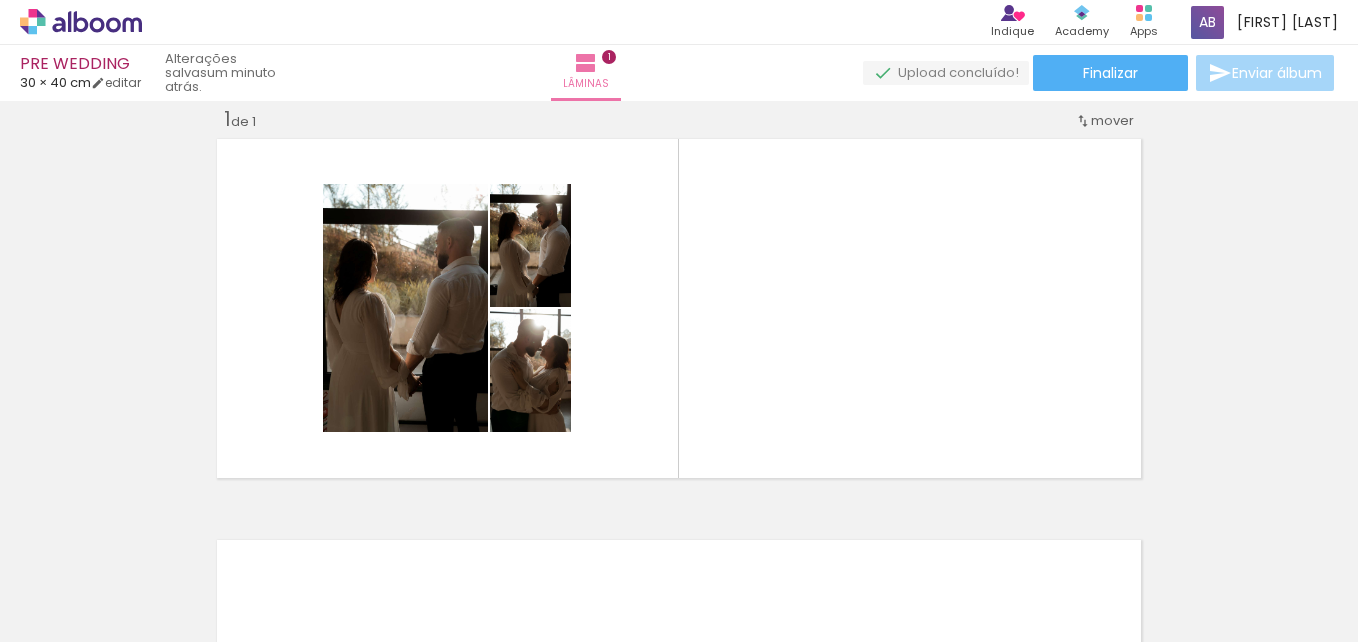 scroll, scrollTop: 0, scrollLeft: 331, axis: horizontal 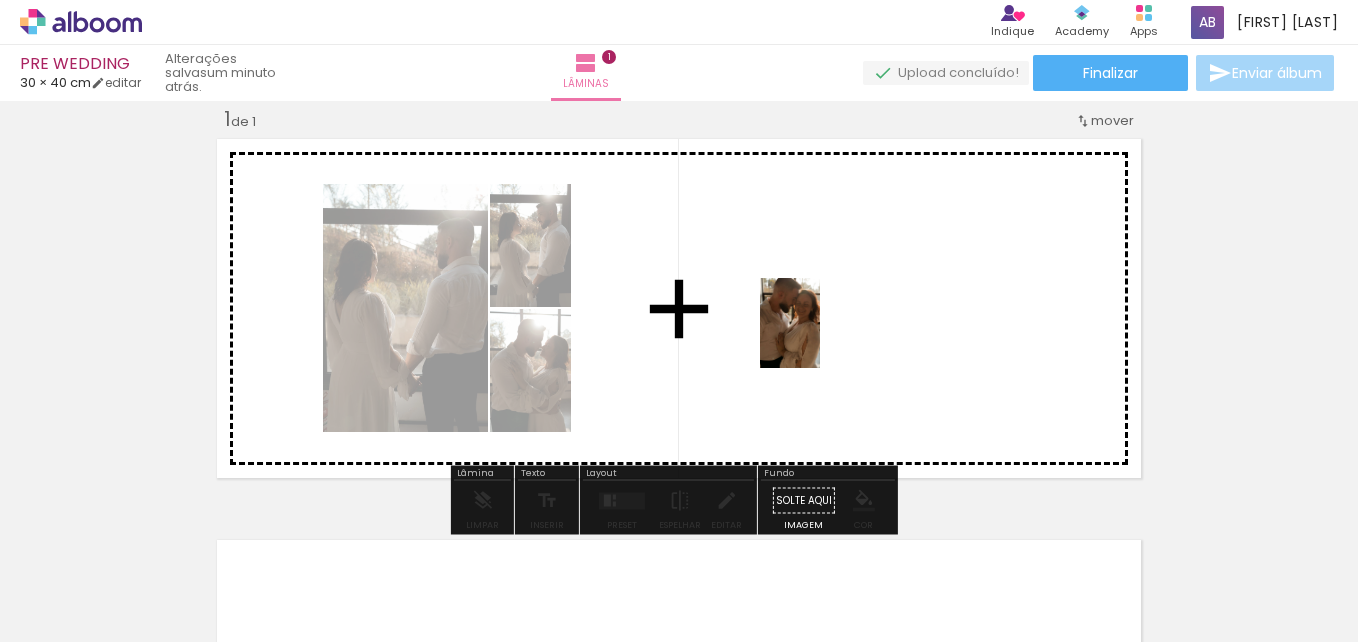 drag, startPoint x: 1102, startPoint y: 595, endPoint x: 820, endPoint y: 338, distance: 381.5403 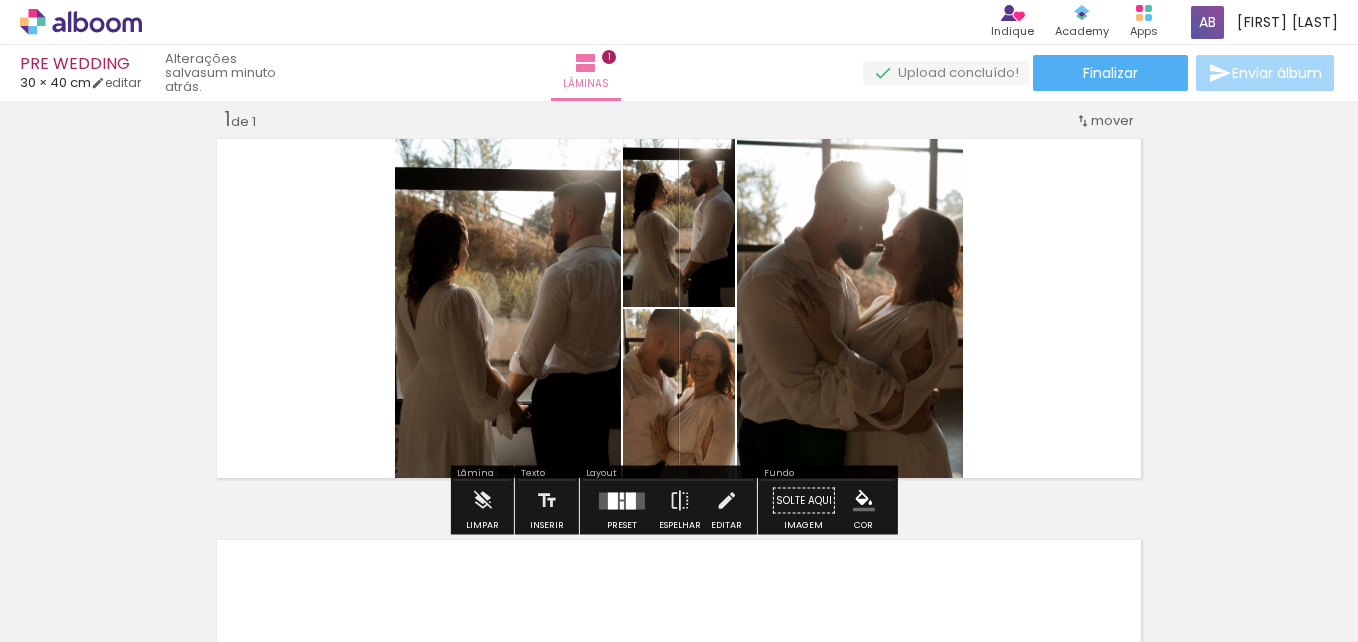 click at bounding box center [622, 500] 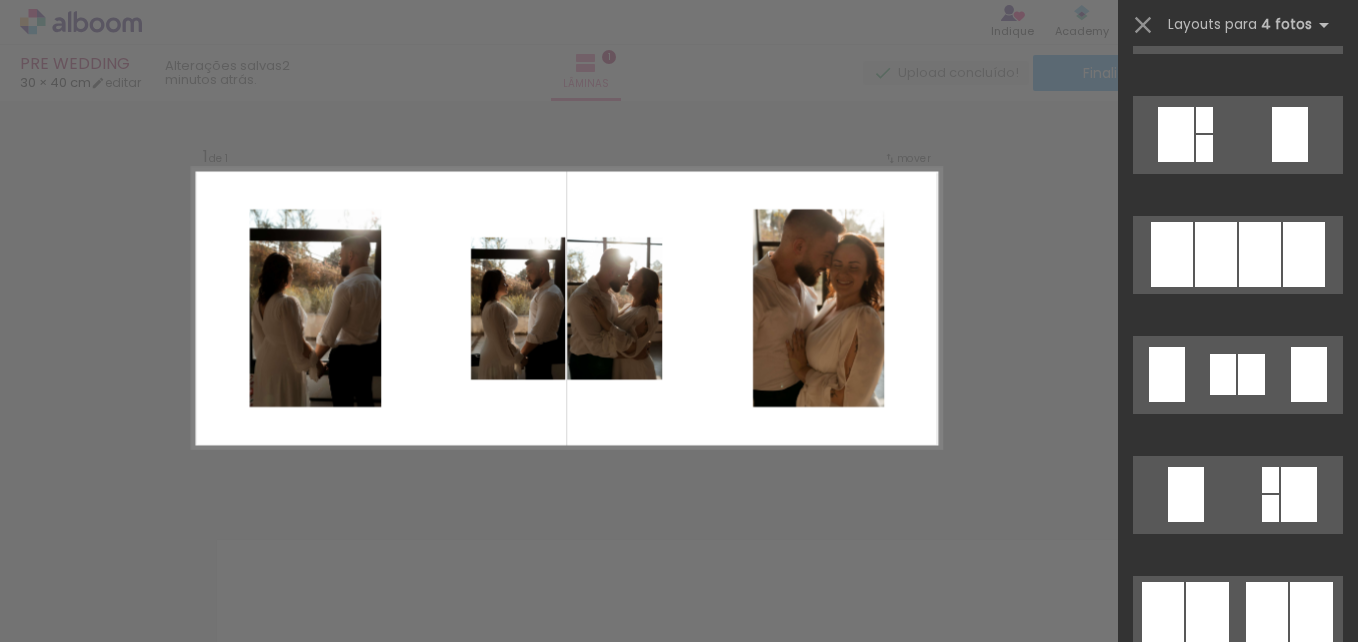 scroll, scrollTop: 806, scrollLeft: 0, axis: vertical 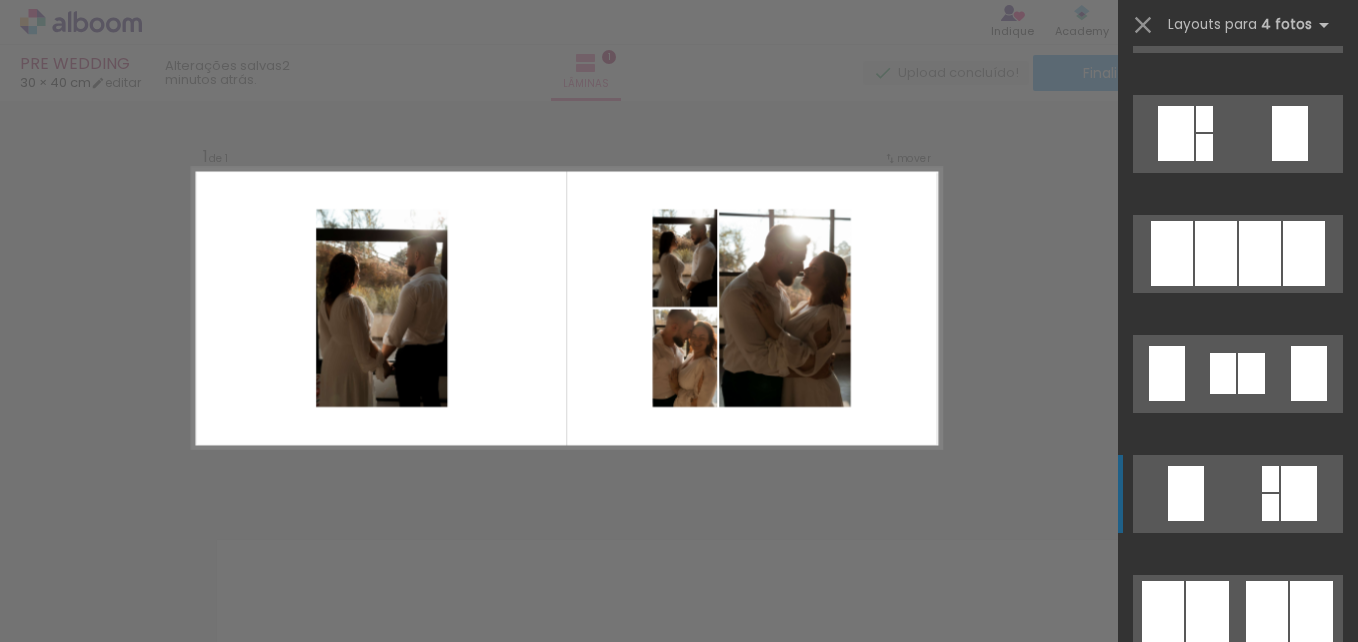 click at bounding box center (1238, 854) 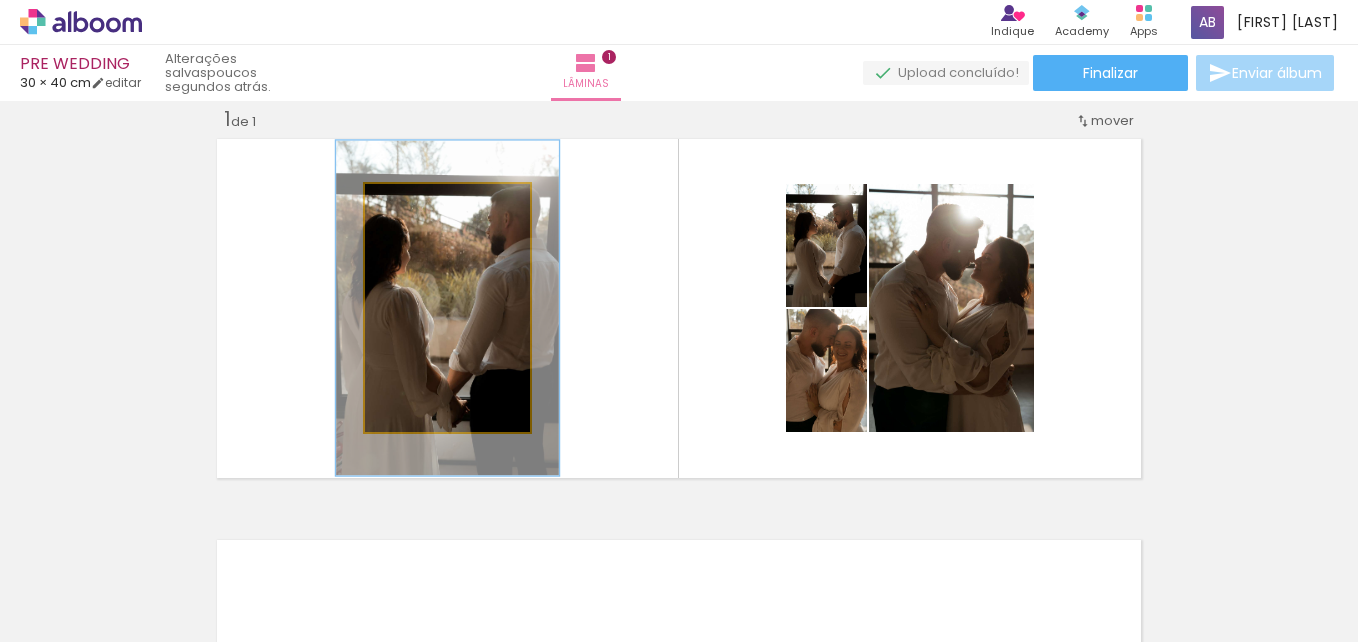 drag, startPoint x: 403, startPoint y: 204, endPoint x: 427, endPoint y: 203, distance: 24.020824 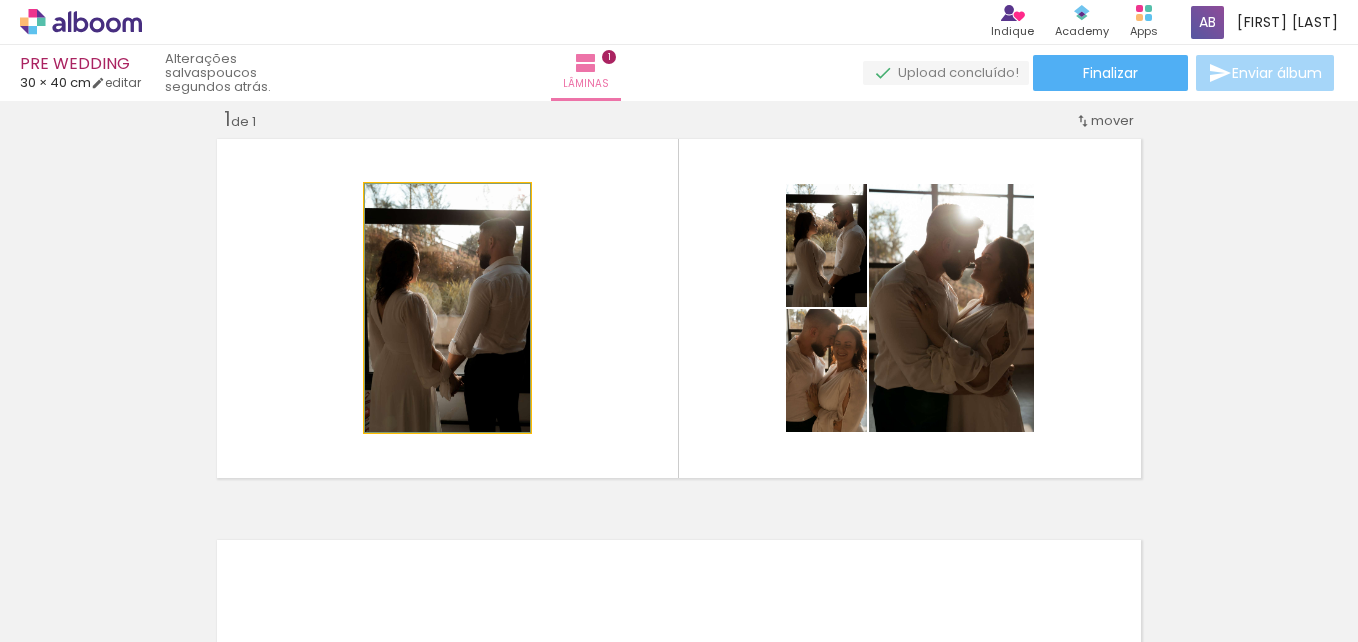 drag, startPoint x: 431, startPoint y: 205, endPoint x: 395, endPoint y: 199, distance: 36.496574 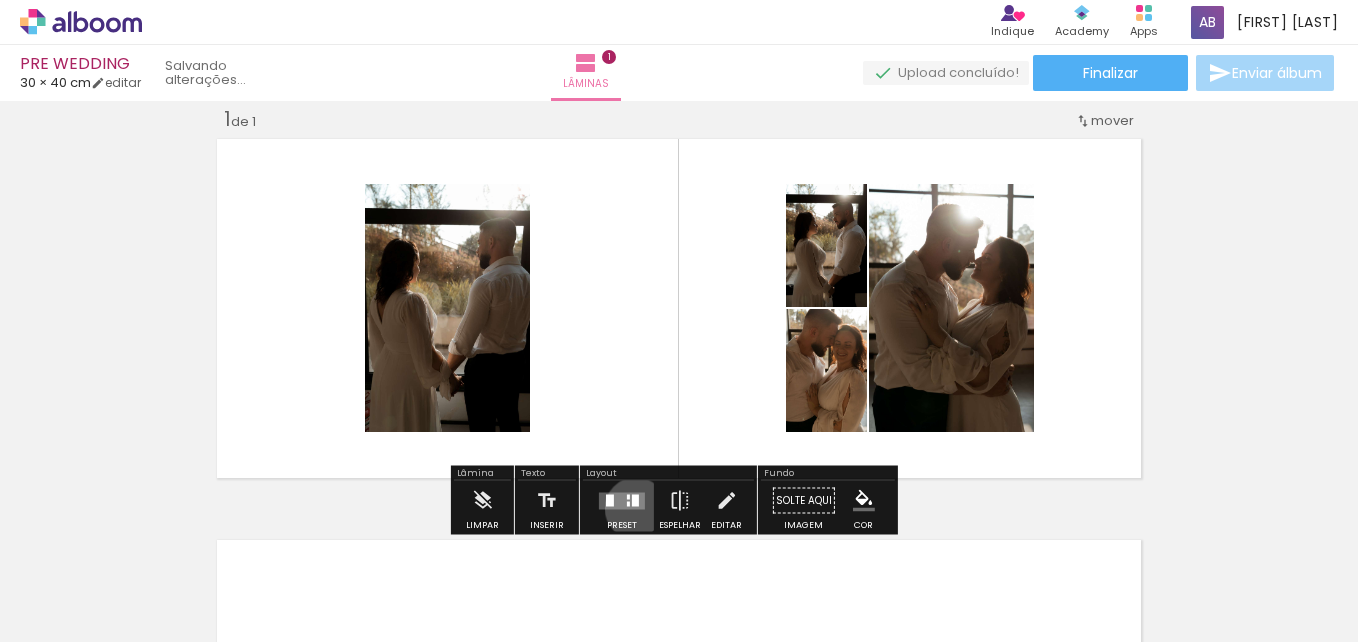 click at bounding box center [622, 500] 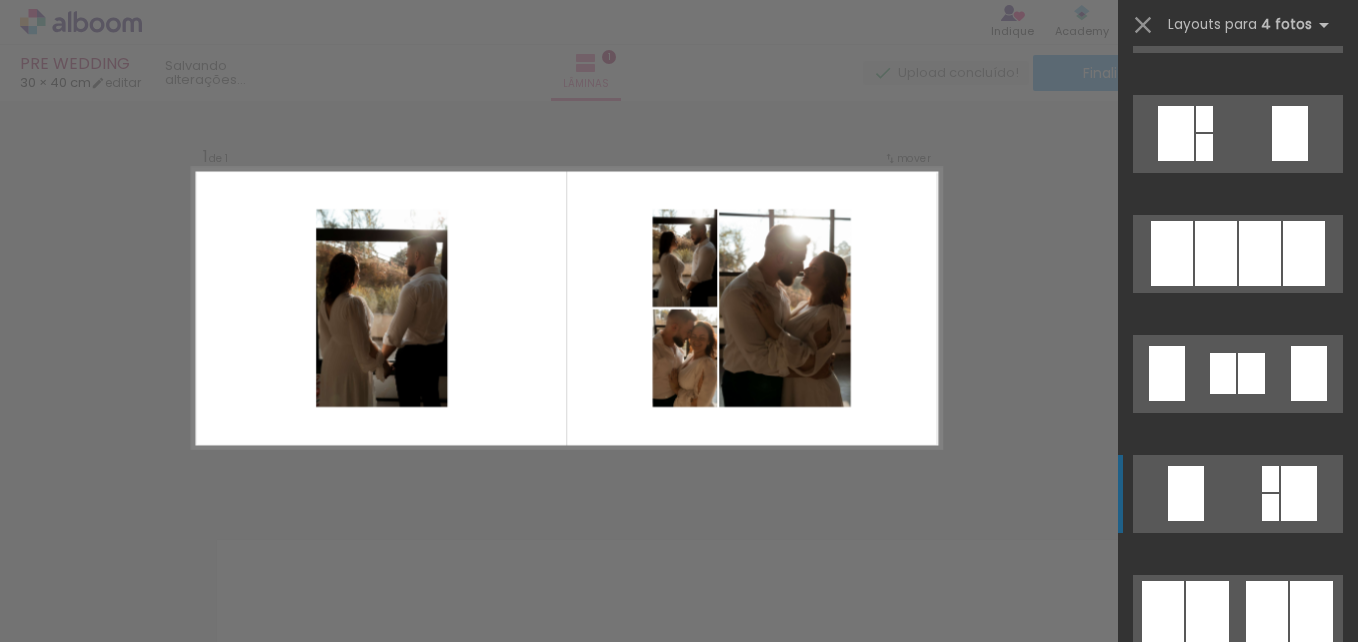scroll, scrollTop: 1200, scrollLeft: 0, axis: vertical 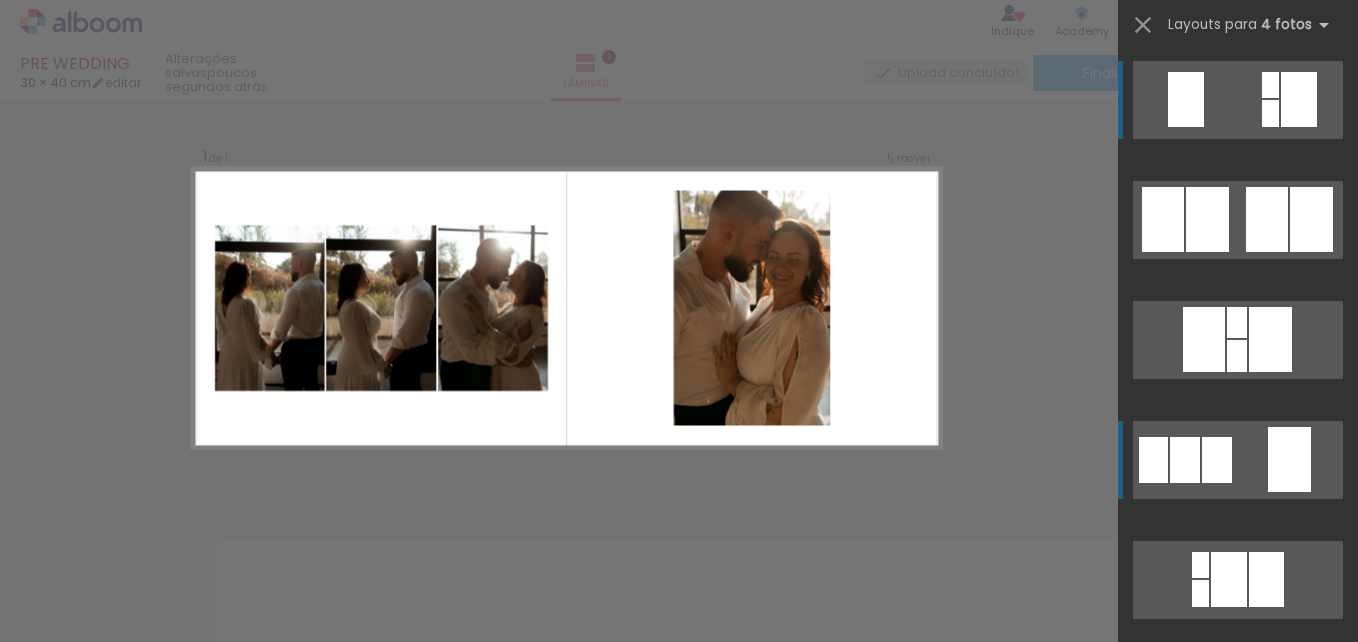 click at bounding box center [1289, 459] 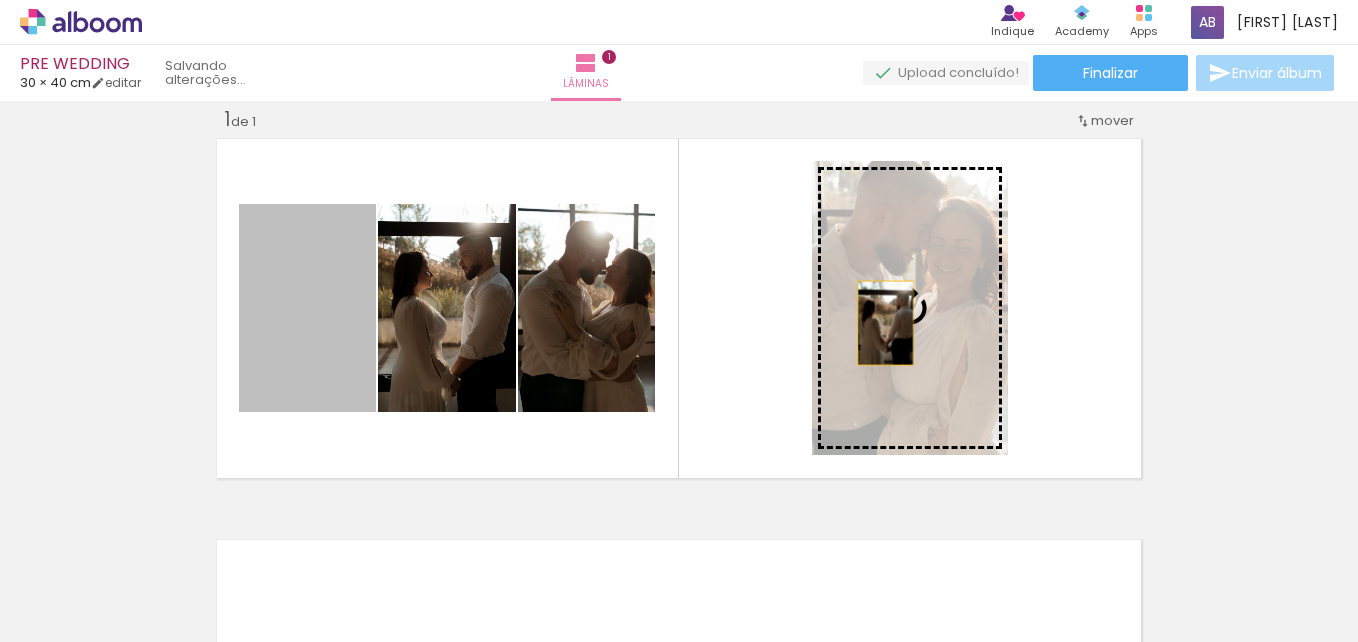 drag, startPoint x: 334, startPoint y: 310, endPoint x: 887, endPoint y: 320, distance: 553.0904 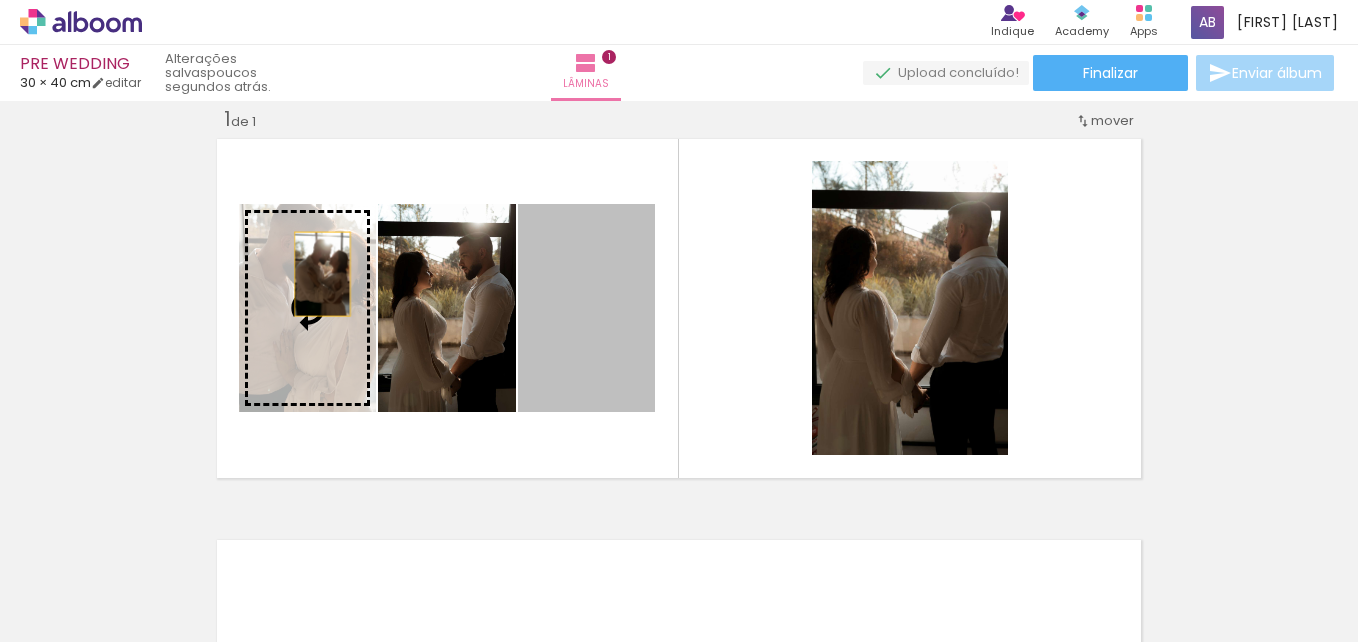 drag, startPoint x: 603, startPoint y: 269, endPoint x: 313, endPoint y: 274, distance: 290.0431 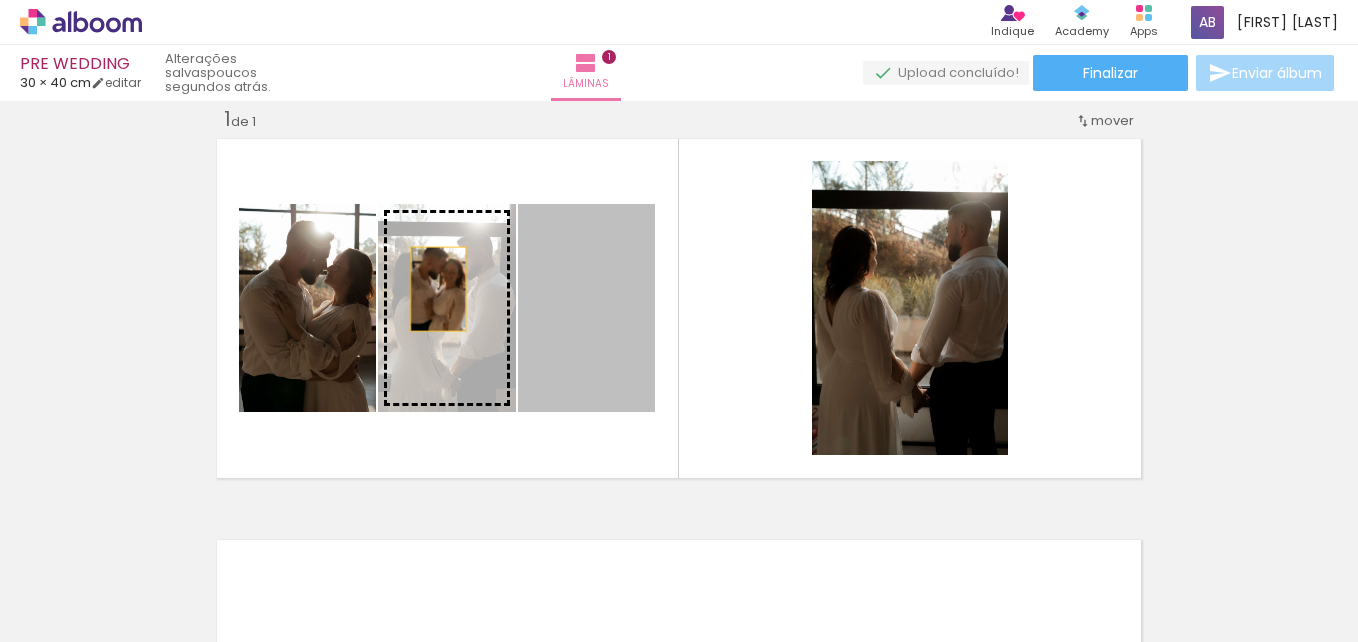 drag, startPoint x: 539, startPoint y: 290, endPoint x: 431, endPoint y: 289, distance: 108.00463 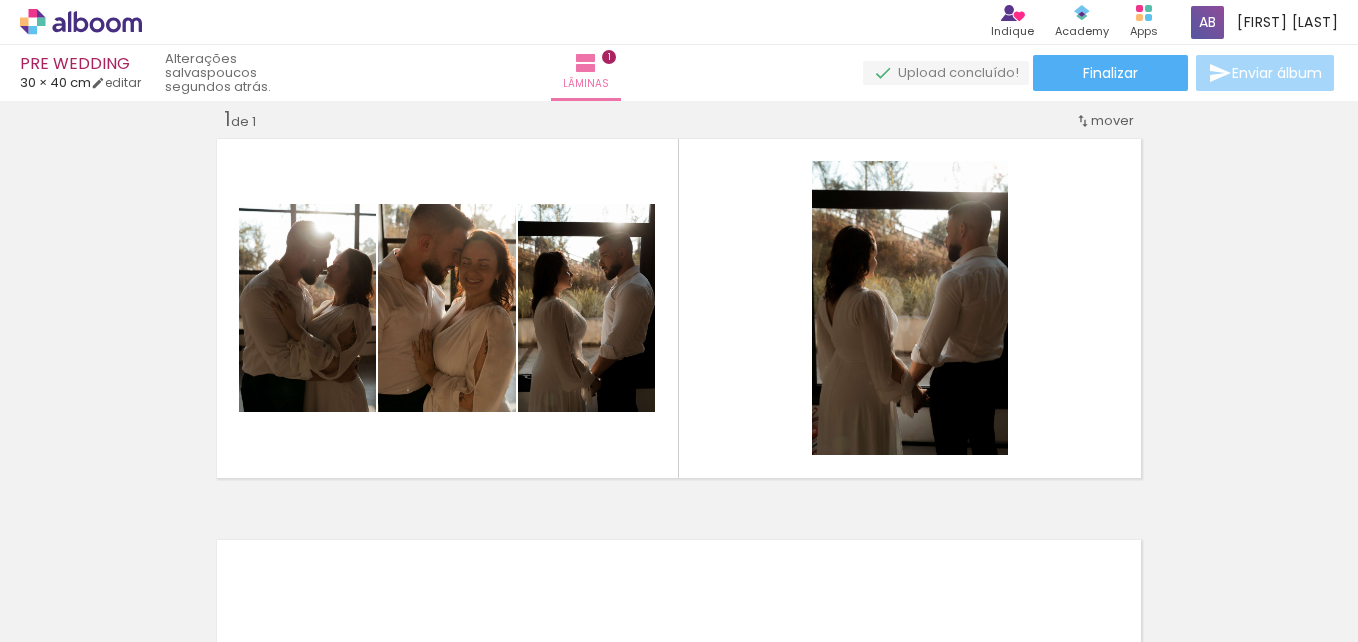 click on "Inserir lâmina 1  de 1" at bounding box center [679, 483] 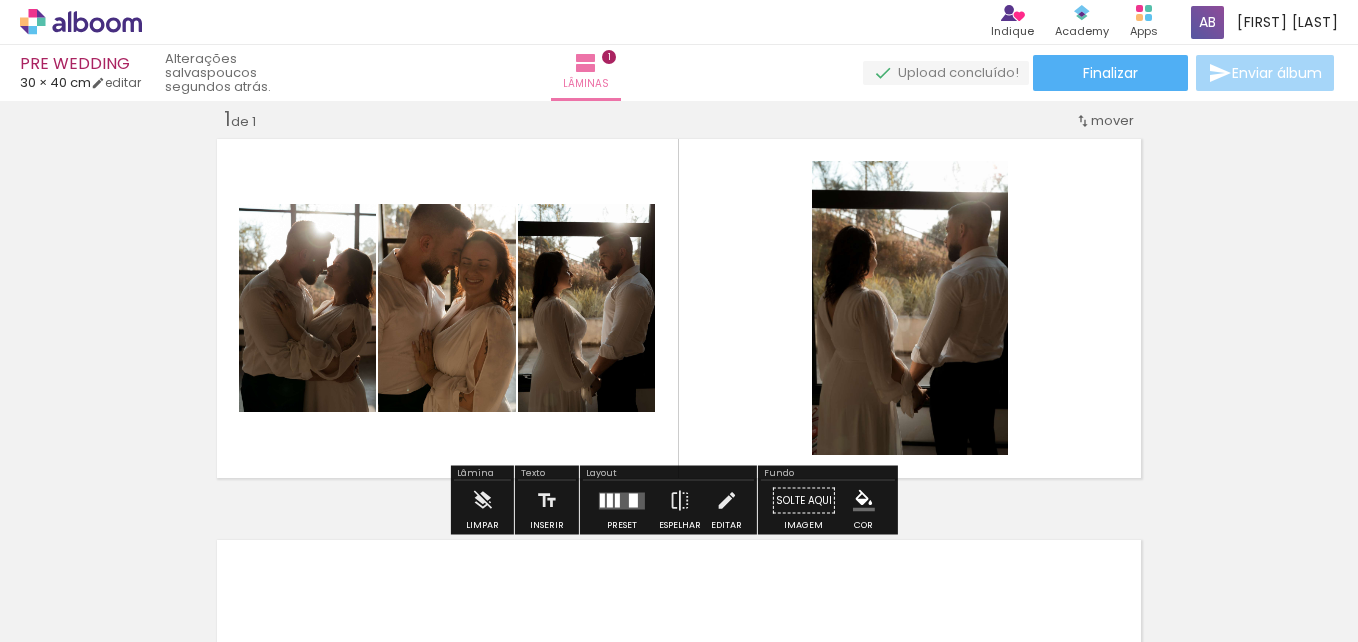 click on "Inserir lâmina 1  de 1" at bounding box center (679, 483) 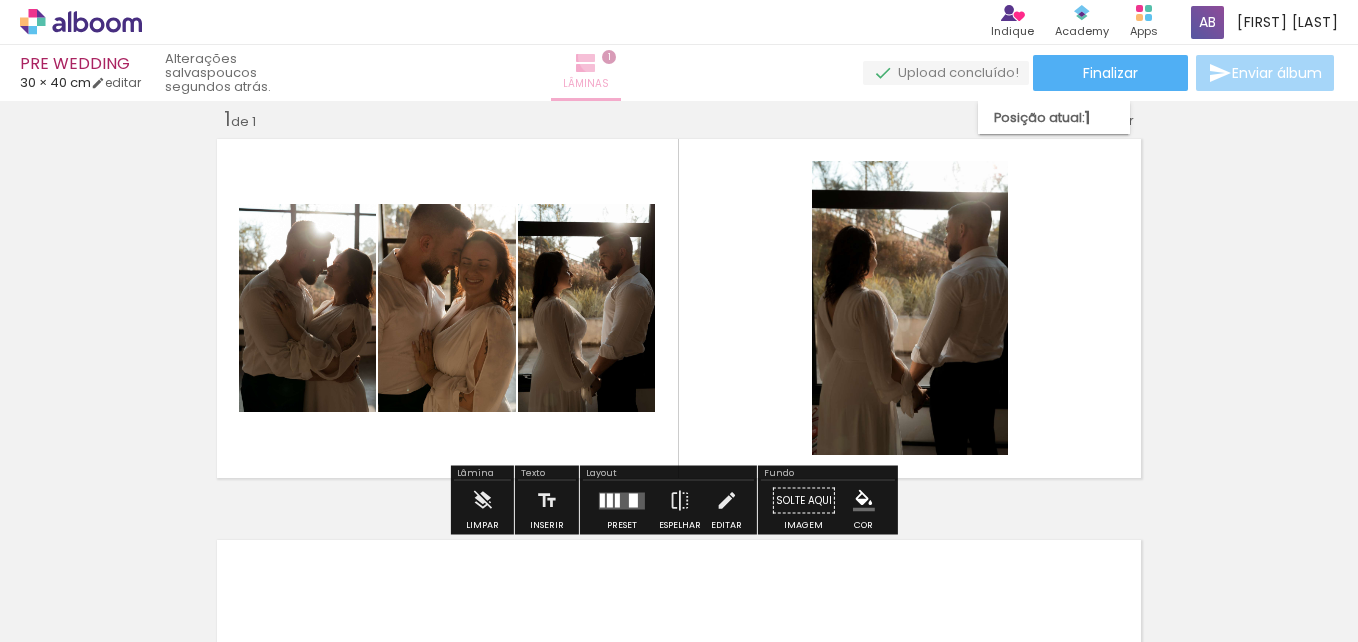 click at bounding box center [586, 63] 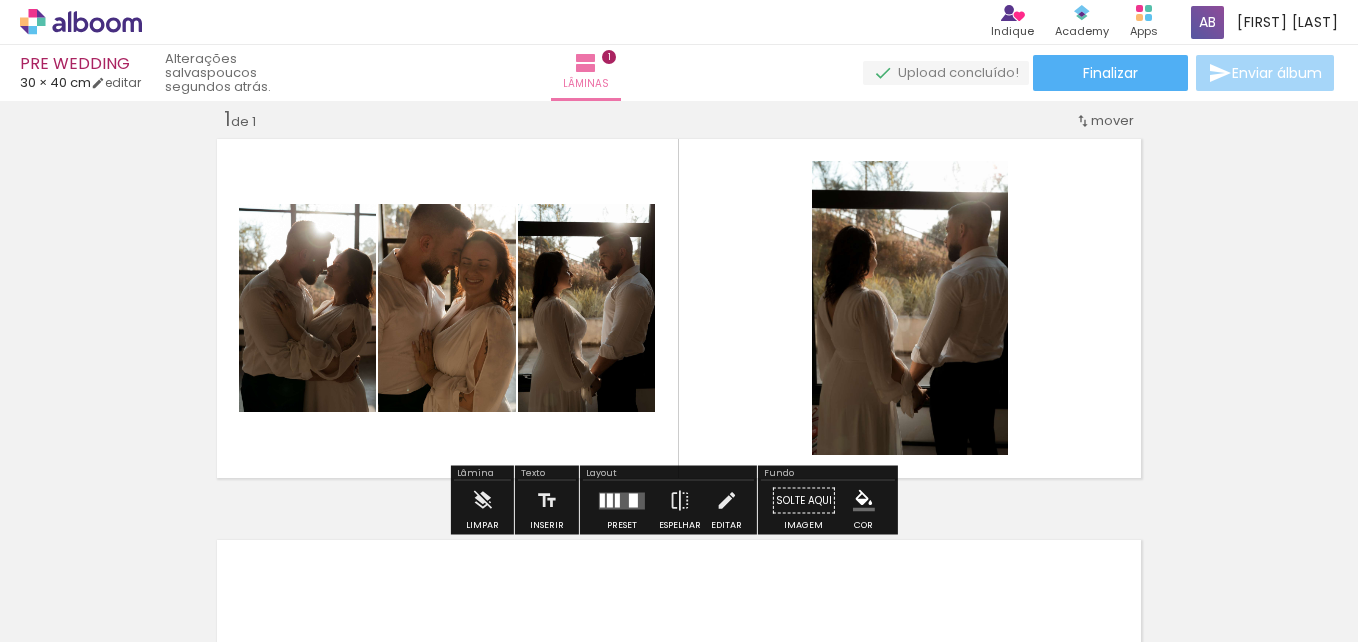 click on "Inserir lâmina 1  de 1" at bounding box center [679, 483] 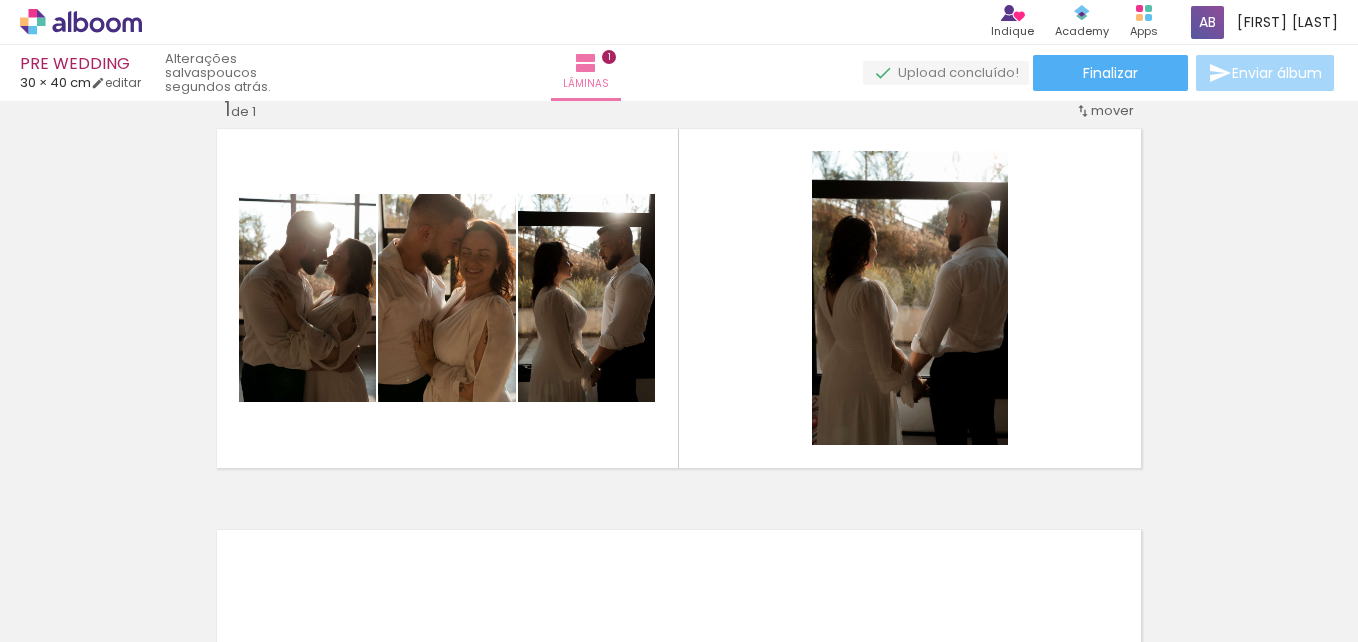 scroll, scrollTop: 37, scrollLeft: 0, axis: vertical 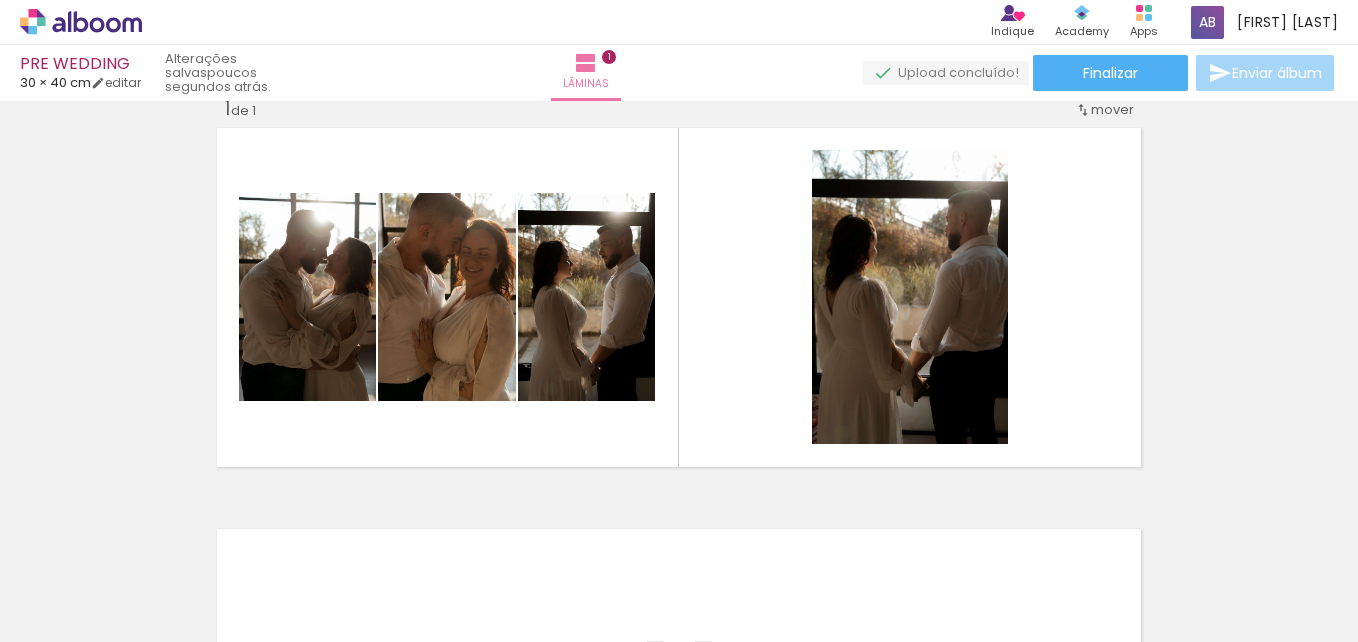 click on "Adicionar
Fotos" at bounding box center (71, 615) 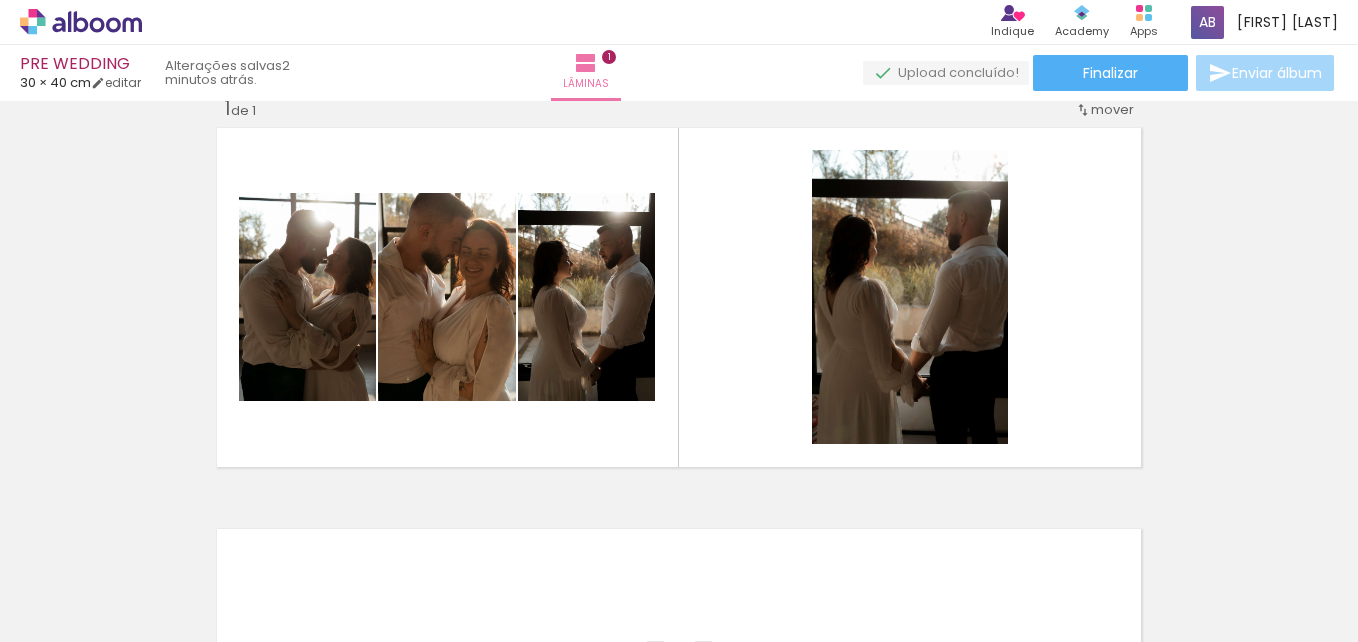 click on "Adicionar
Fotos" at bounding box center [71, 615] 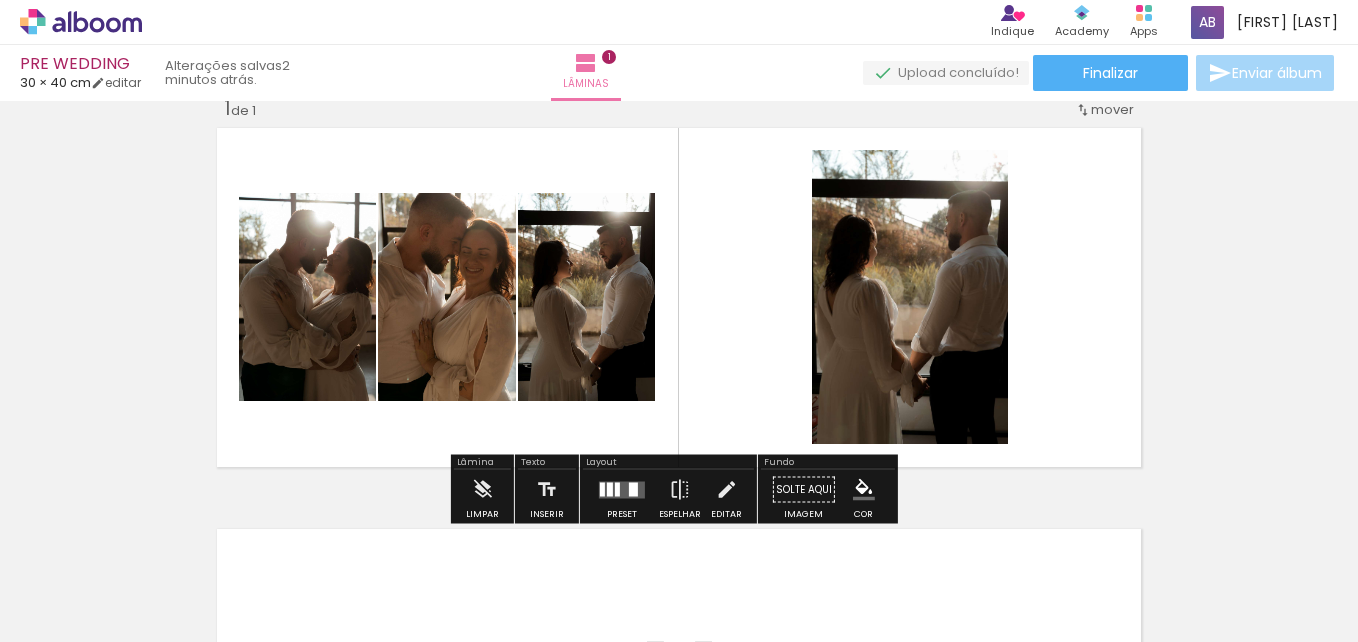 click on "Todas as fotos" at bounding box center (56, 581) 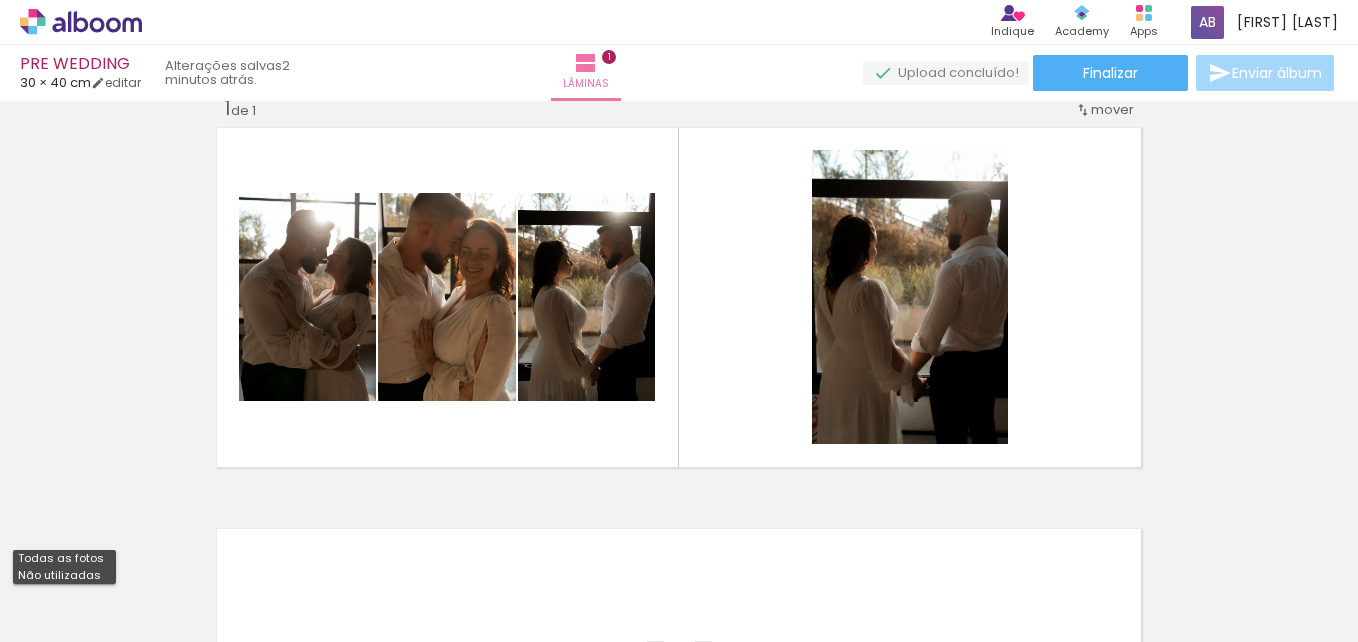 click on "Não utilizadas" at bounding box center (0, 0) 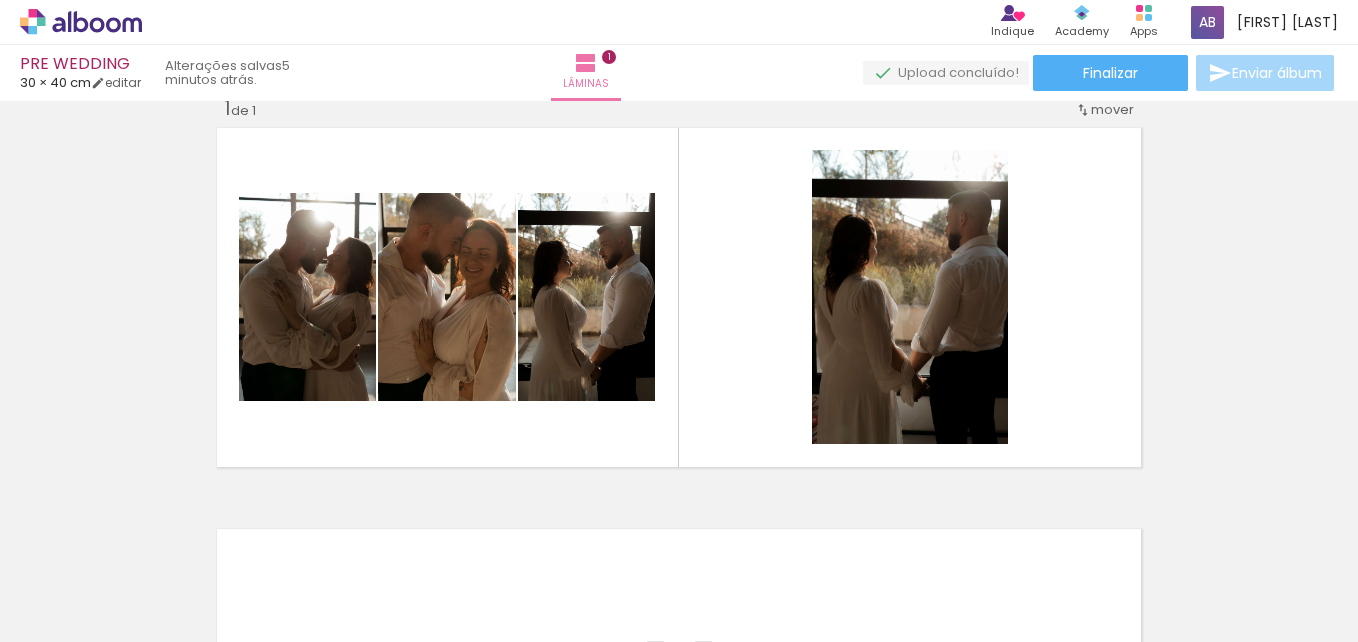 click on "Adicionar
Fotos" at bounding box center [71, 631] 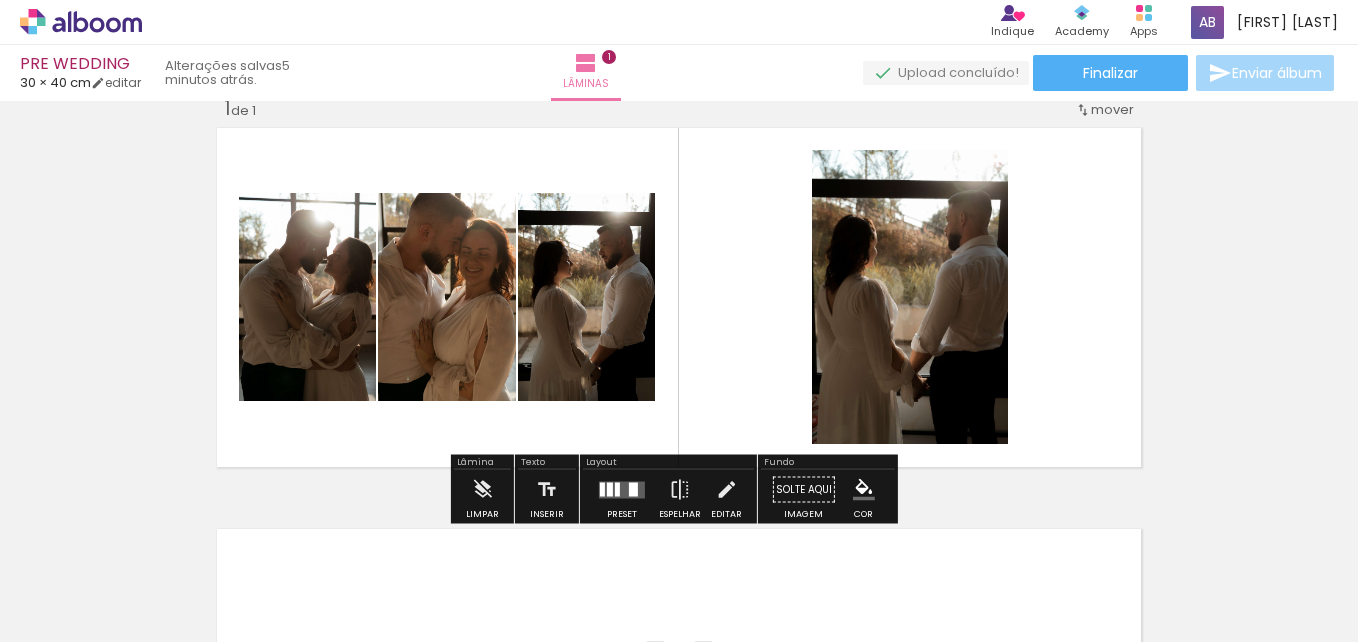 scroll, scrollTop: 0, scrollLeft: 0, axis: both 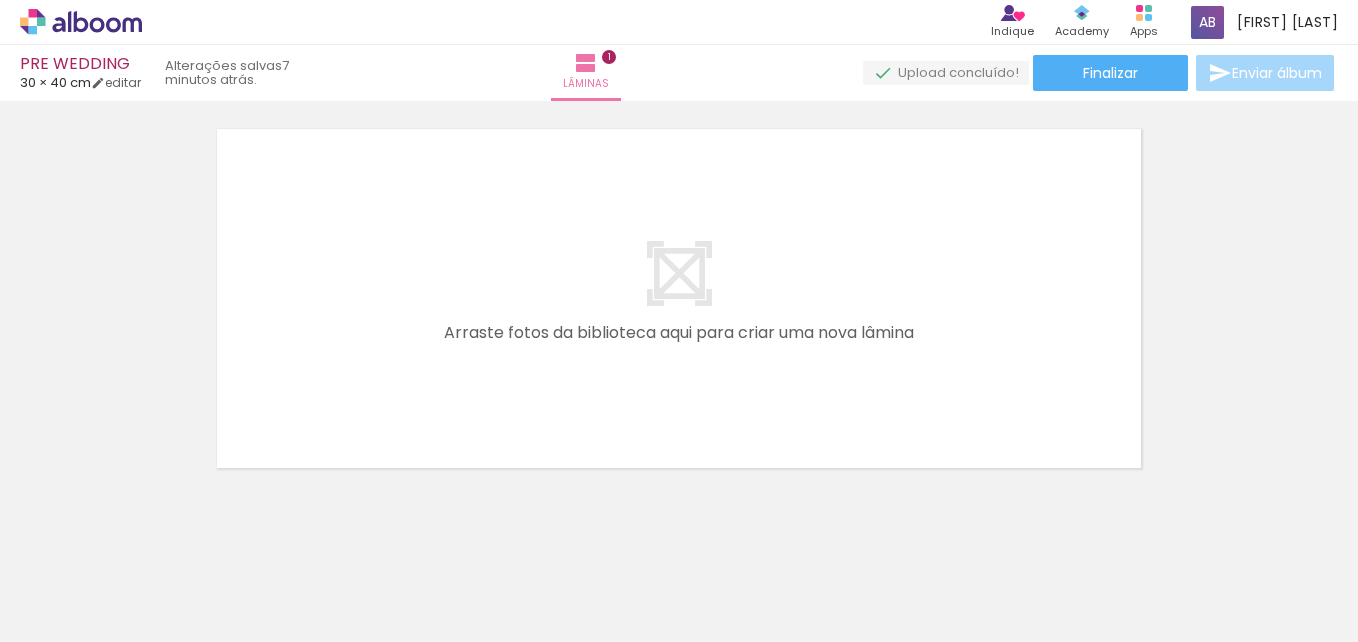 click at bounding box center (312, 575) 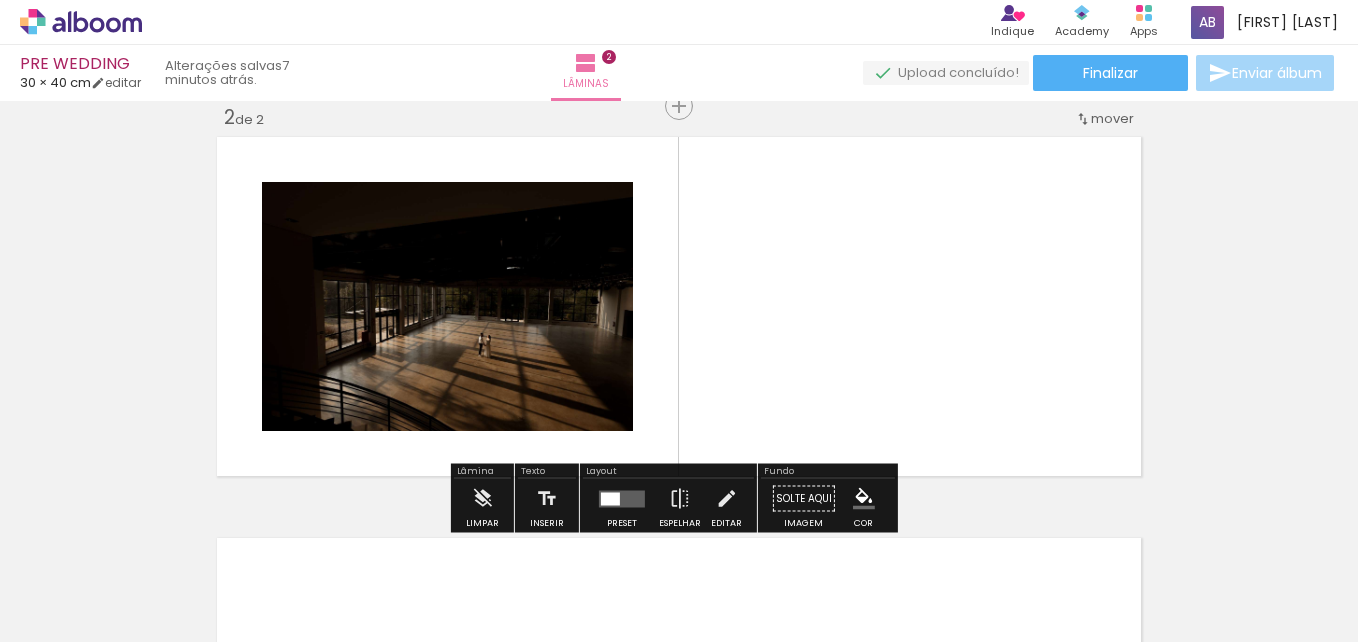 scroll, scrollTop: 427, scrollLeft: 0, axis: vertical 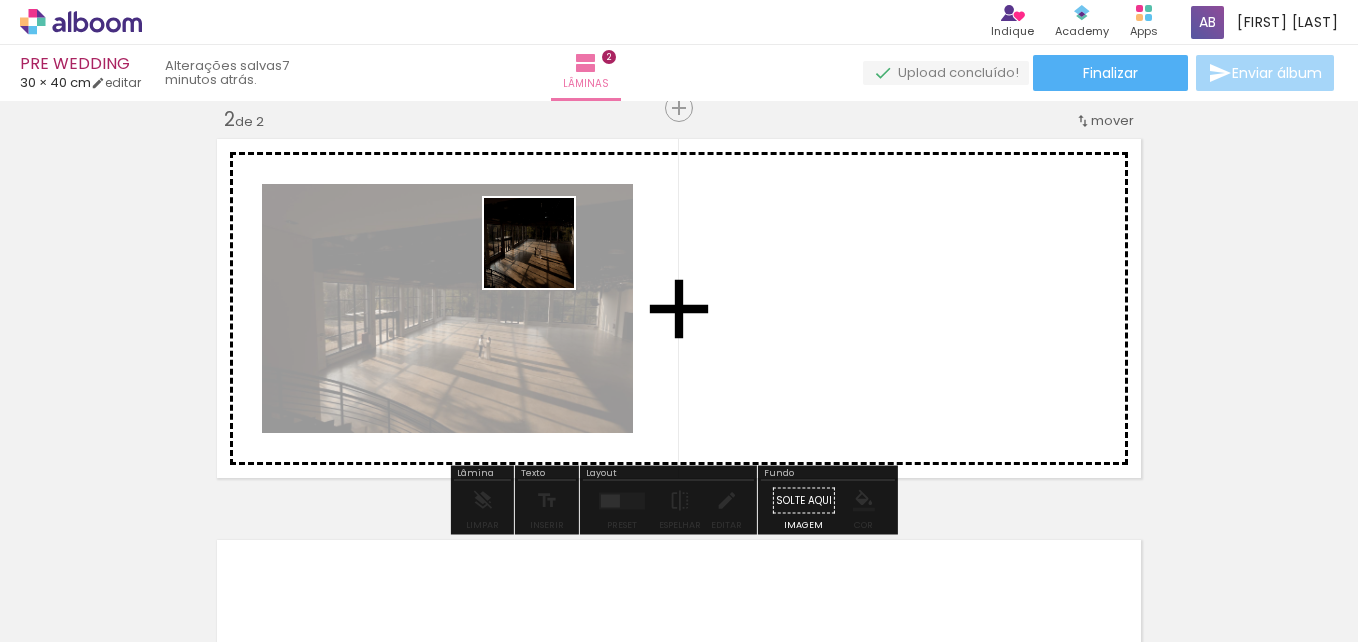 drag, startPoint x: 195, startPoint y: 579, endPoint x: 601, endPoint y: 234, distance: 532.7861 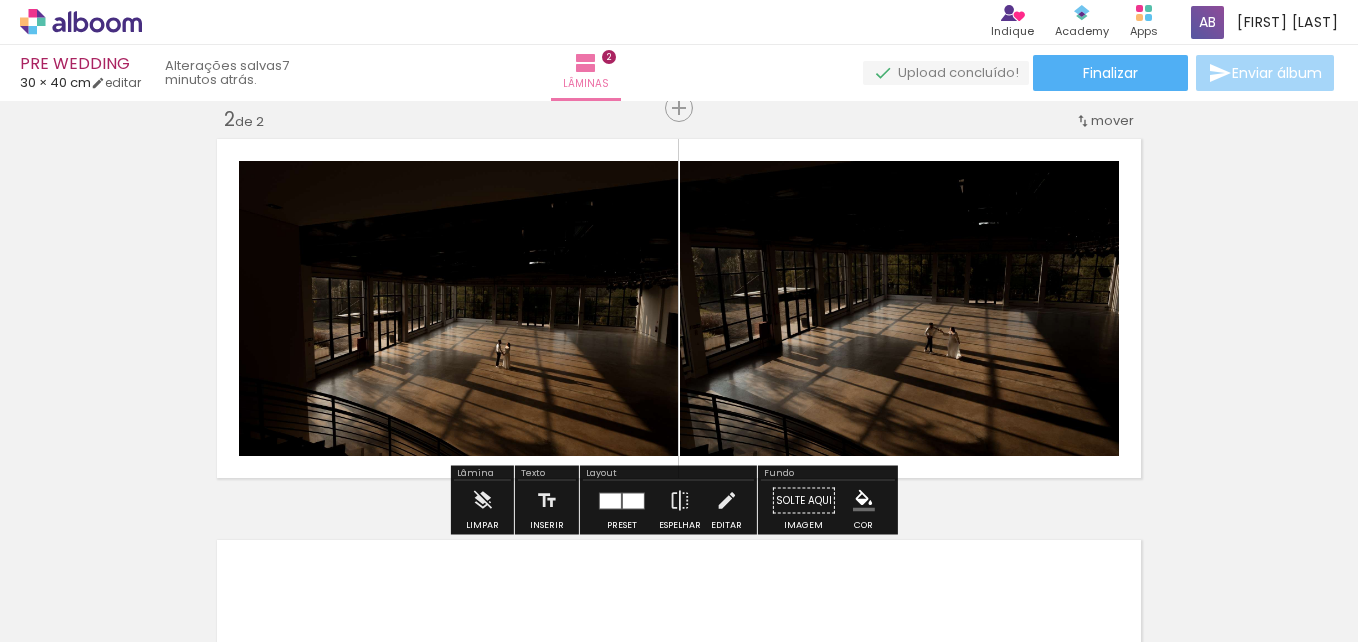 drag, startPoint x: 1003, startPoint y: 594, endPoint x: 949, endPoint y: 359, distance: 241.12445 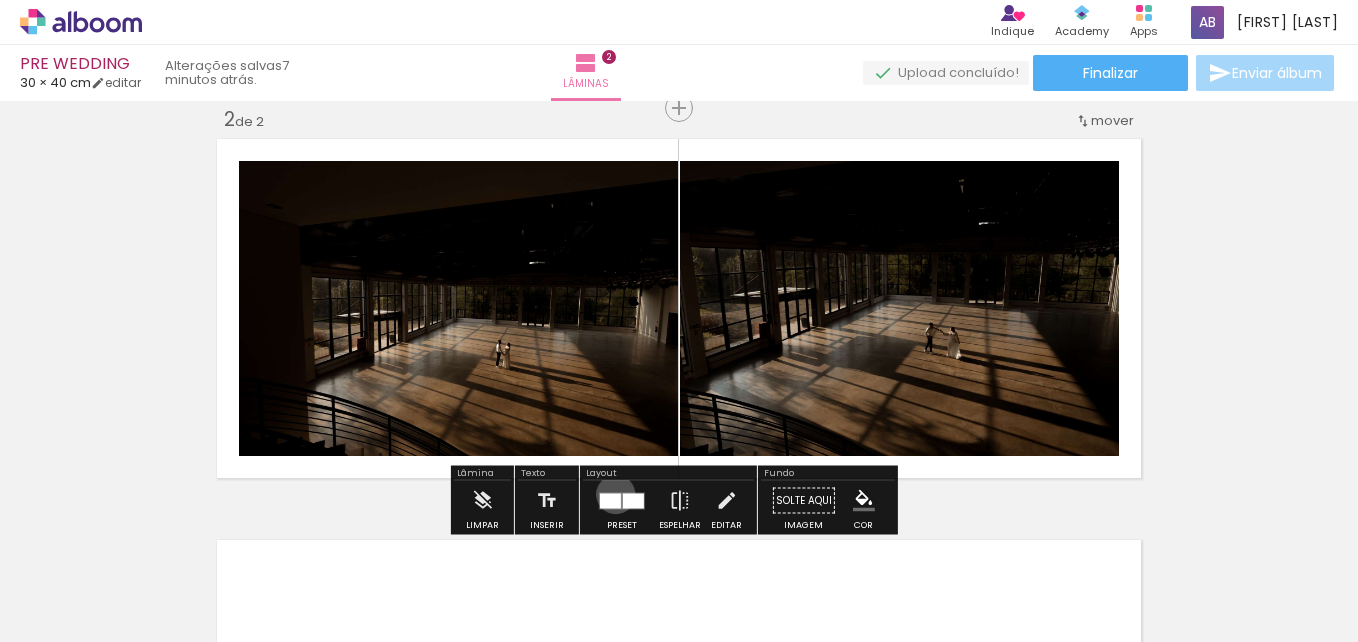 drag, startPoint x: 949, startPoint y: 359, endPoint x: 611, endPoint y: 494, distance: 363.96292 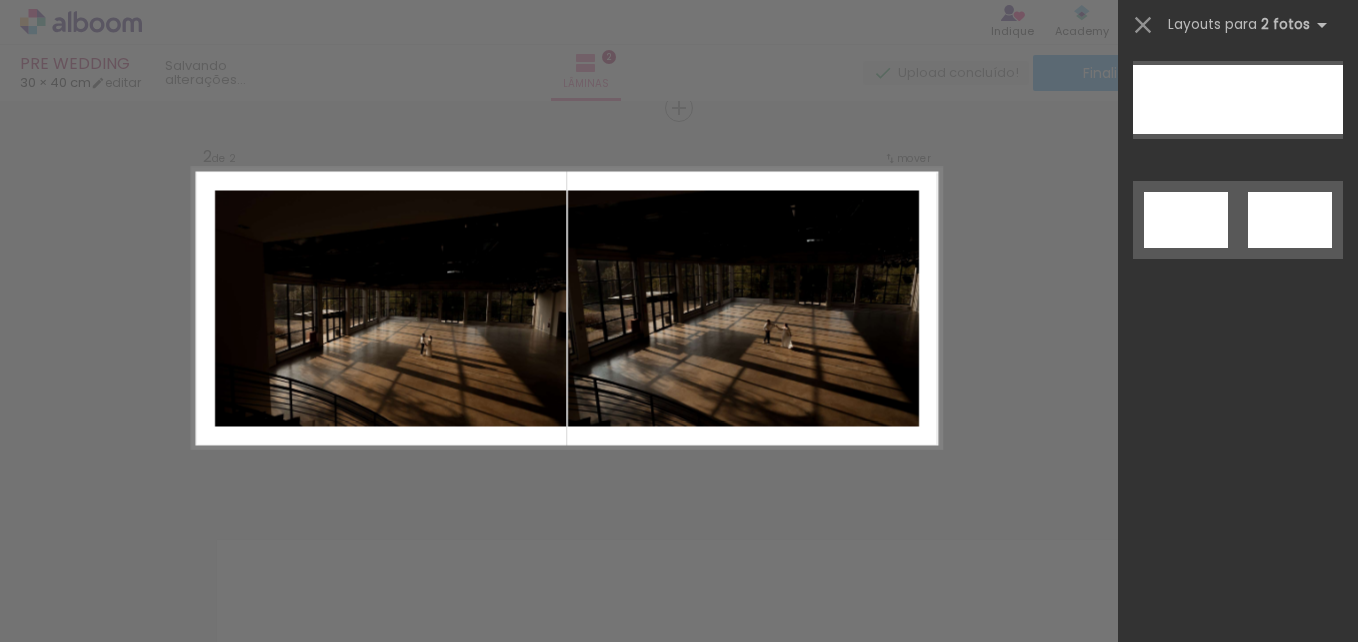scroll, scrollTop: 0, scrollLeft: 0, axis: both 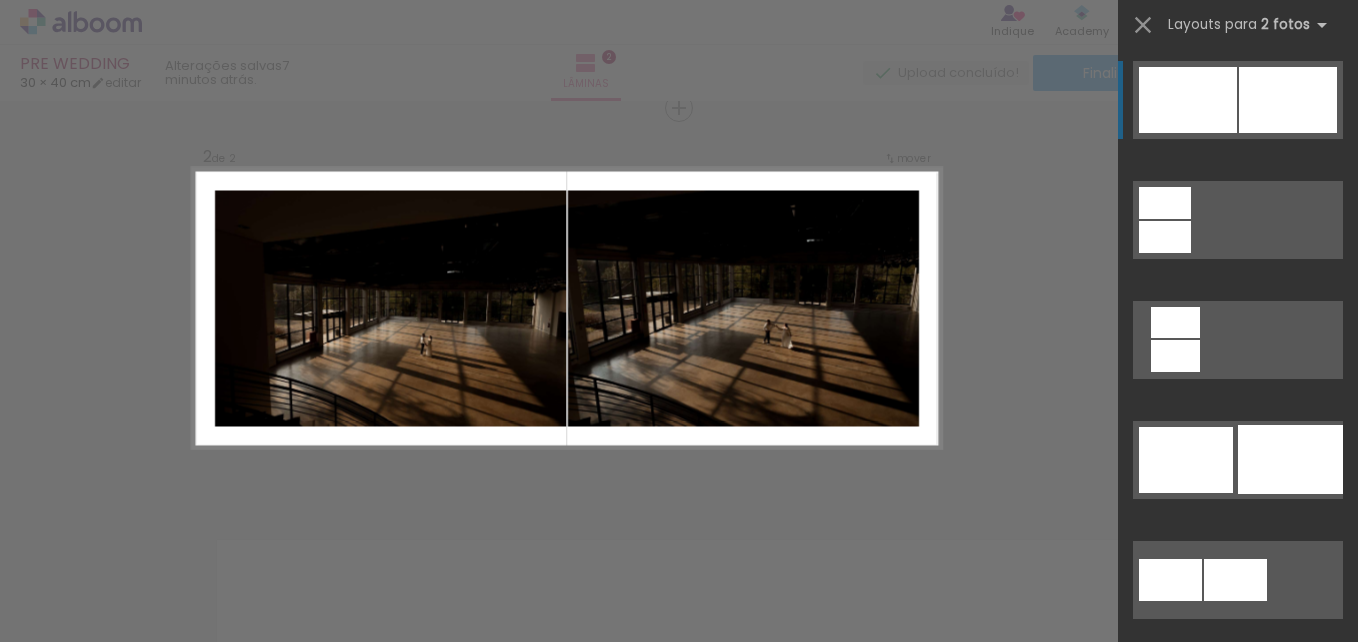 click on "Confirmar Cancelar" at bounding box center [679, 299] 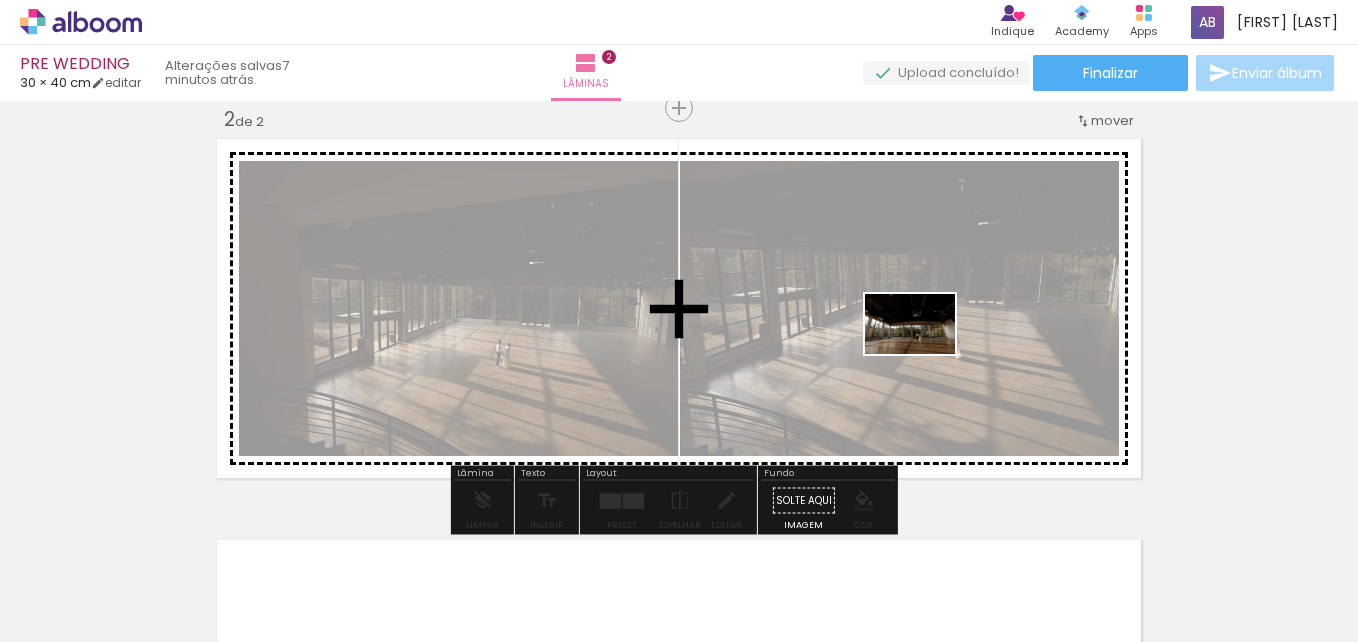 drag, startPoint x: 972, startPoint y: 562, endPoint x: 923, endPoint y: 350, distance: 217.58907 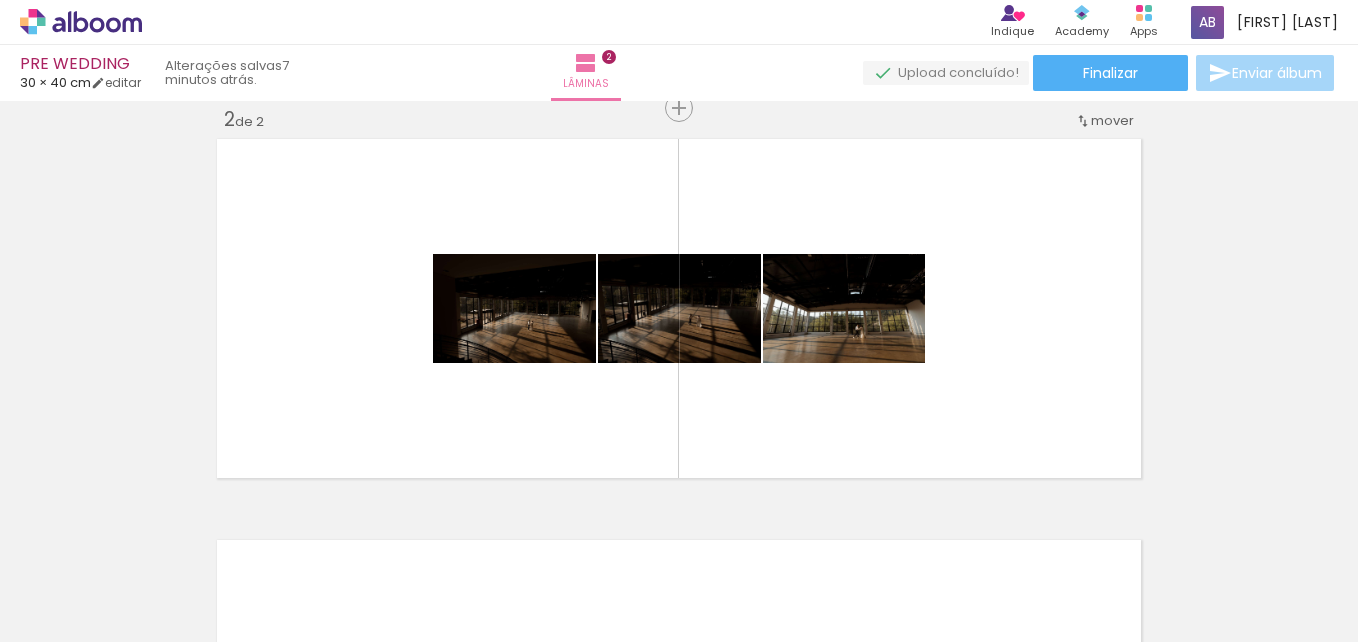 scroll, scrollTop: 0, scrollLeft: 506, axis: horizontal 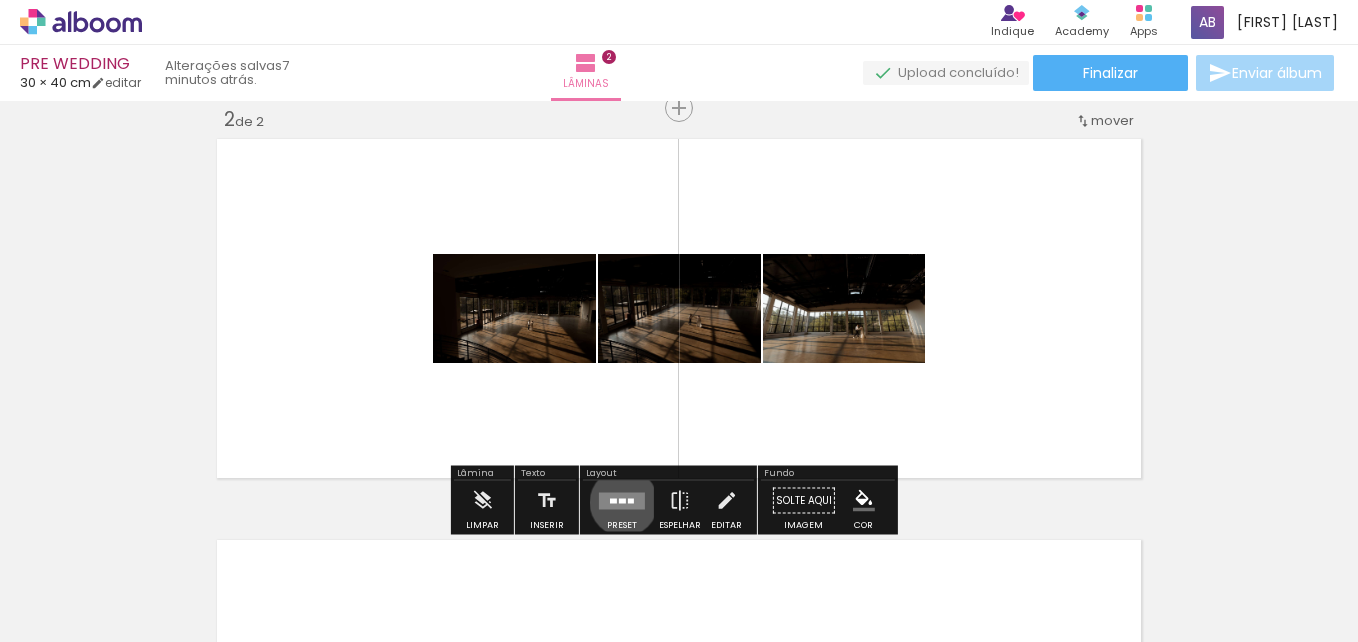 click at bounding box center [622, 500] 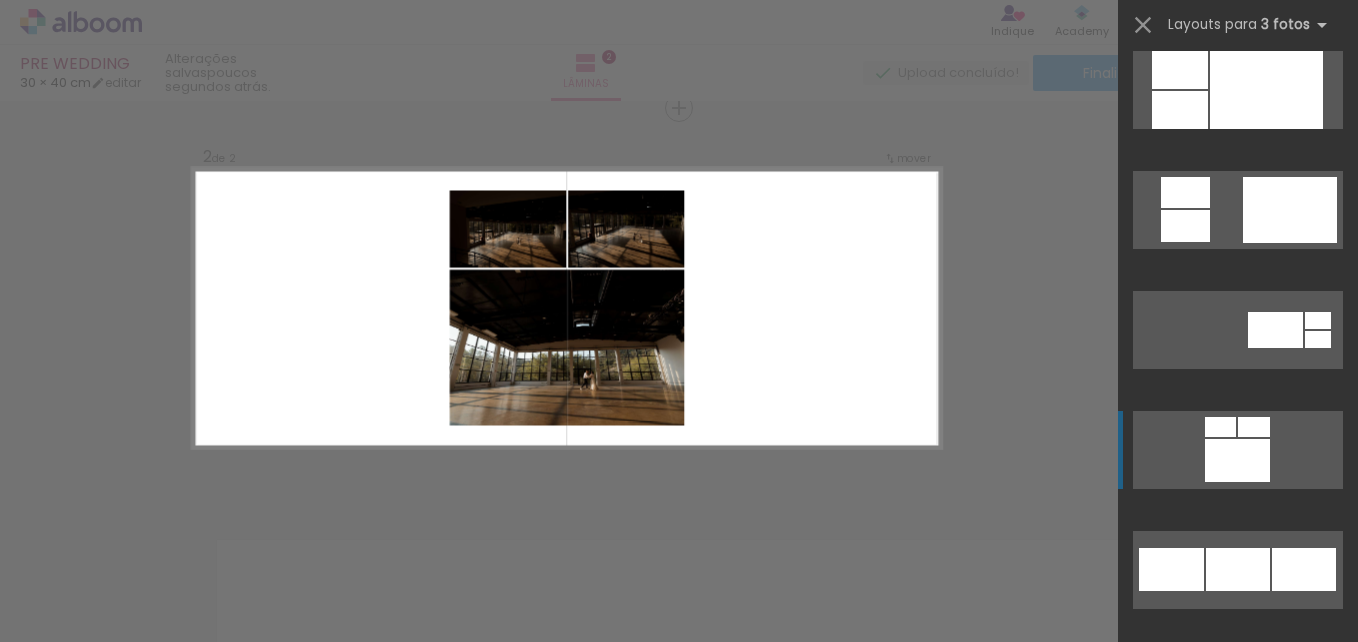 scroll, scrollTop: 1577, scrollLeft: 0, axis: vertical 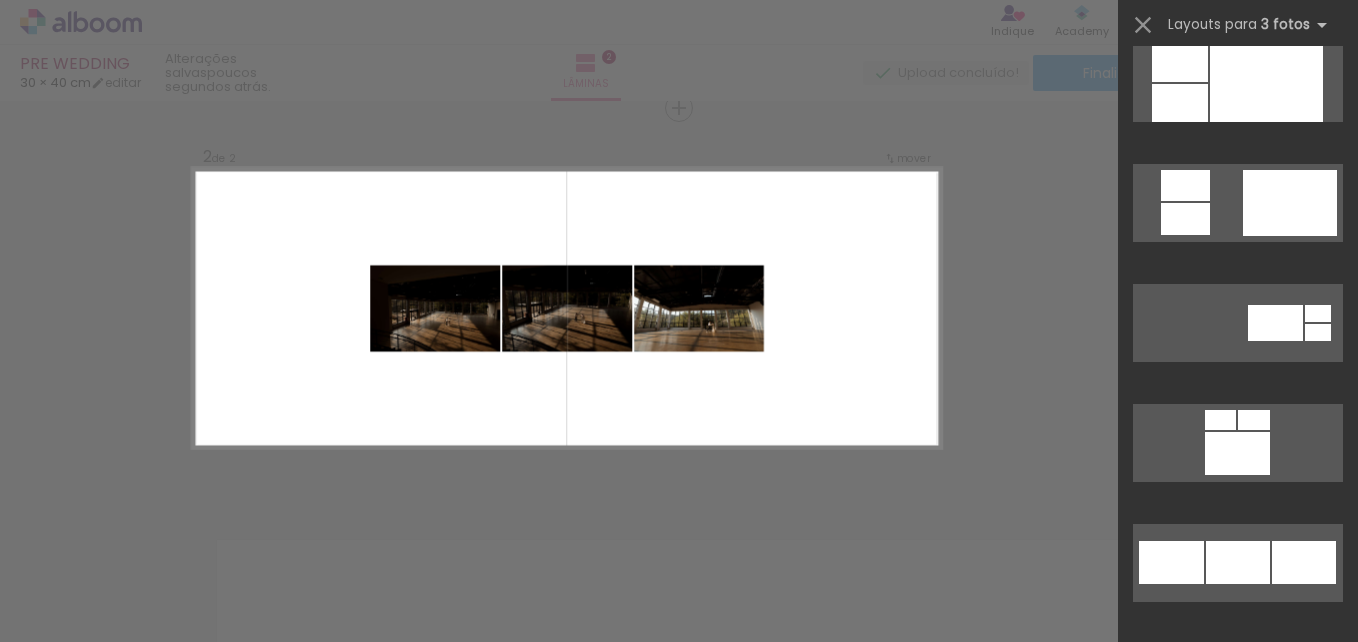 click on "Confirmar Cancelar" at bounding box center [679, 299] 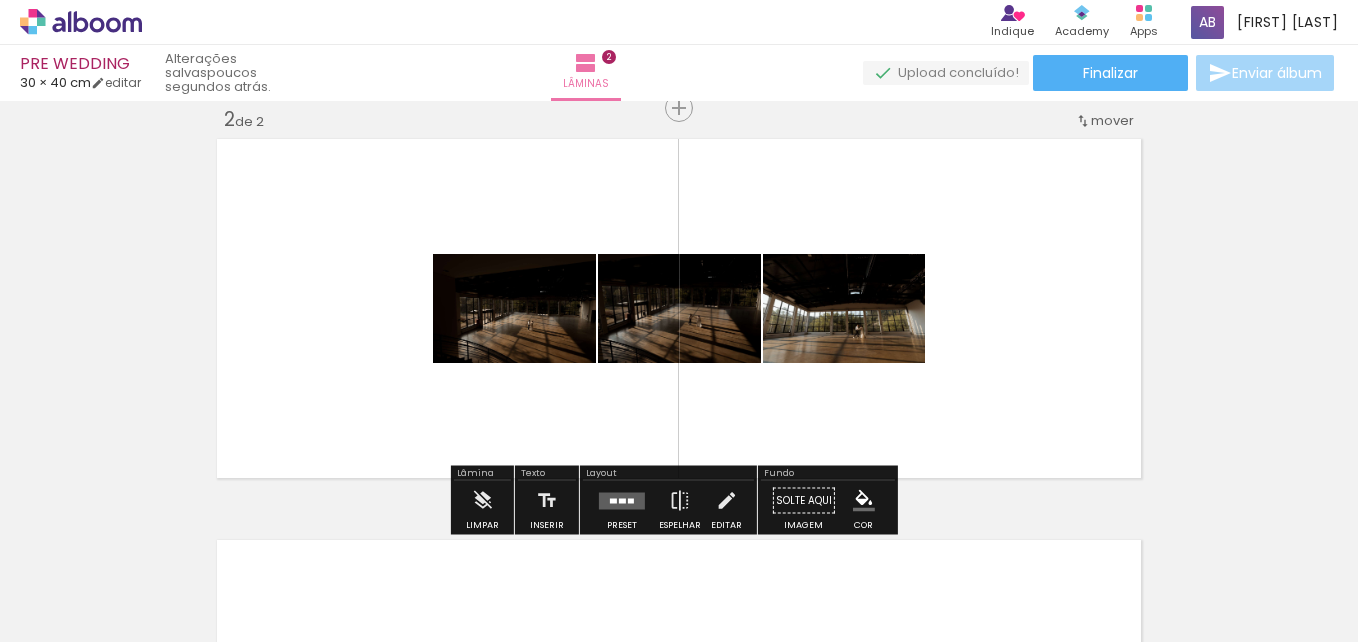 scroll, scrollTop: 0, scrollLeft: 0, axis: both 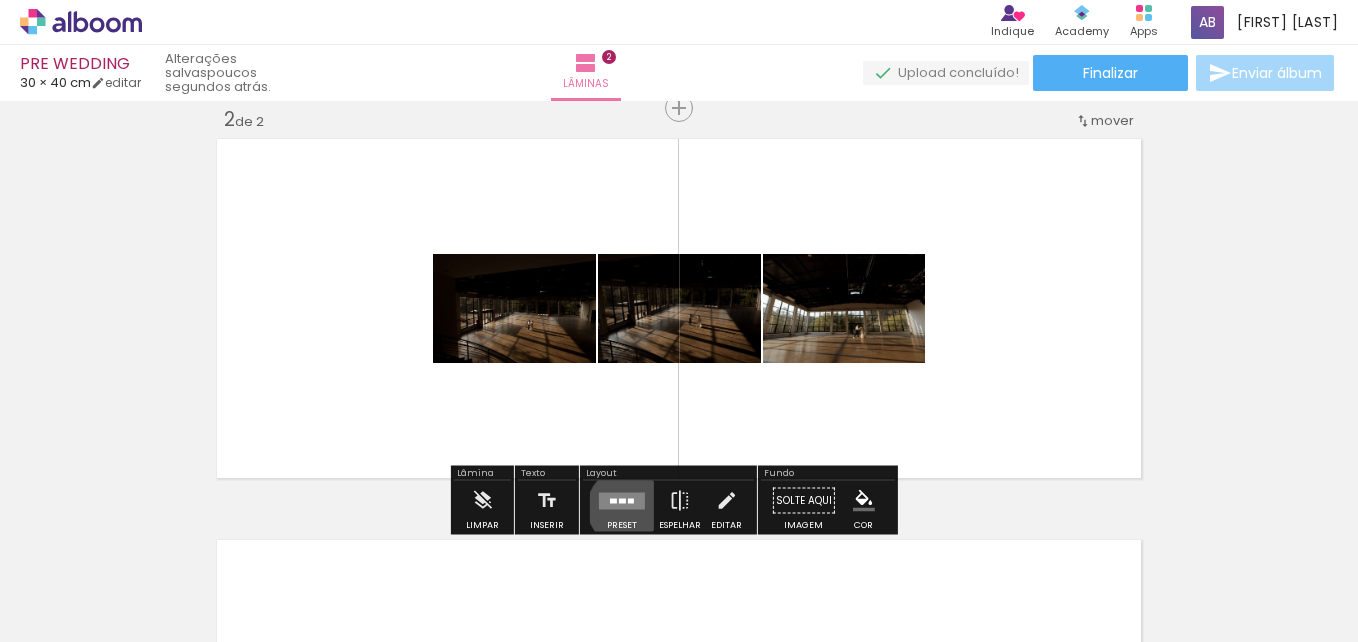click at bounding box center (622, 500) 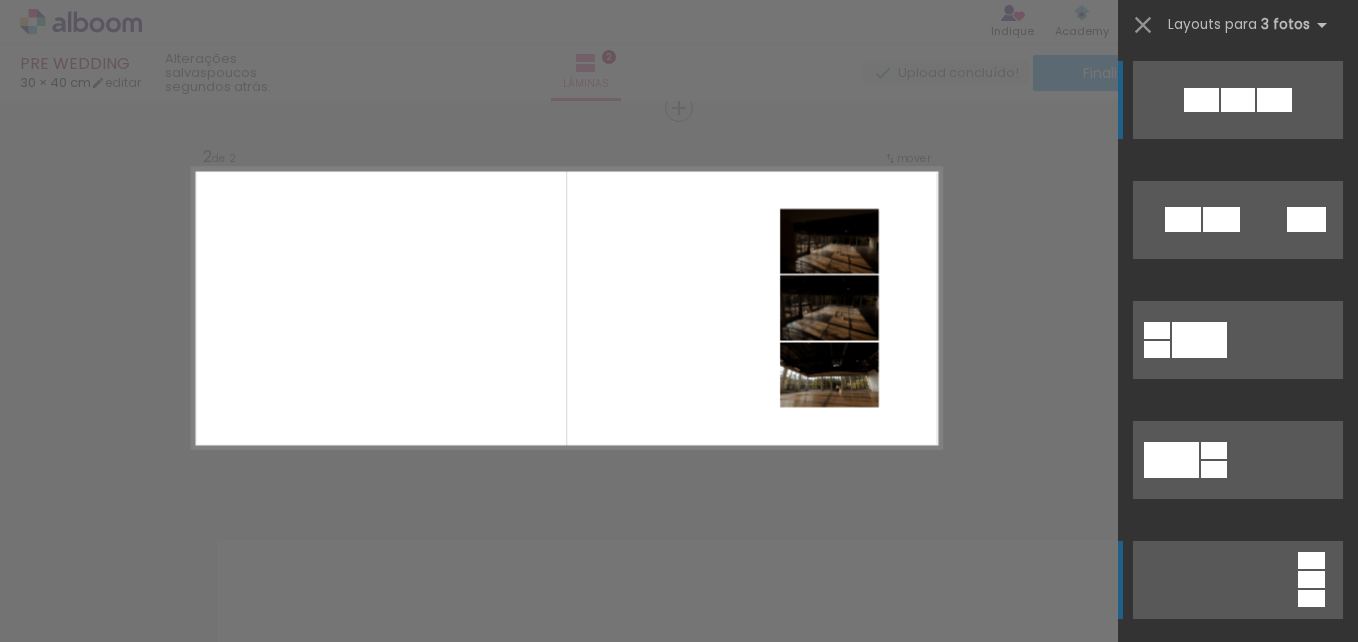 click at bounding box center [1238, 580] 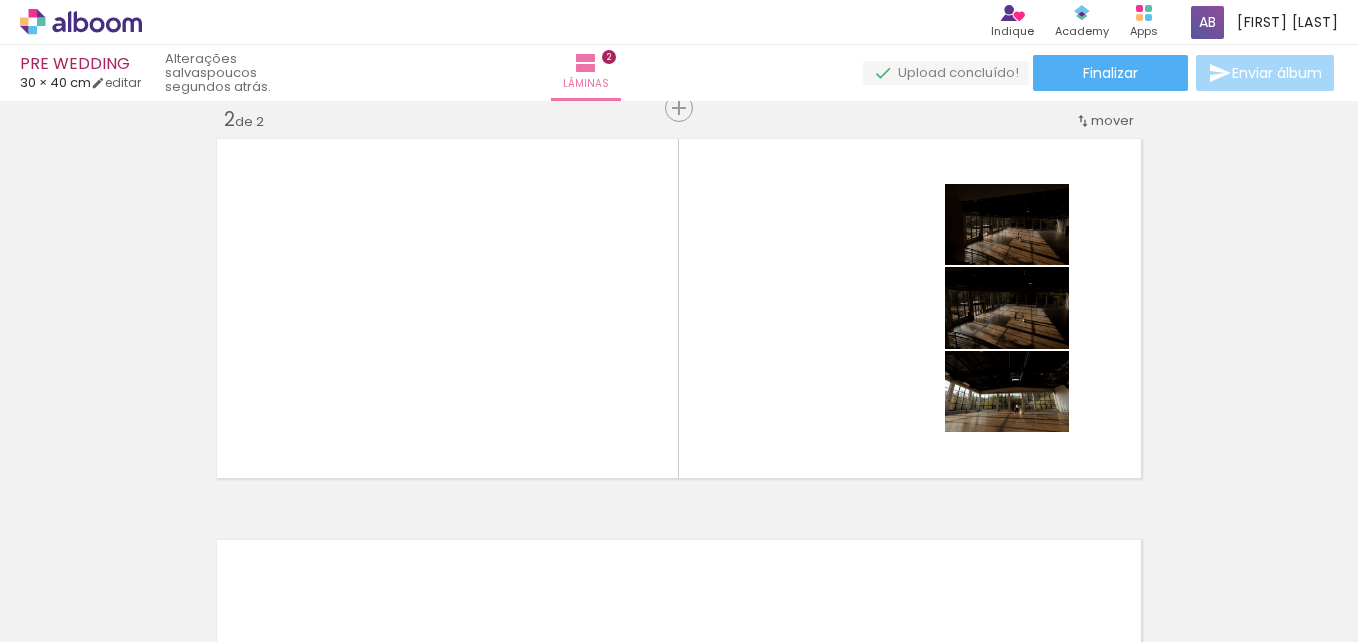 scroll, scrollTop: 0, scrollLeft: 535, axis: horizontal 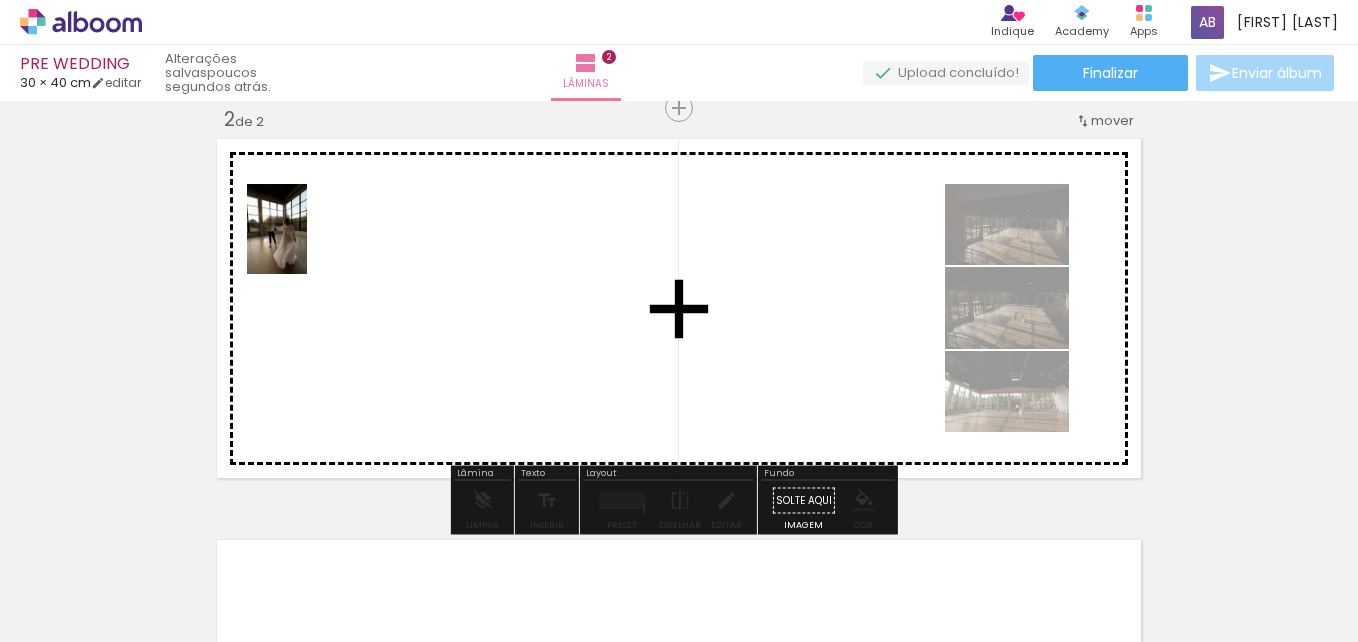 drag, startPoint x: 803, startPoint y: 590, endPoint x: 307, endPoint y: 244, distance: 604.7578 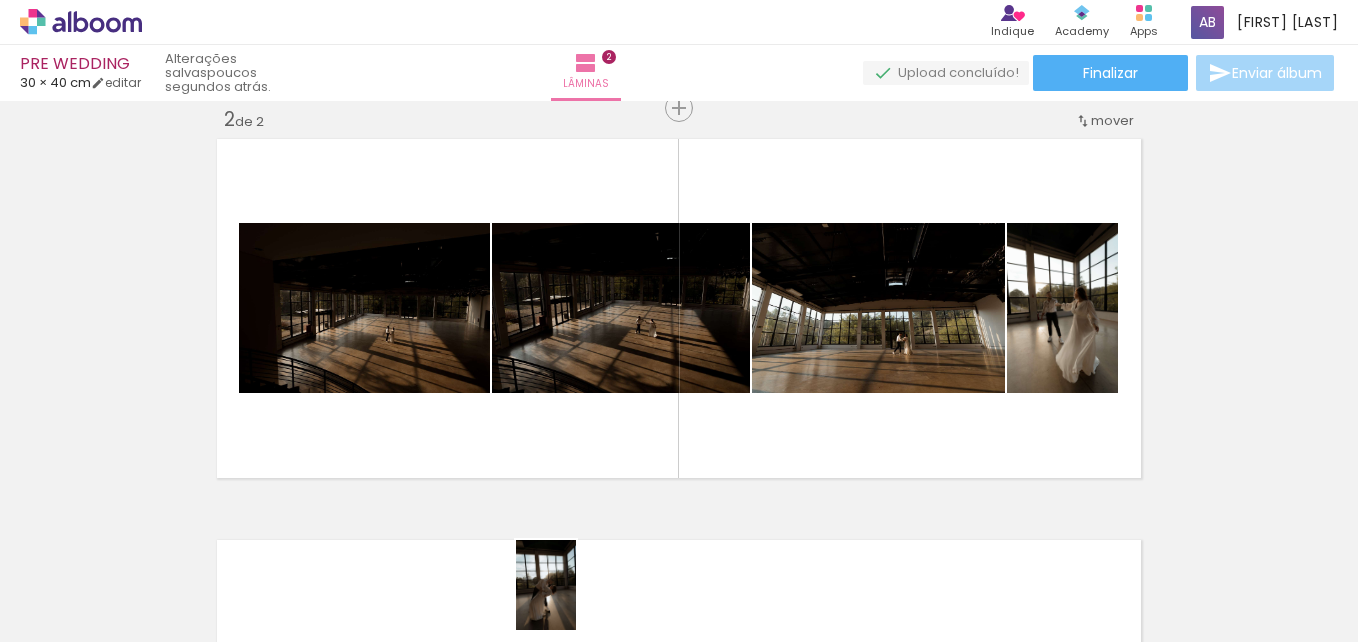 drag, startPoint x: 563, startPoint y: 600, endPoint x: 576, endPoint y: 600, distance: 13 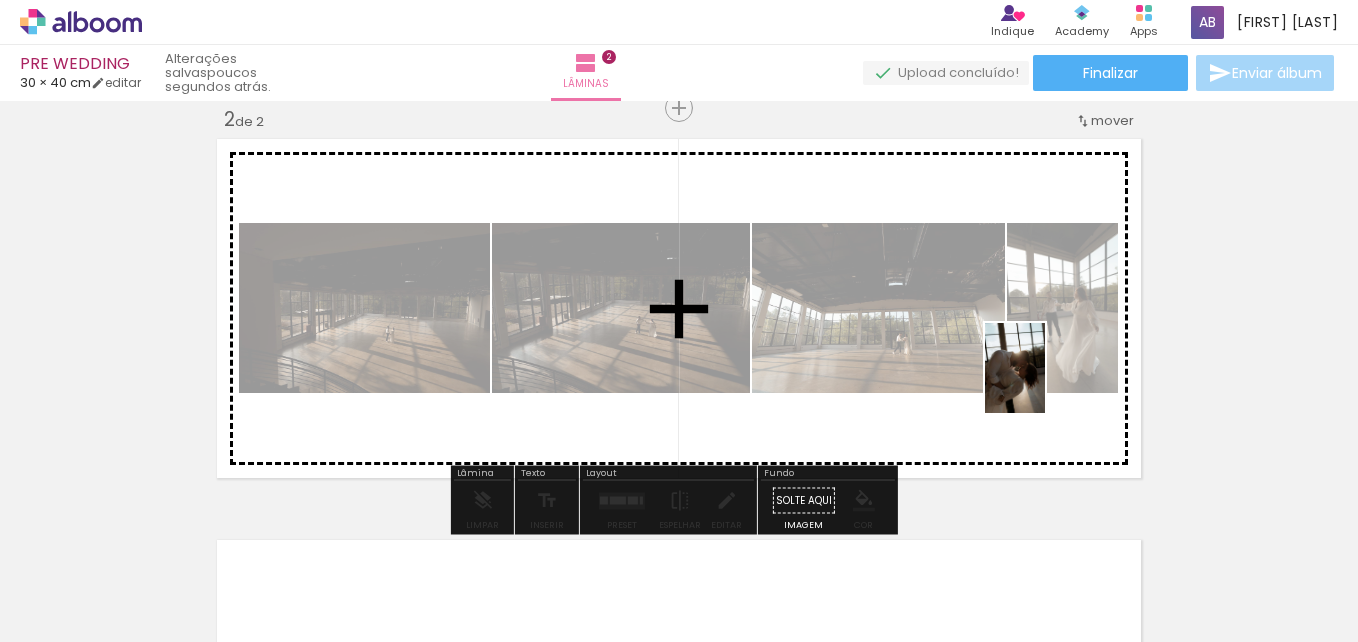 drag, startPoint x: 681, startPoint y: 588, endPoint x: 1046, endPoint y: 383, distance: 418.62872 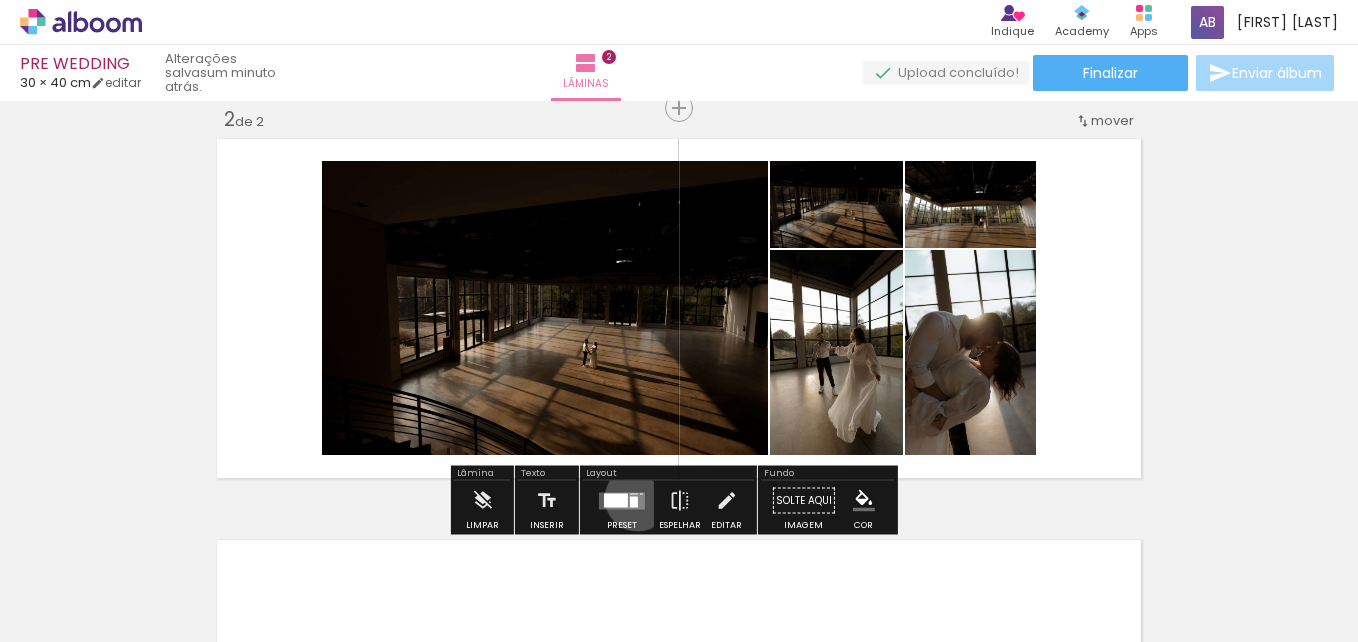 click at bounding box center [634, 501] 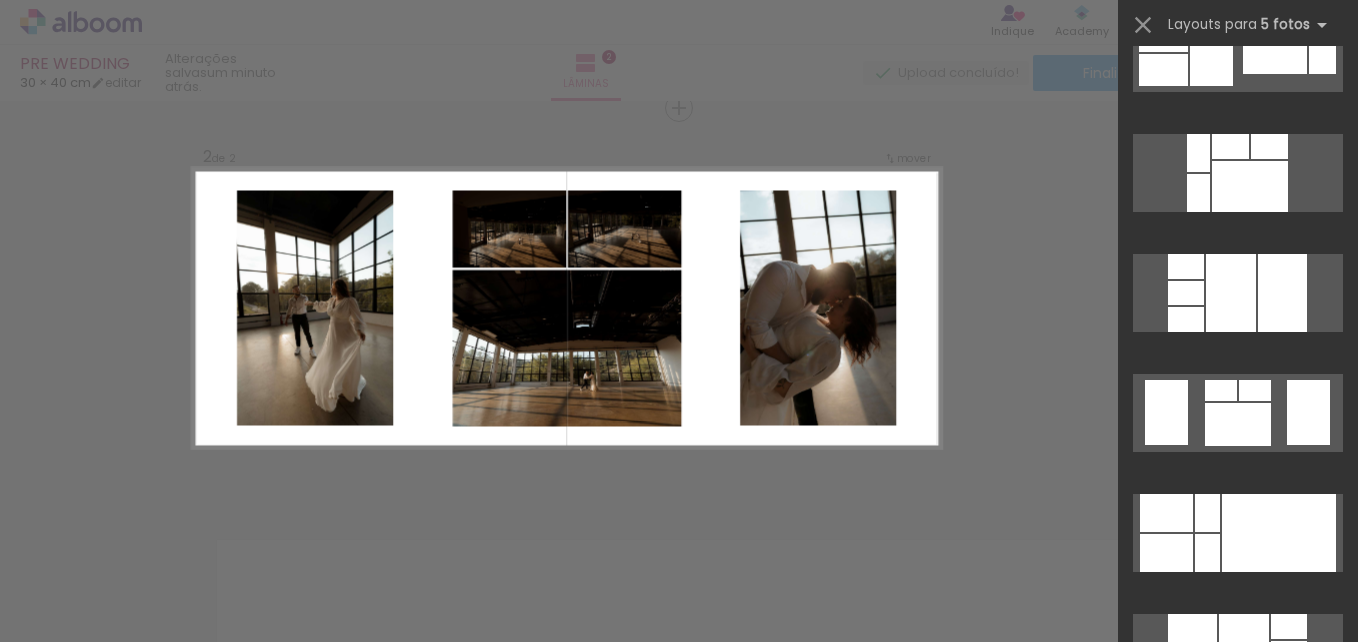 scroll, scrollTop: 1008, scrollLeft: 0, axis: vertical 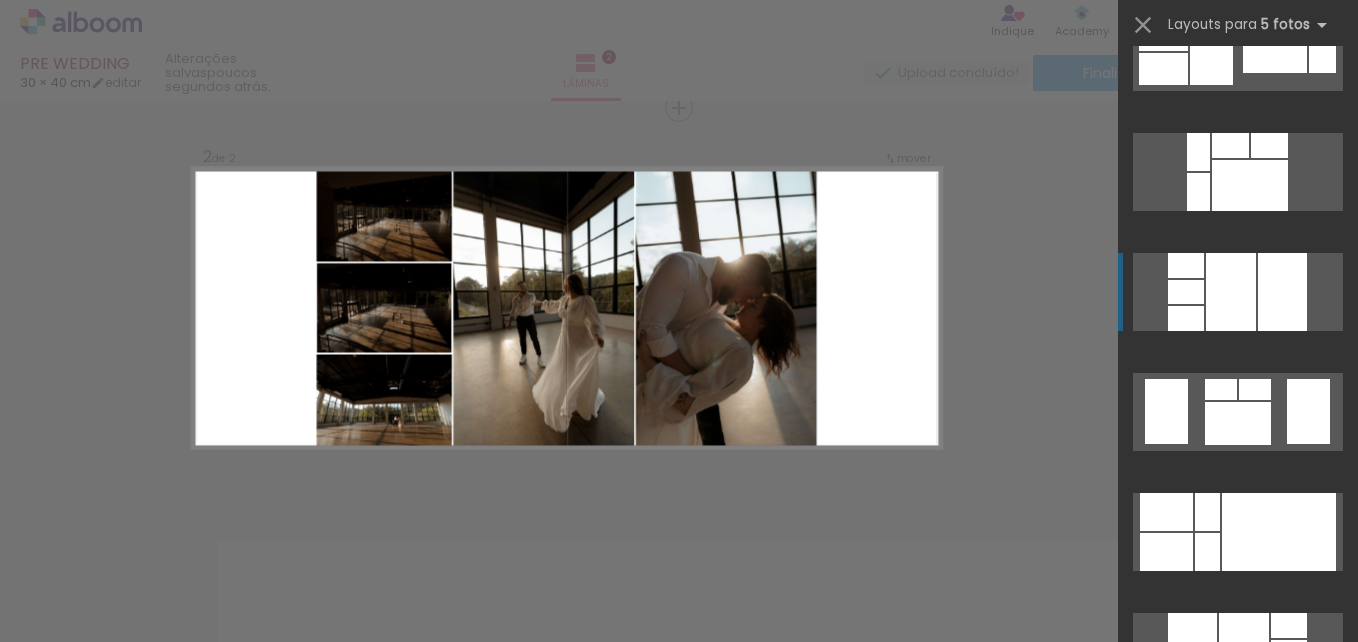 click at bounding box center [1238, 652] 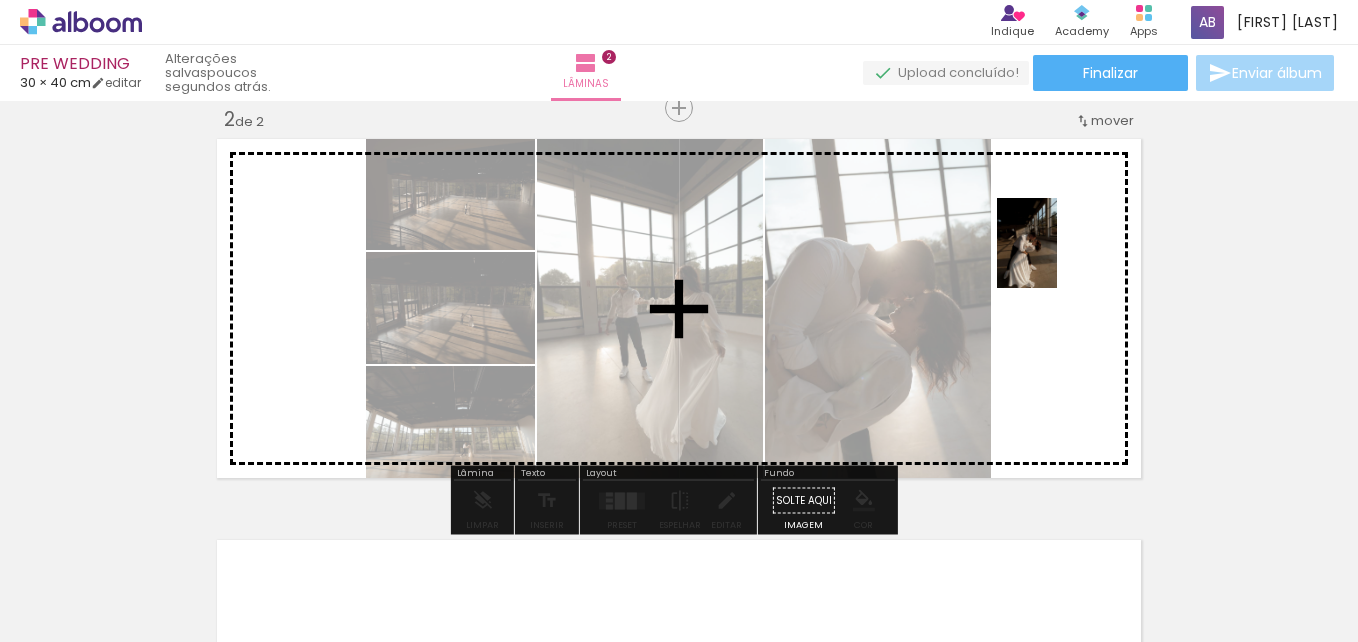 drag, startPoint x: 459, startPoint y: 593, endPoint x: 1057, endPoint y: 258, distance: 685.44073 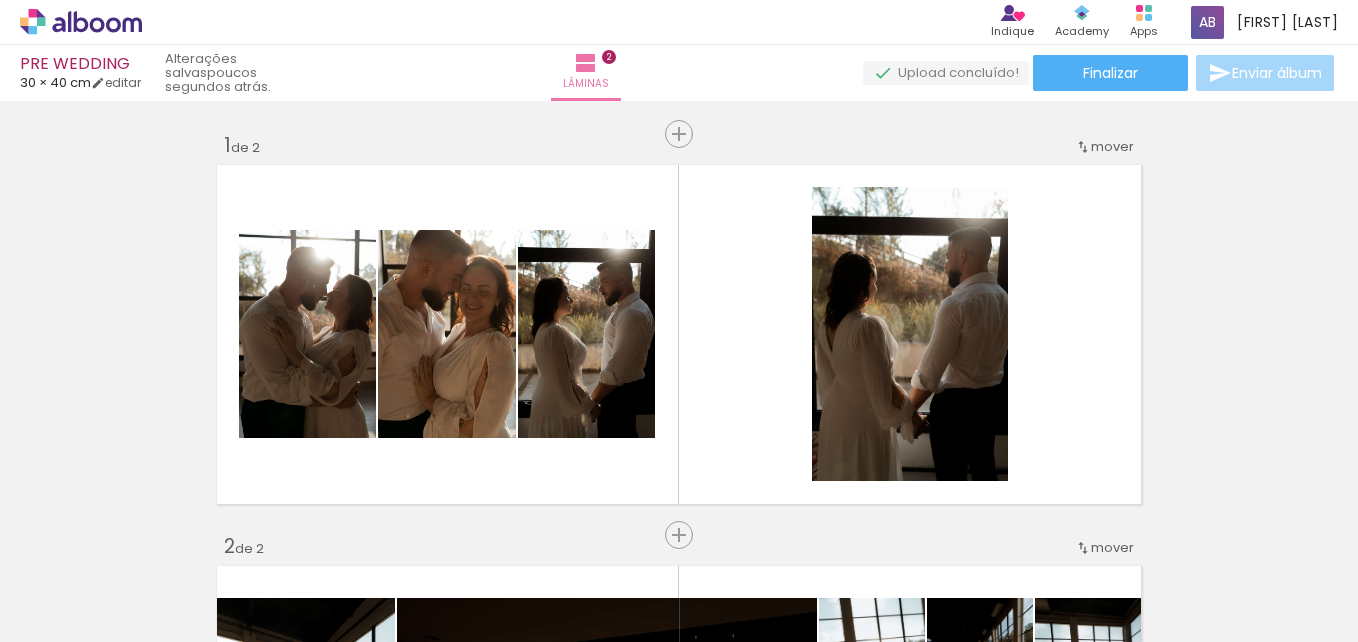 scroll, scrollTop: 0, scrollLeft: 0, axis: both 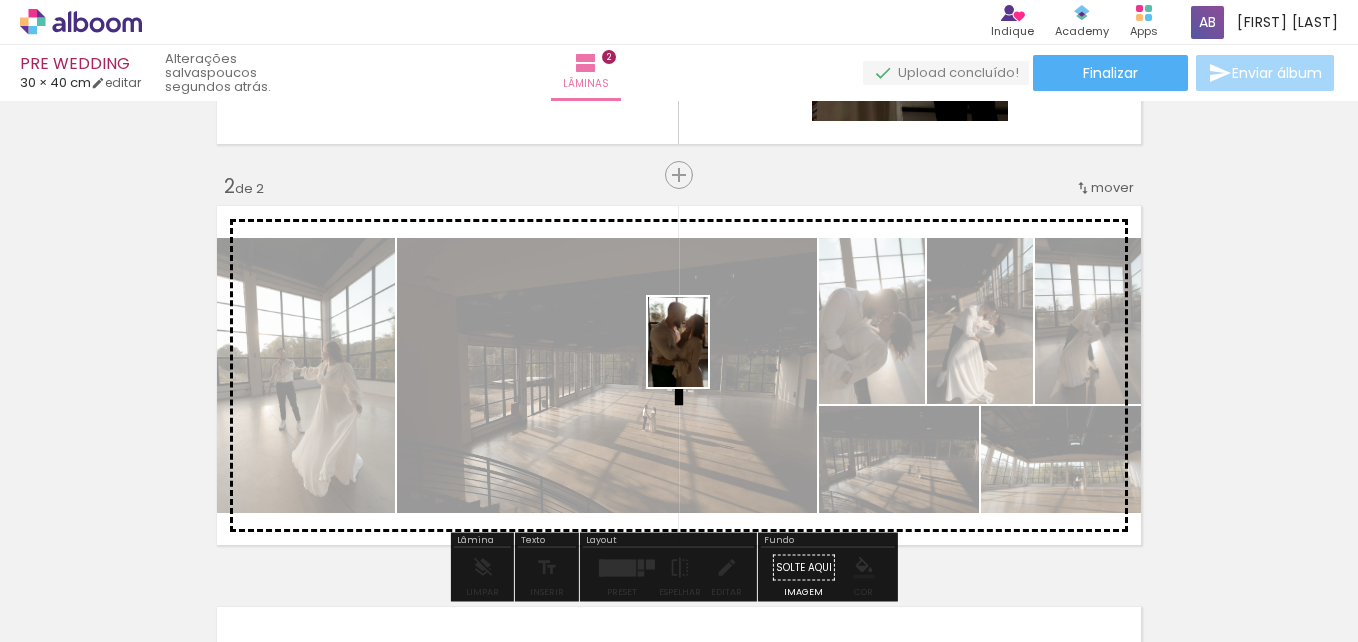 drag, startPoint x: 661, startPoint y: 606, endPoint x: 708, endPoint y: 355, distance: 255.36249 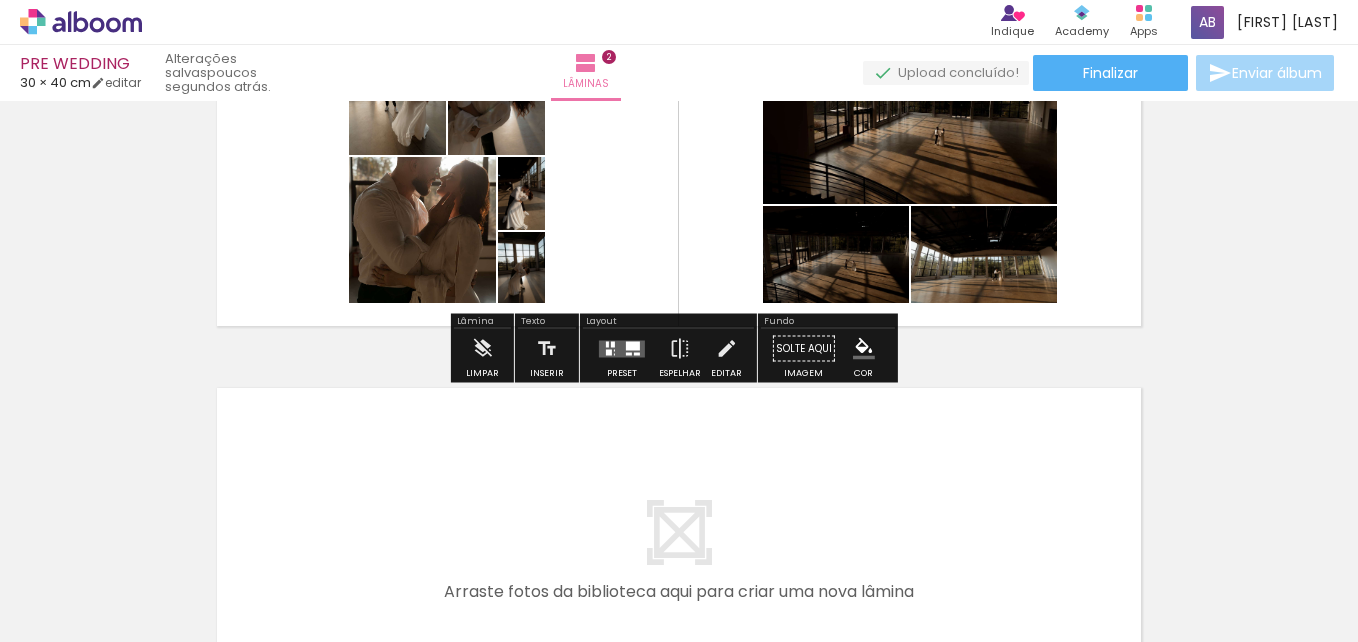 scroll, scrollTop: 580, scrollLeft: 0, axis: vertical 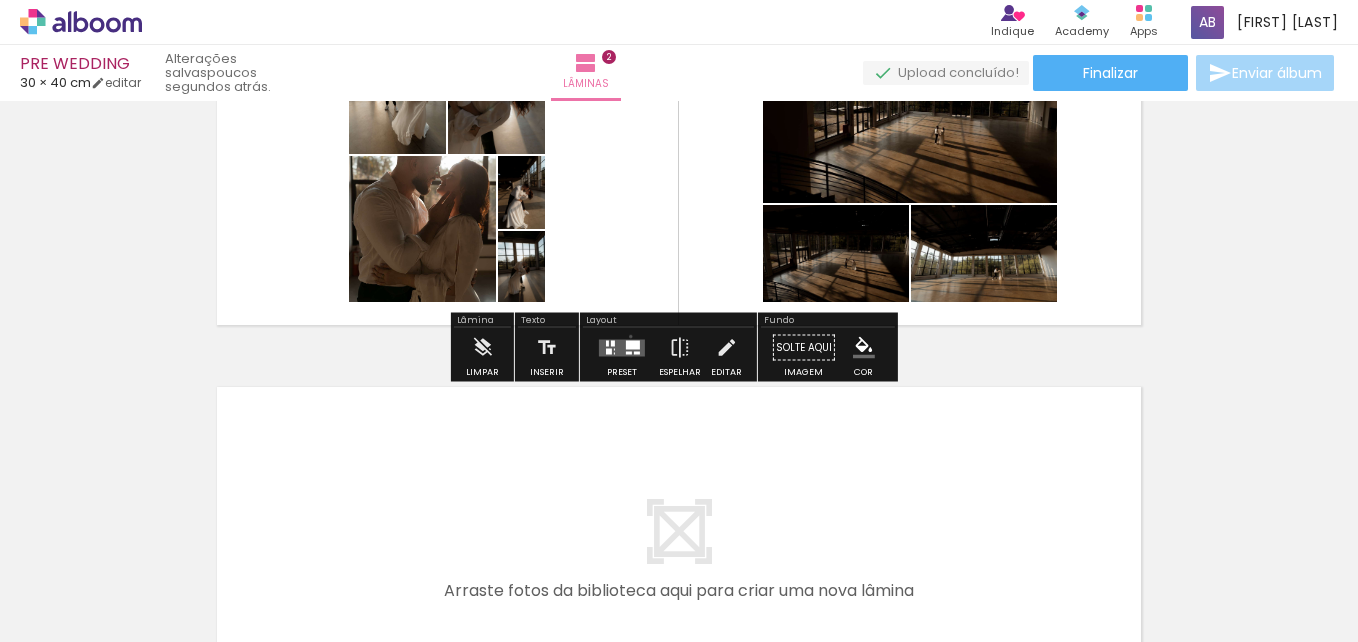 click at bounding box center [622, 348] 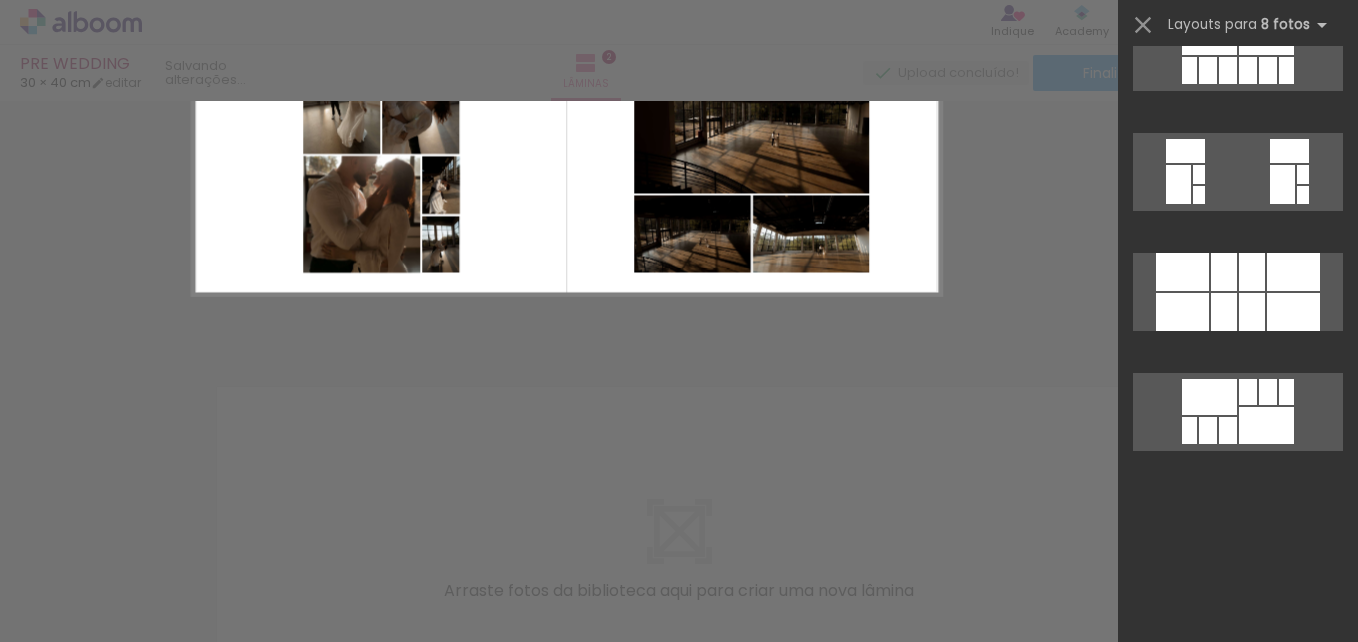 scroll, scrollTop: 0, scrollLeft: 0, axis: both 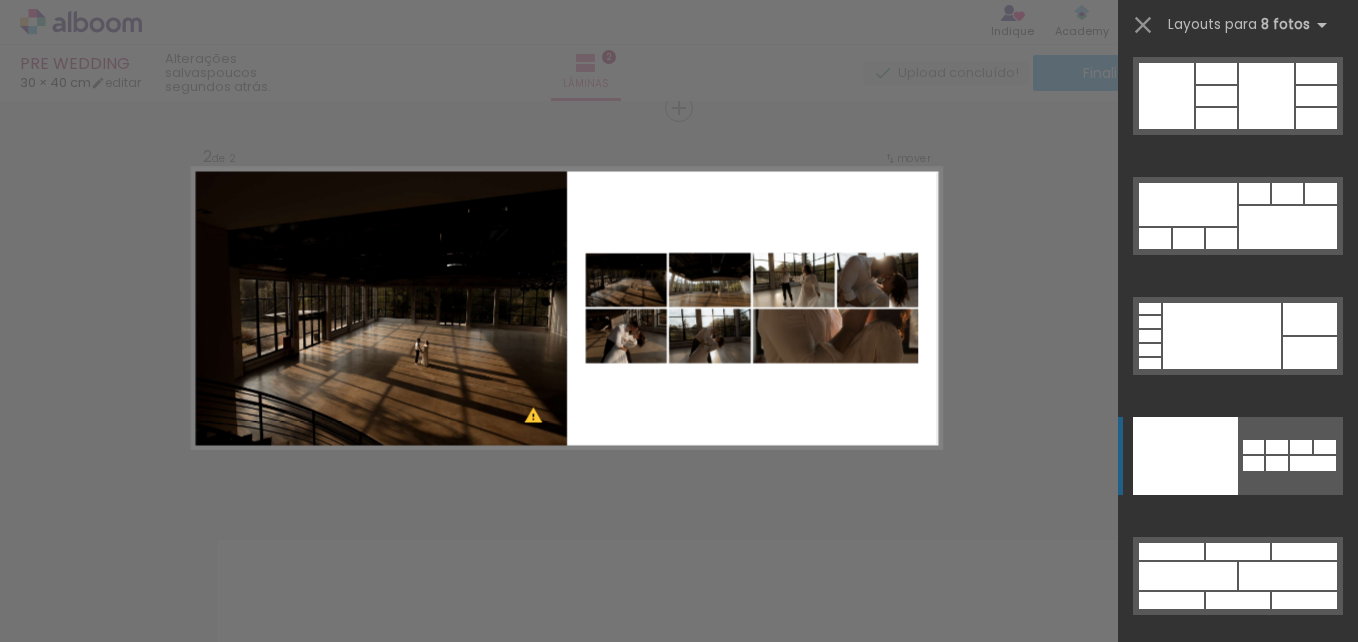 click at bounding box center [1238, -384] 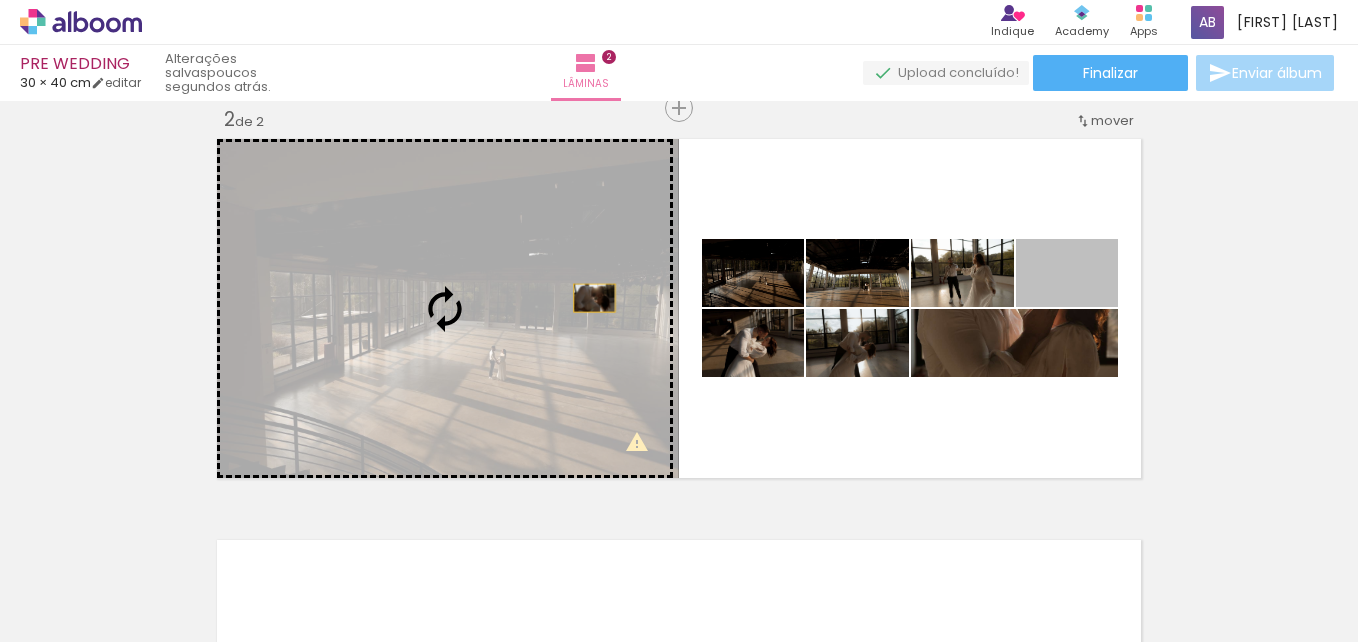 drag, startPoint x: 1103, startPoint y: 285, endPoint x: 585, endPoint y: 297, distance: 518.139 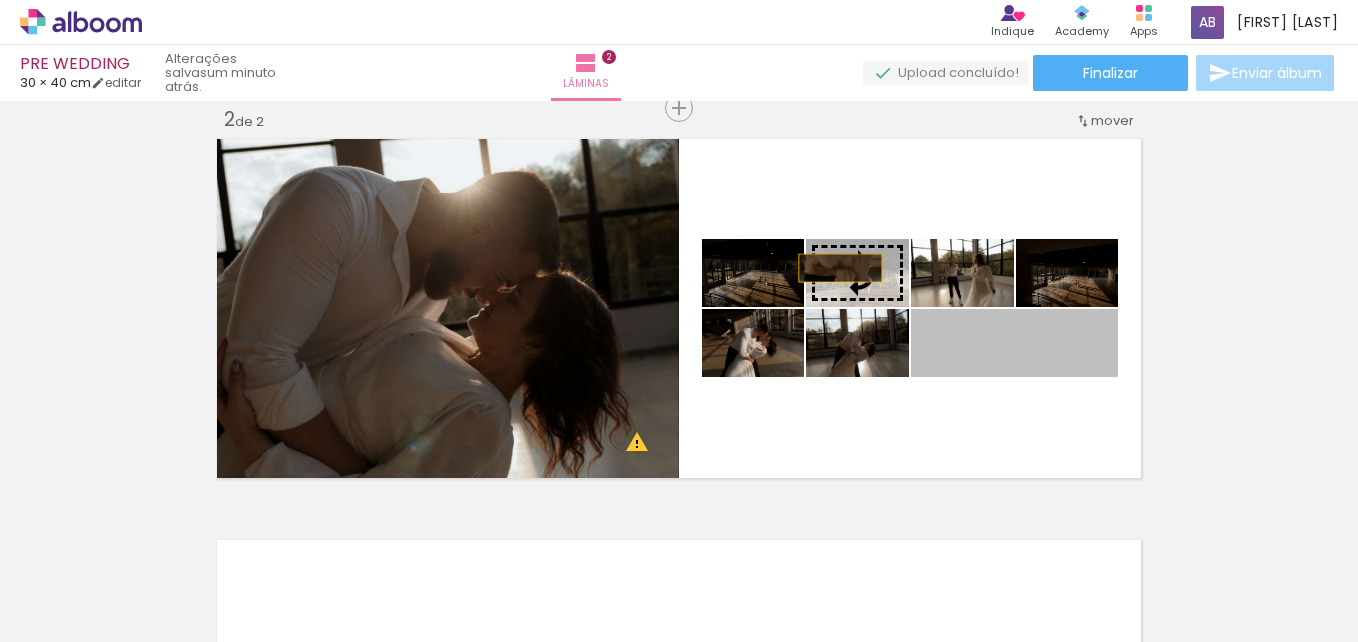 drag, startPoint x: 1005, startPoint y: 368, endPoint x: 833, endPoint y: 268, distance: 198.95728 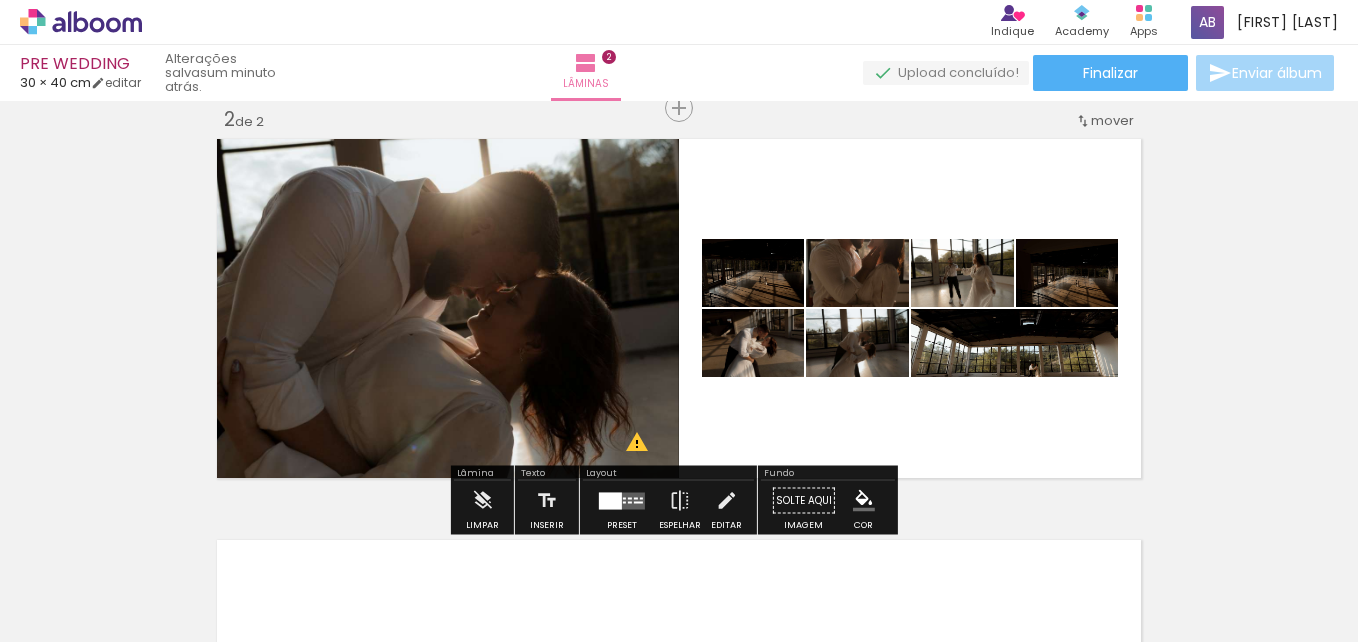 type on "165" 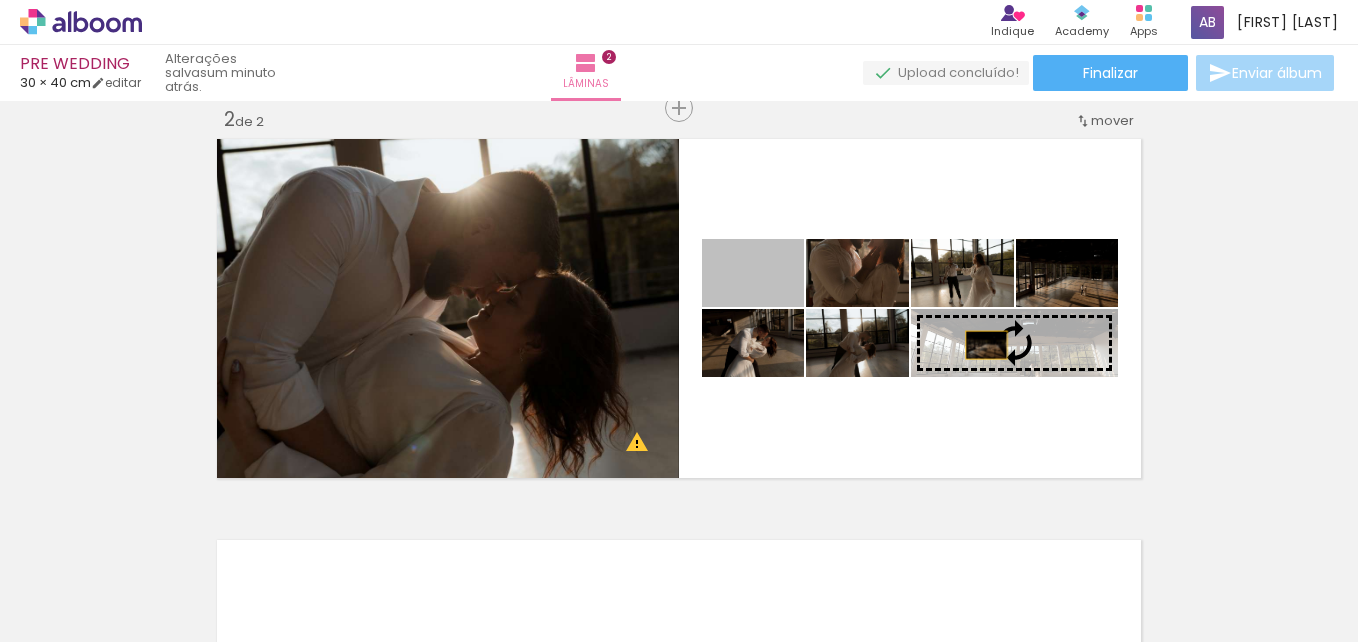 drag, startPoint x: 784, startPoint y: 288, endPoint x: 980, endPoint y: 347, distance: 204.68756 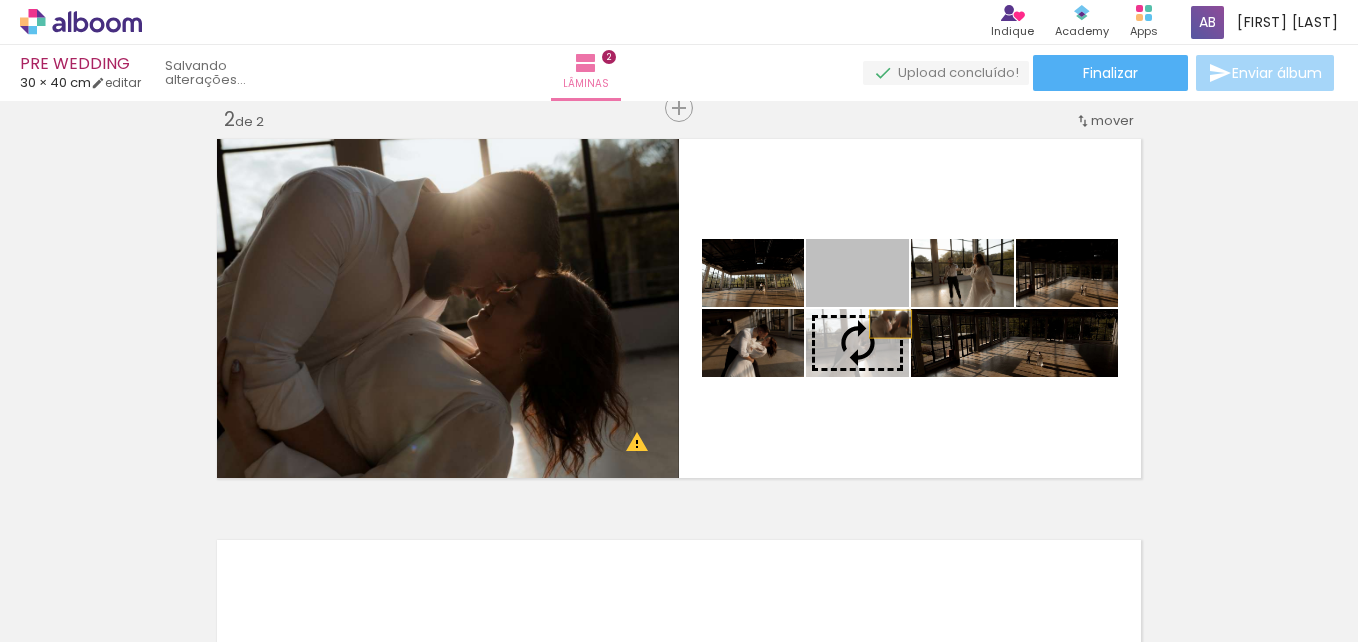 drag, startPoint x: 893, startPoint y: 299, endPoint x: 883, endPoint y: 324, distance: 26.925823 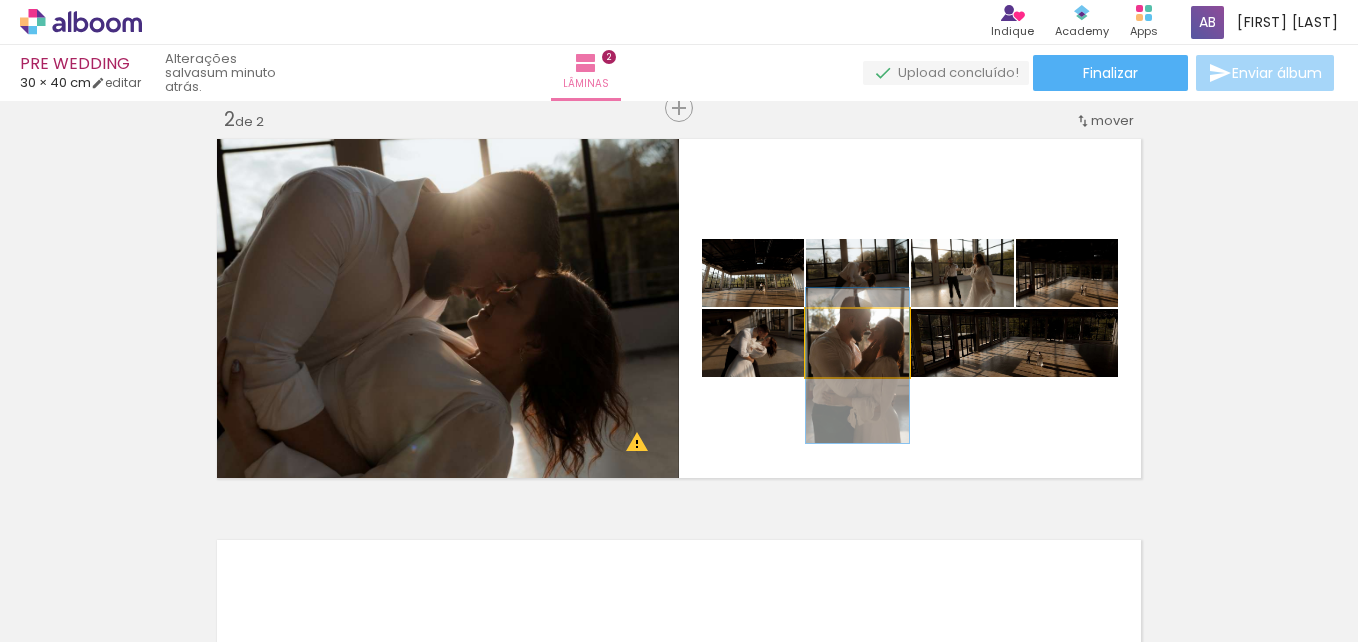 drag, startPoint x: 889, startPoint y: 349, endPoint x: 893, endPoint y: 372, distance: 23.345236 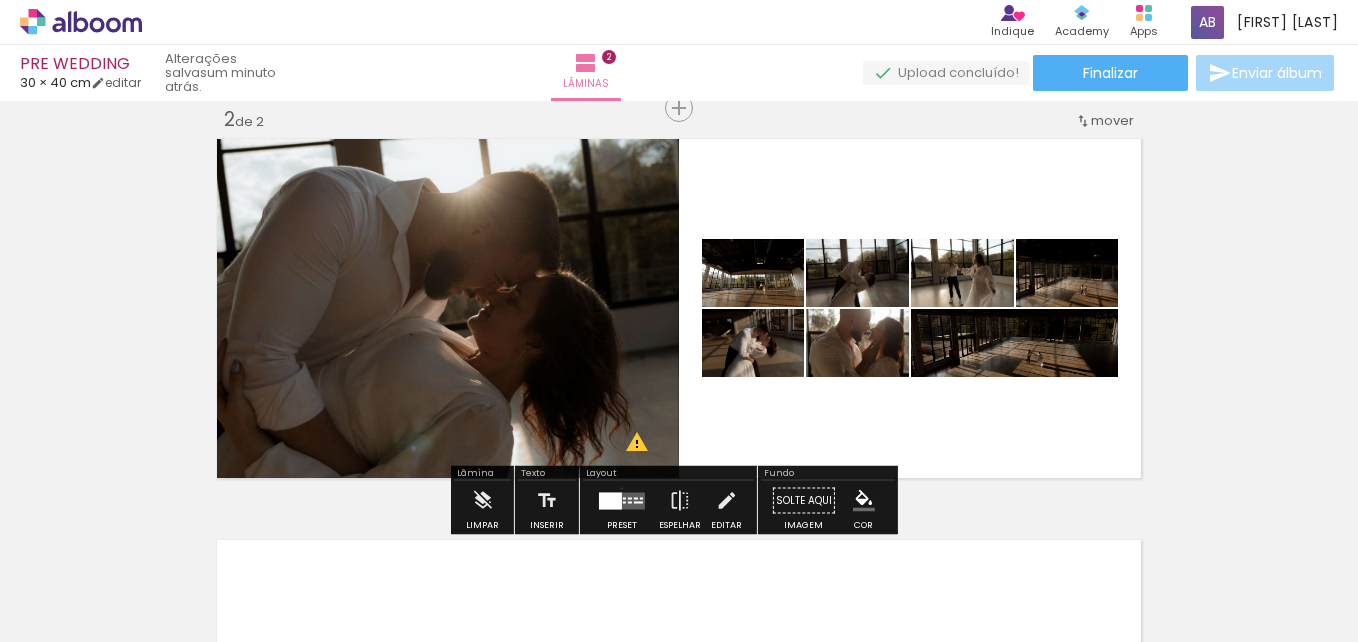 click at bounding box center [622, 501] 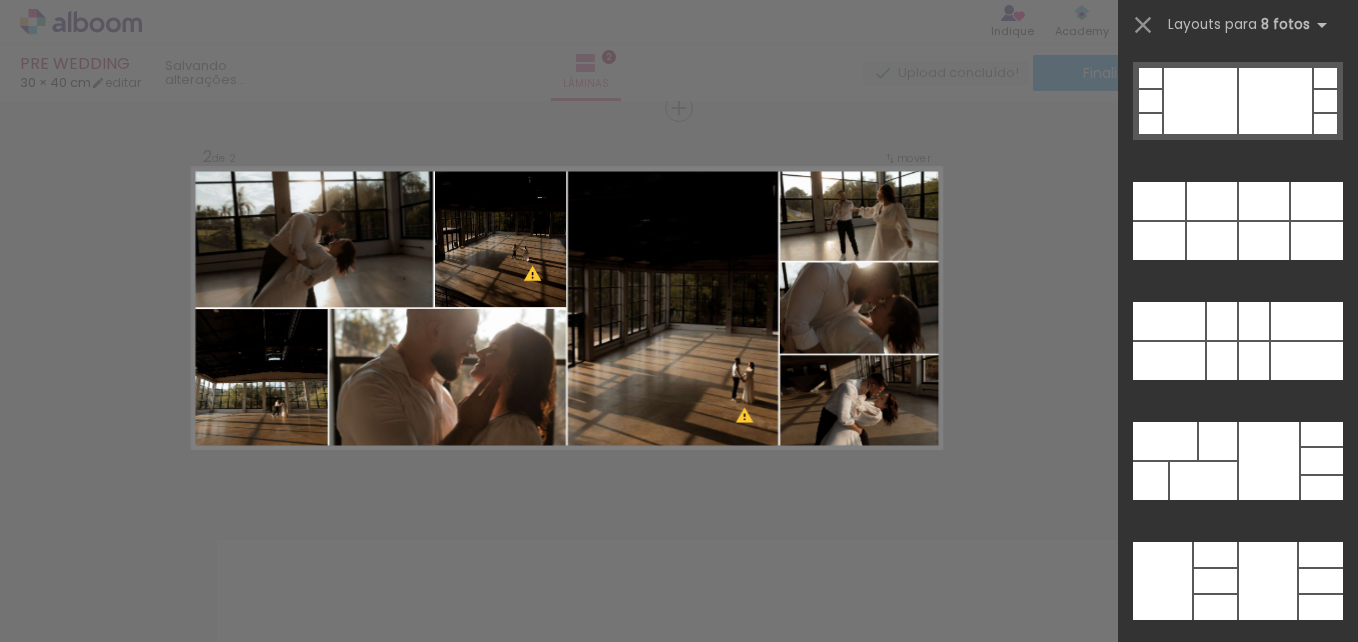 scroll, scrollTop: 10035, scrollLeft: 0, axis: vertical 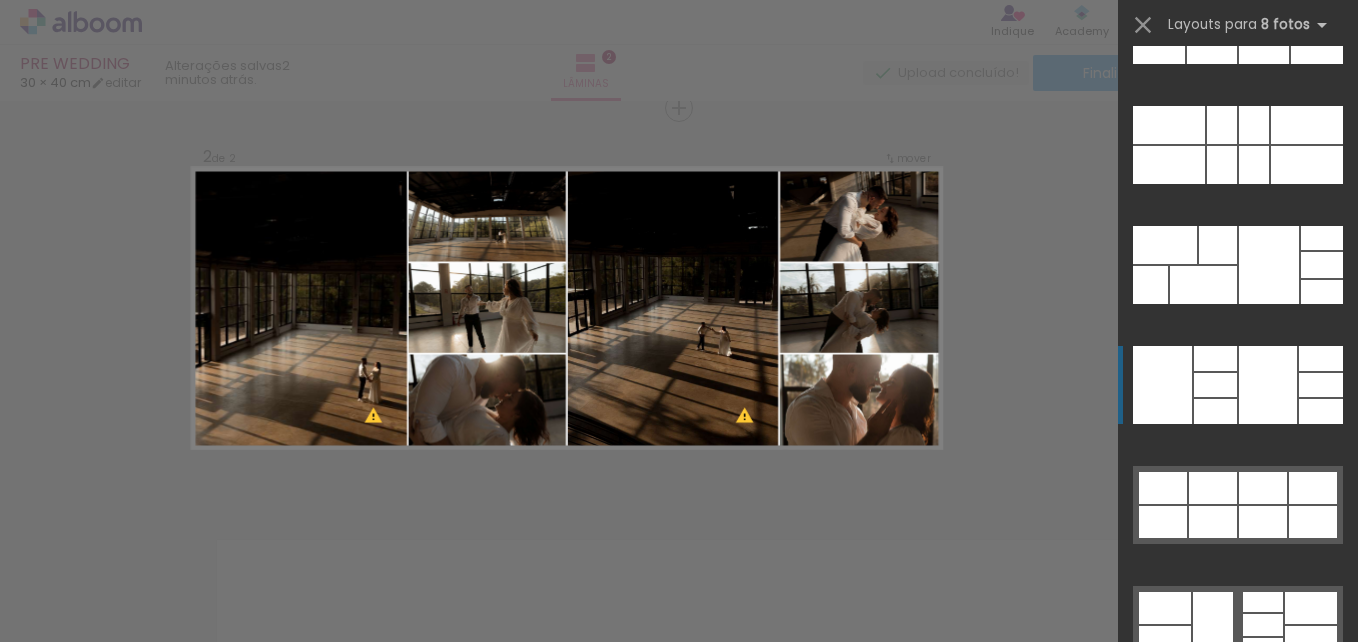 click at bounding box center [1218, 245] 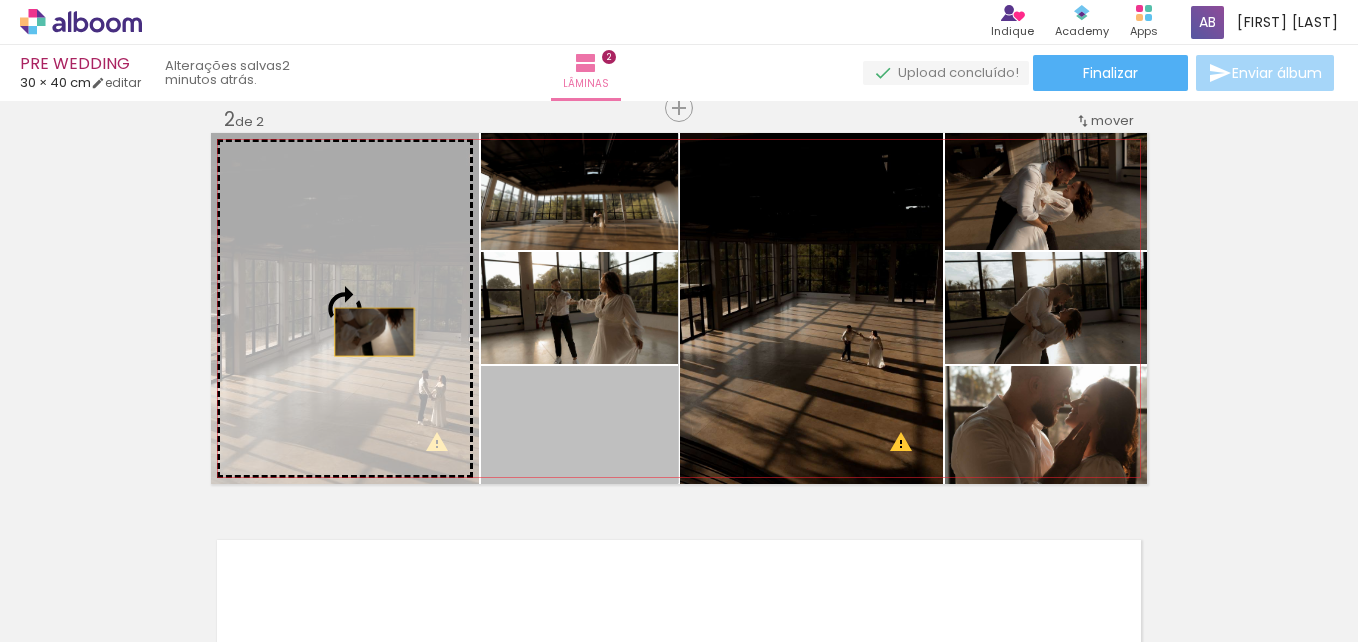 drag, startPoint x: 614, startPoint y: 440, endPoint x: 366, endPoint y: 332, distance: 270.49585 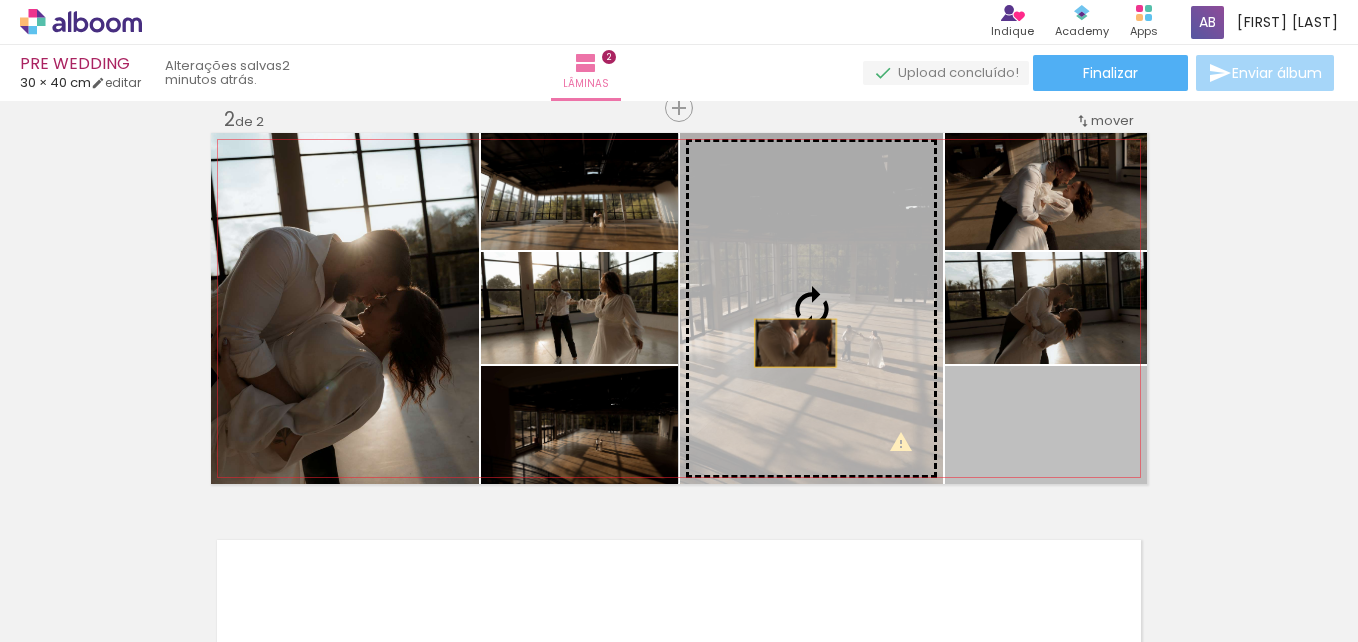 drag, startPoint x: 1050, startPoint y: 437, endPoint x: 788, endPoint y: 343, distance: 278.3523 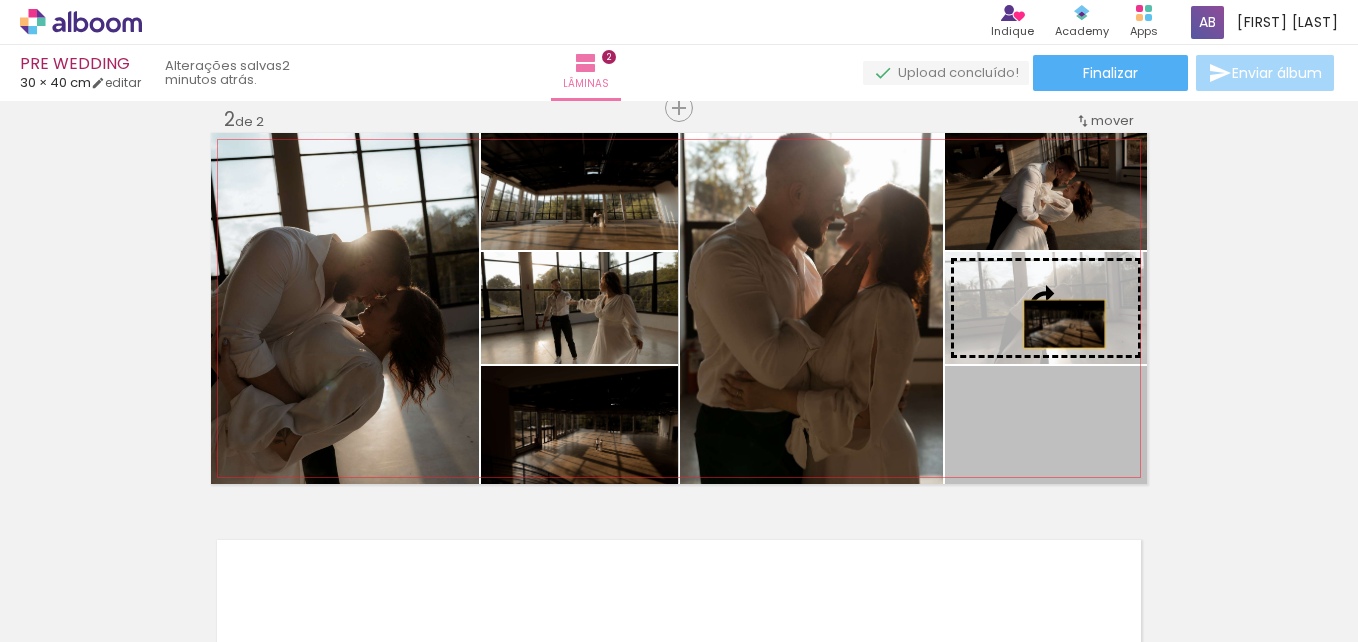 drag, startPoint x: 1075, startPoint y: 448, endPoint x: 1057, endPoint y: 324, distance: 125.299644 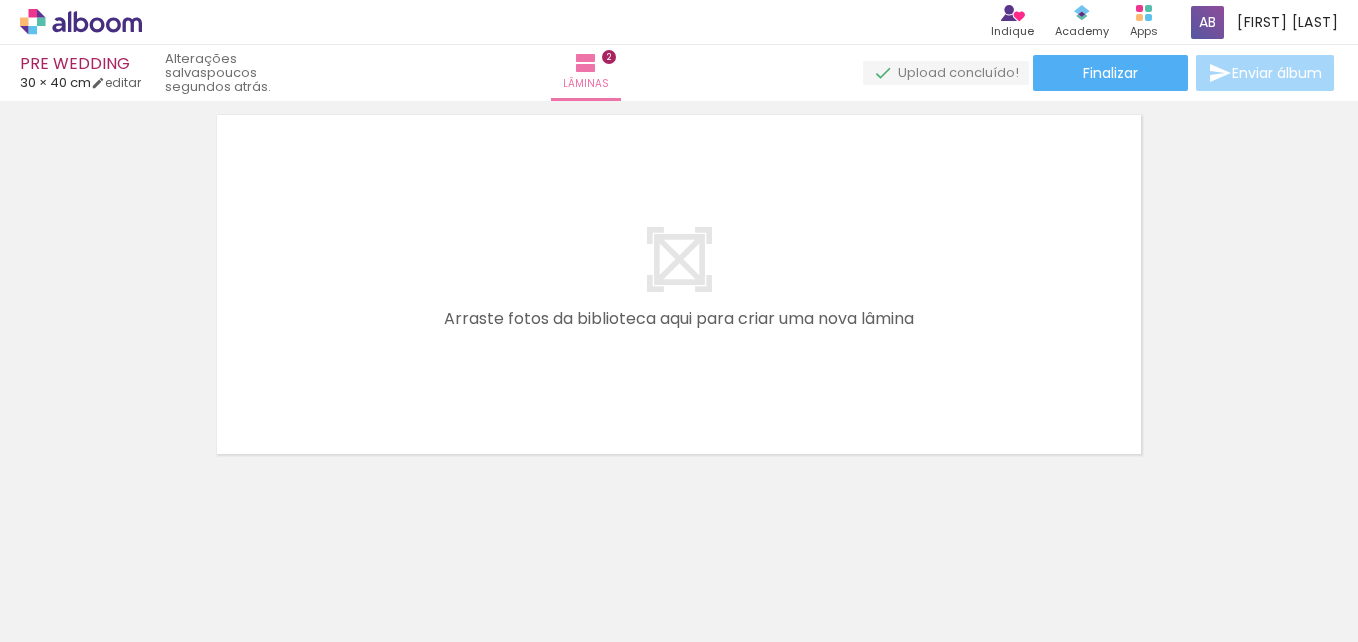 scroll, scrollTop: 853, scrollLeft: 0, axis: vertical 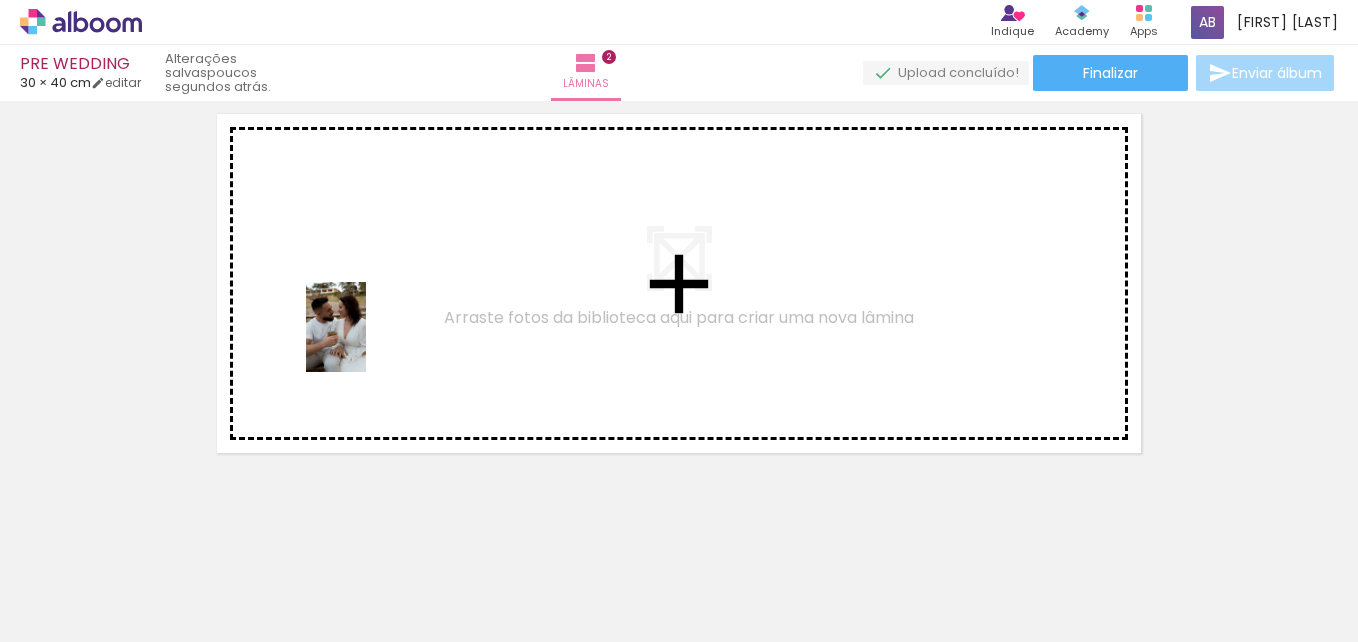 drag, startPoint x: 1173, startPoint y: 574, endPoint x: 348, endPoint y: 328, distance: 860.89545 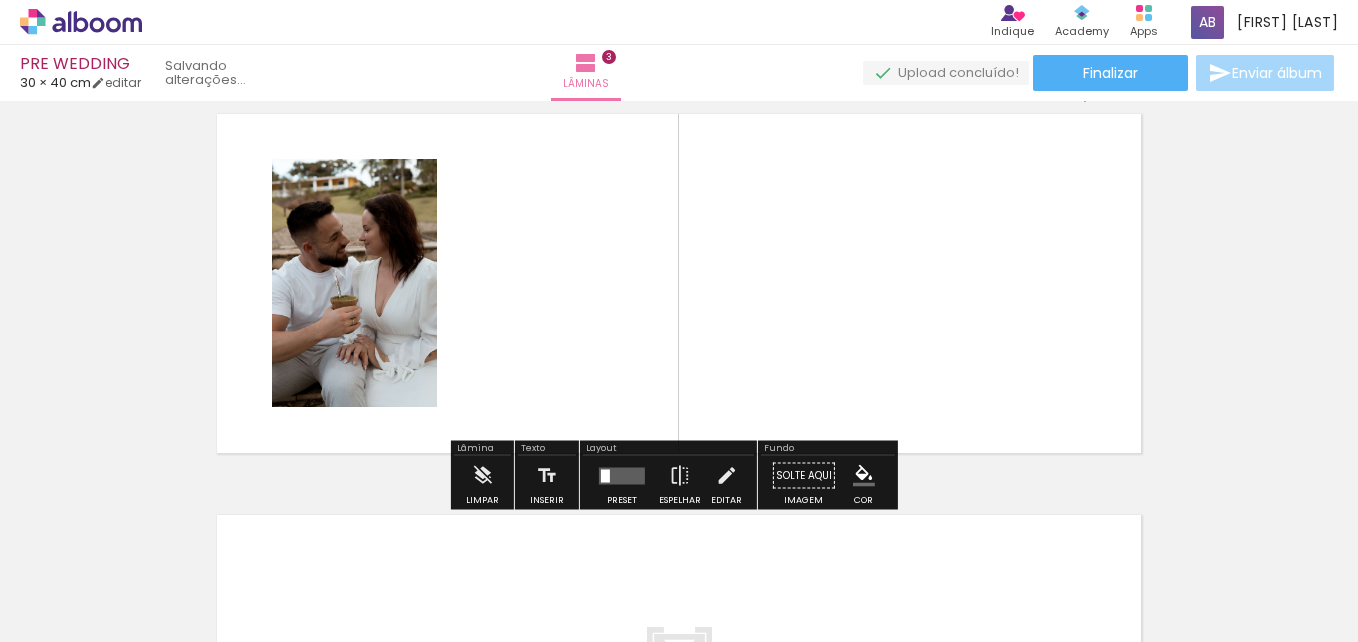 scroll, scrollTop: 0, scrollLeft: 1948, axis: horizontal 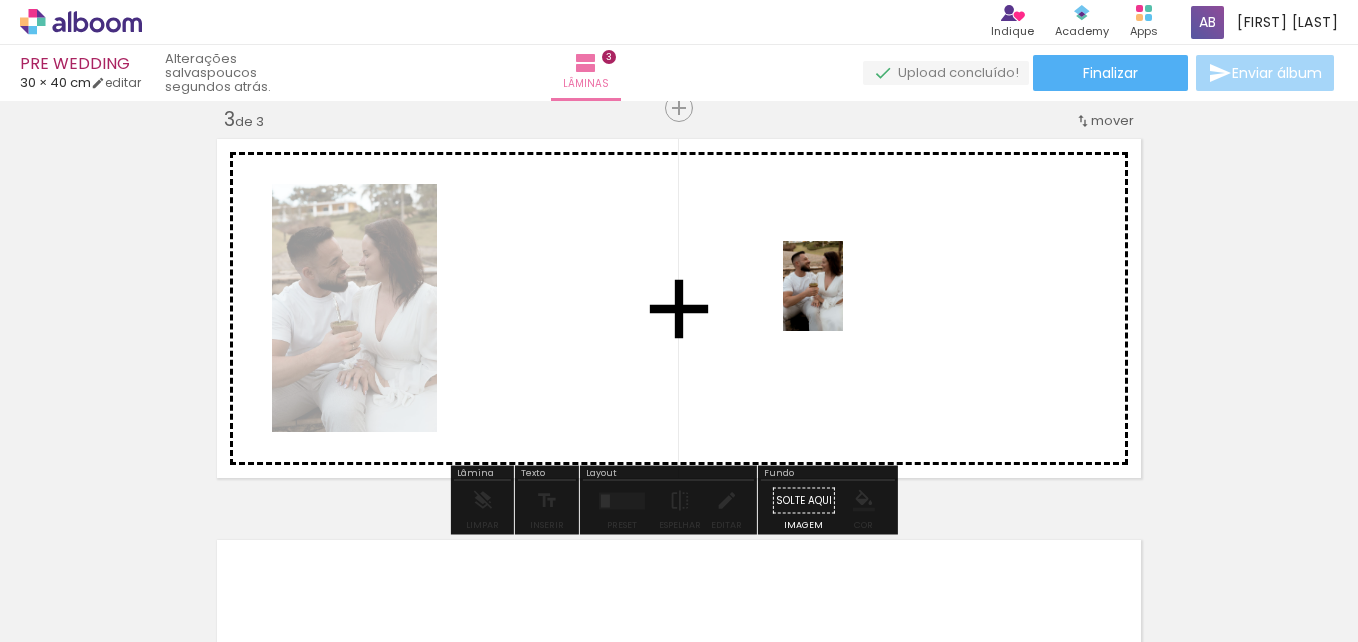 drag, startPoint x: 1157, startPoint y: 573, endPoint x: 843, endPoint y: 301, distance: 415.4275 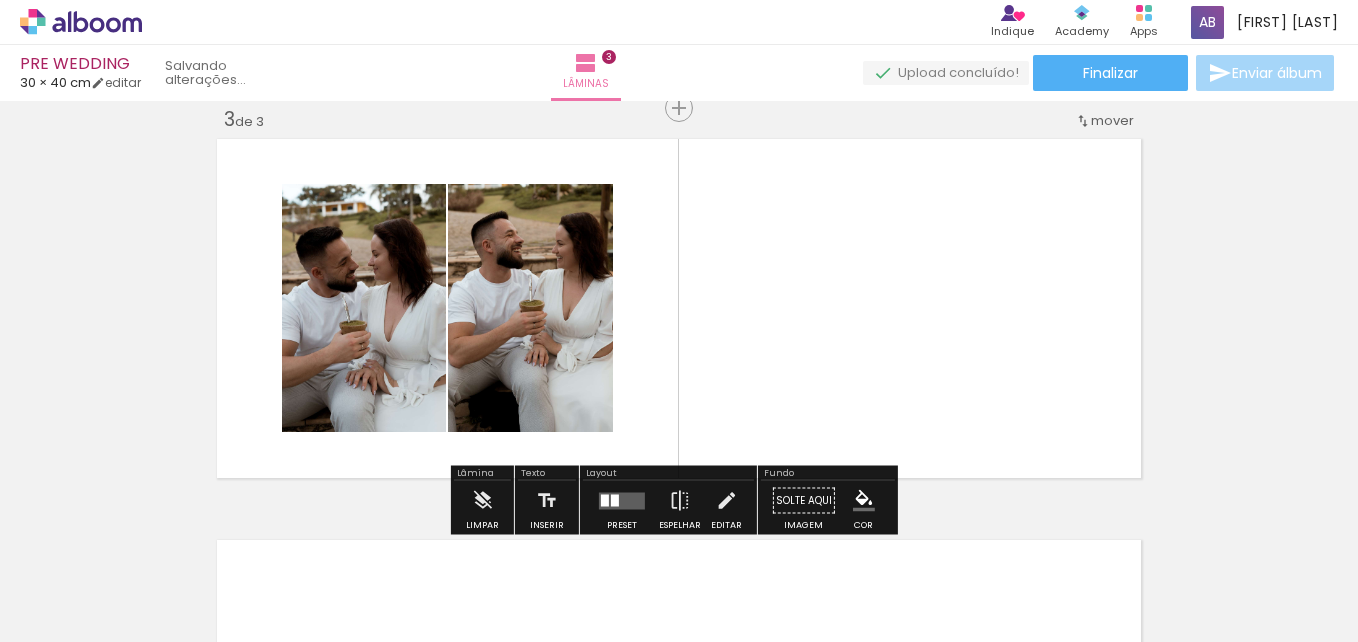 scroll, scrollTop: 0, scrollLeft: 1836, axis: horizontal 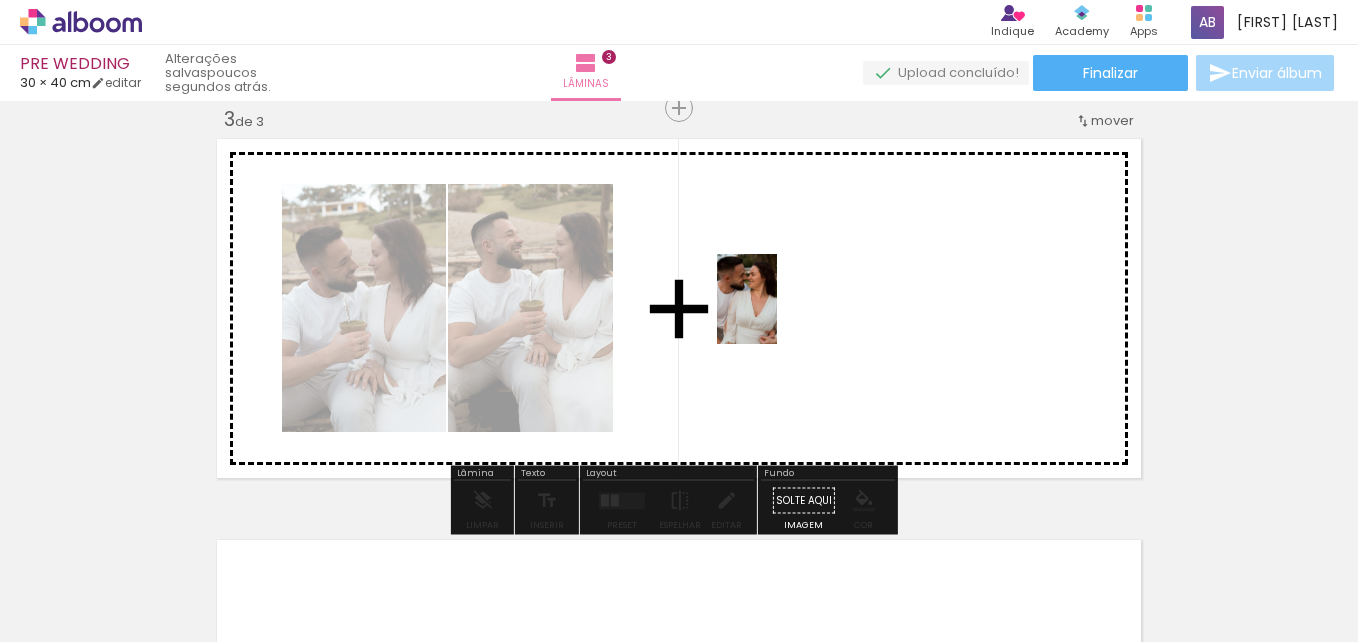 drag, startPoint x: 500, startPoint y: 583, endPoint x: 780, endPoint y: 311, distance: 390.36392 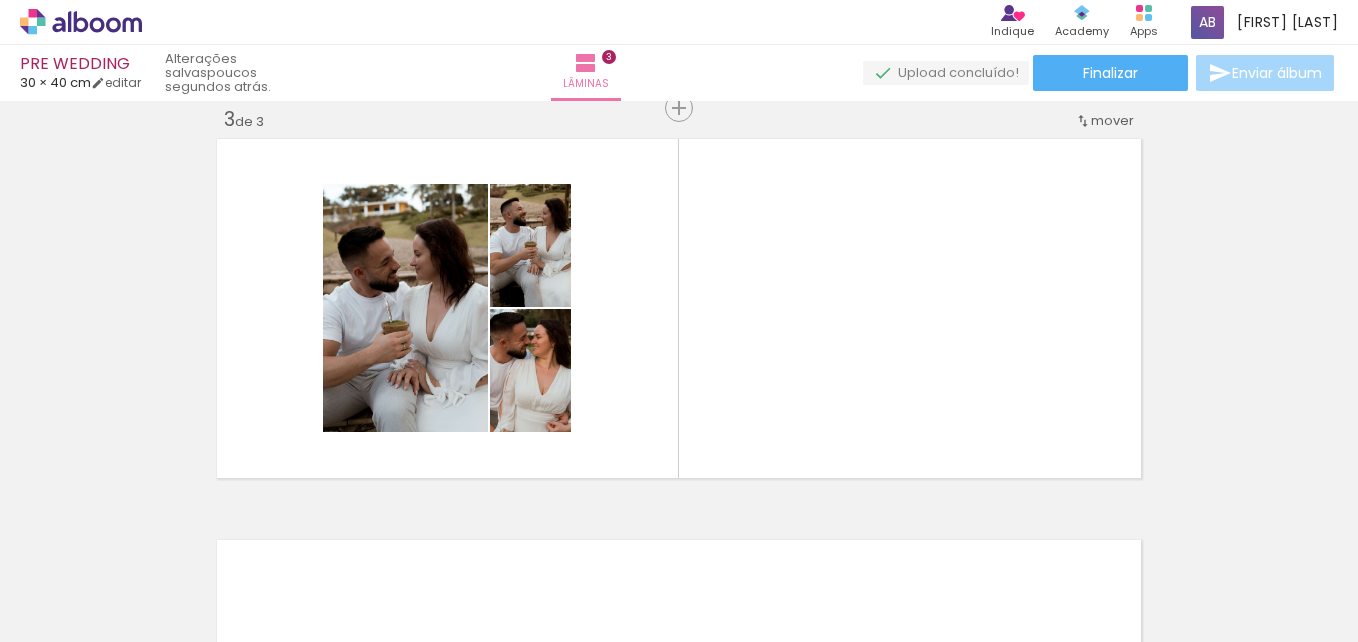 scroll, scrollTop: 0, scrollLeft: 1105, axis: horizontal 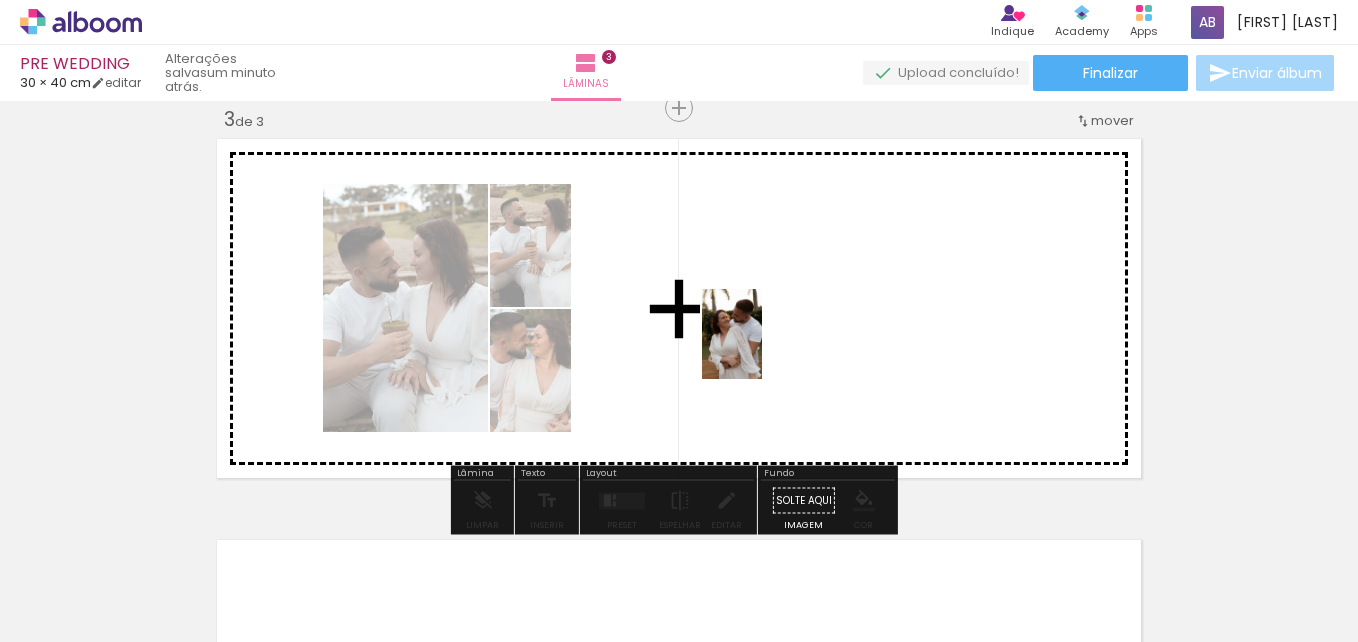 drag, startPoint x: 445, startPoint y: 591, endPoint x: 764, endPoint y: 349, distance: 400.40604 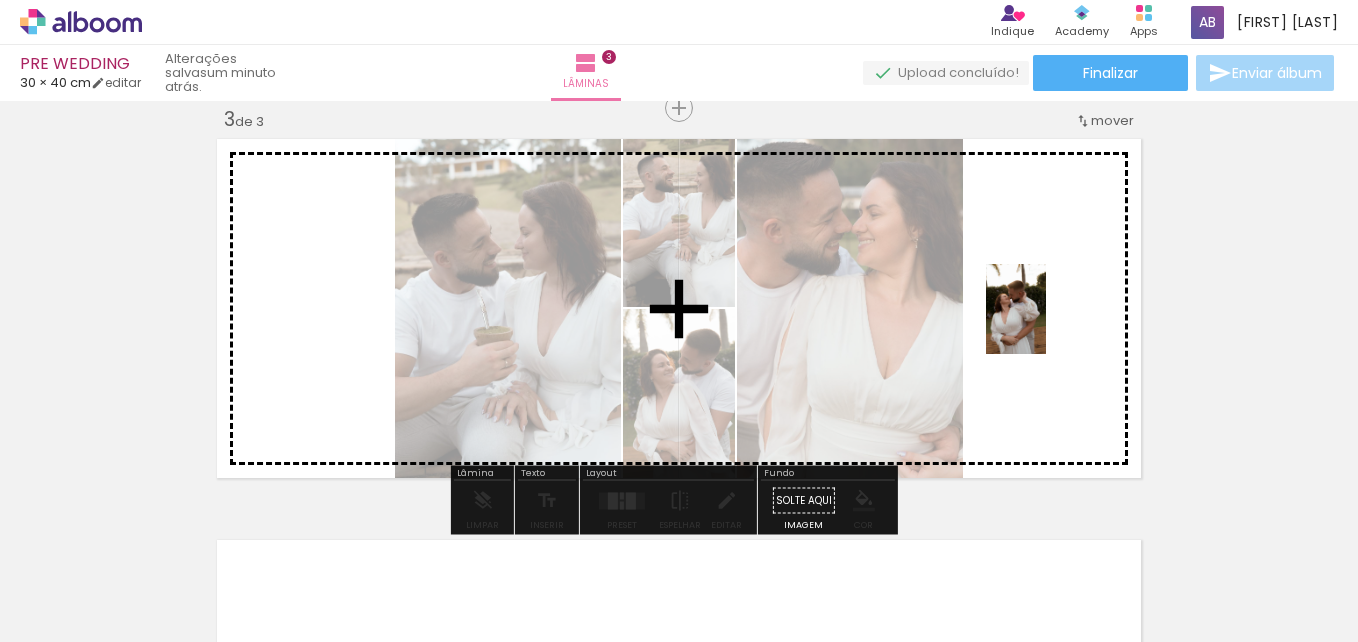 drag, startPoint x: 423, startPoint y: 580, endPoint x: 1046, endPoint y: 324, distance: 673.5466 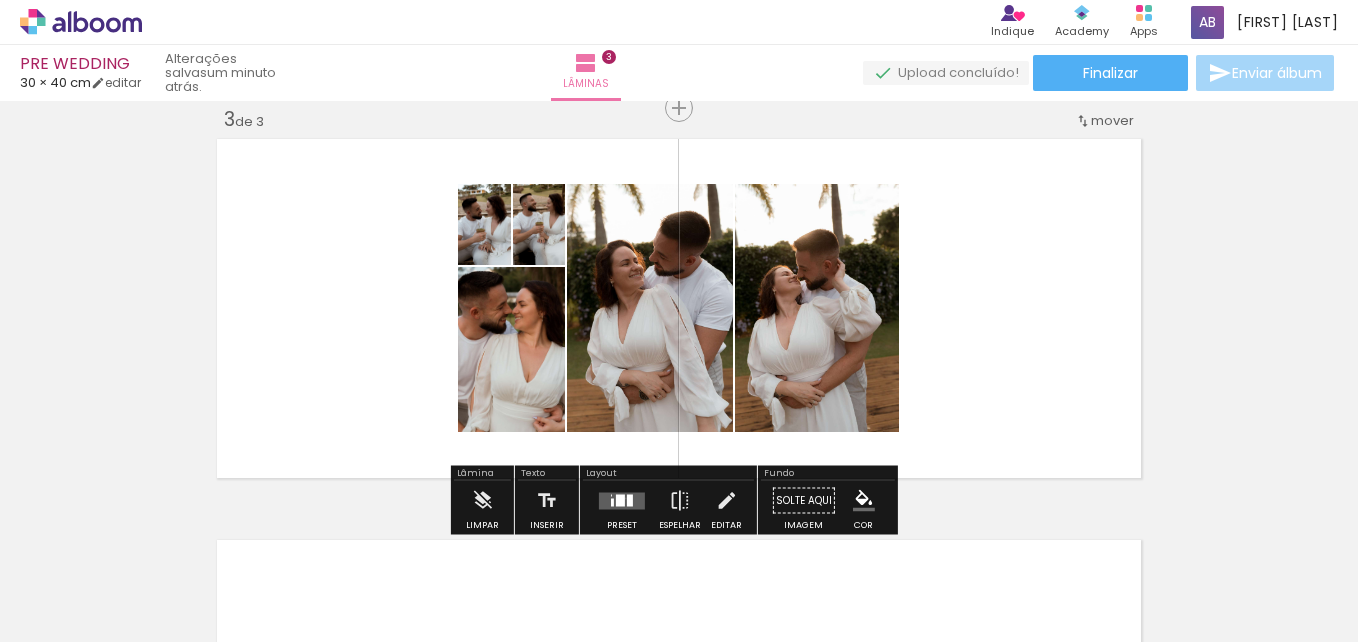 click at bounding box center (622, 500) 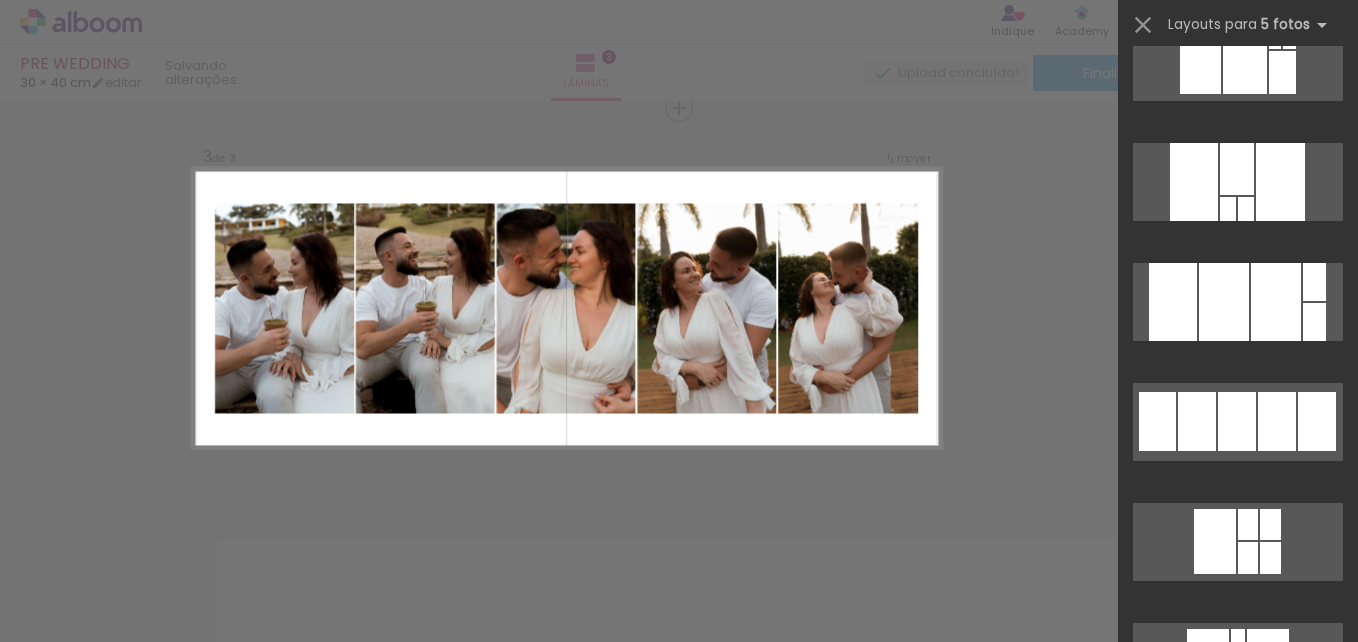 scroll, scrollTop: 639, scrollLeft: 0, axis: vertical 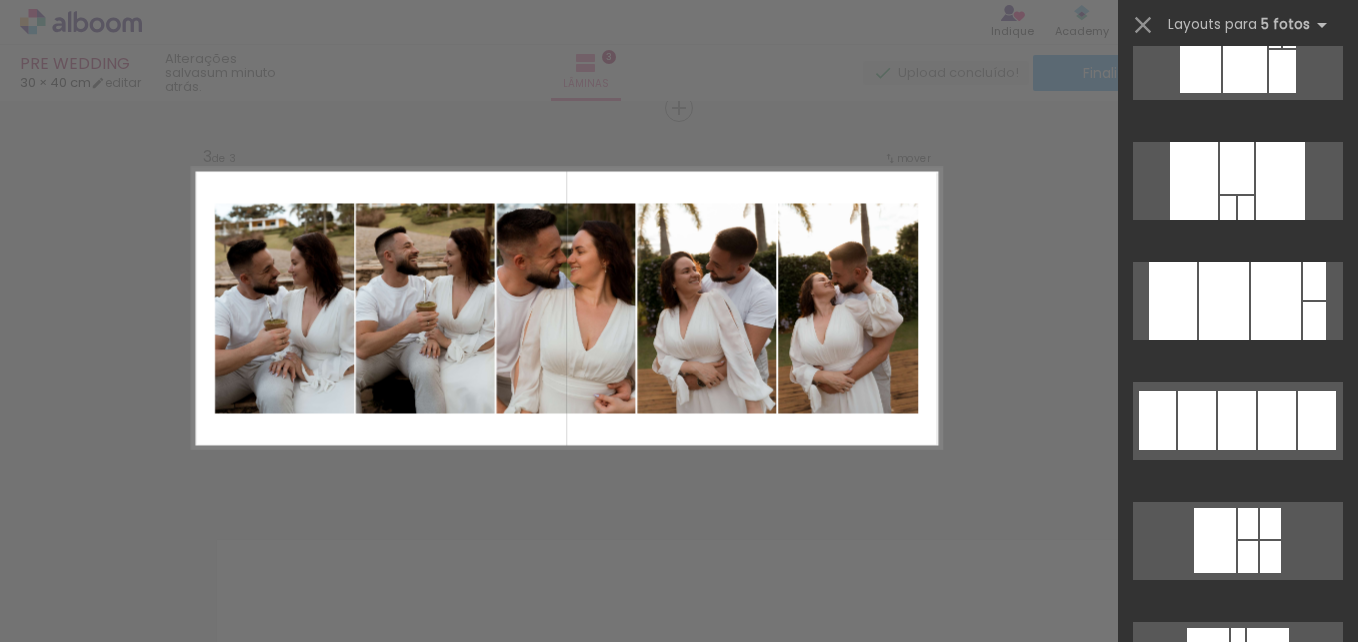 click at bounding box center [1256, -420] 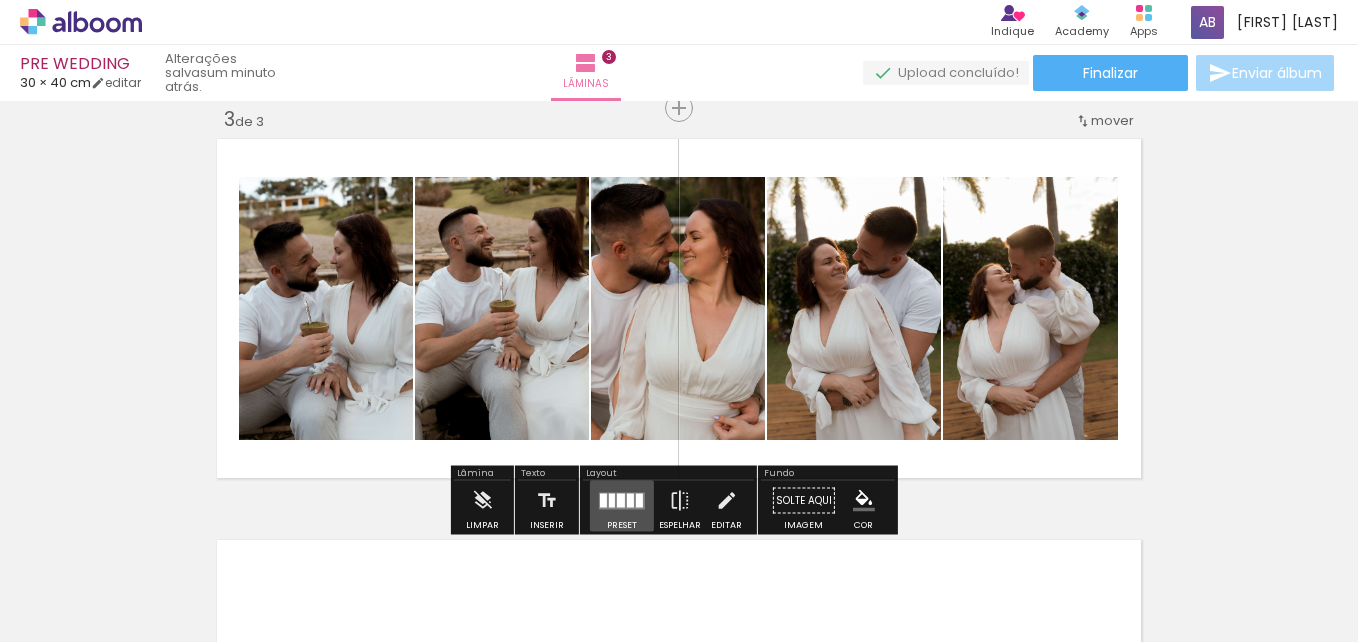 click at bounding box center [630, 500] 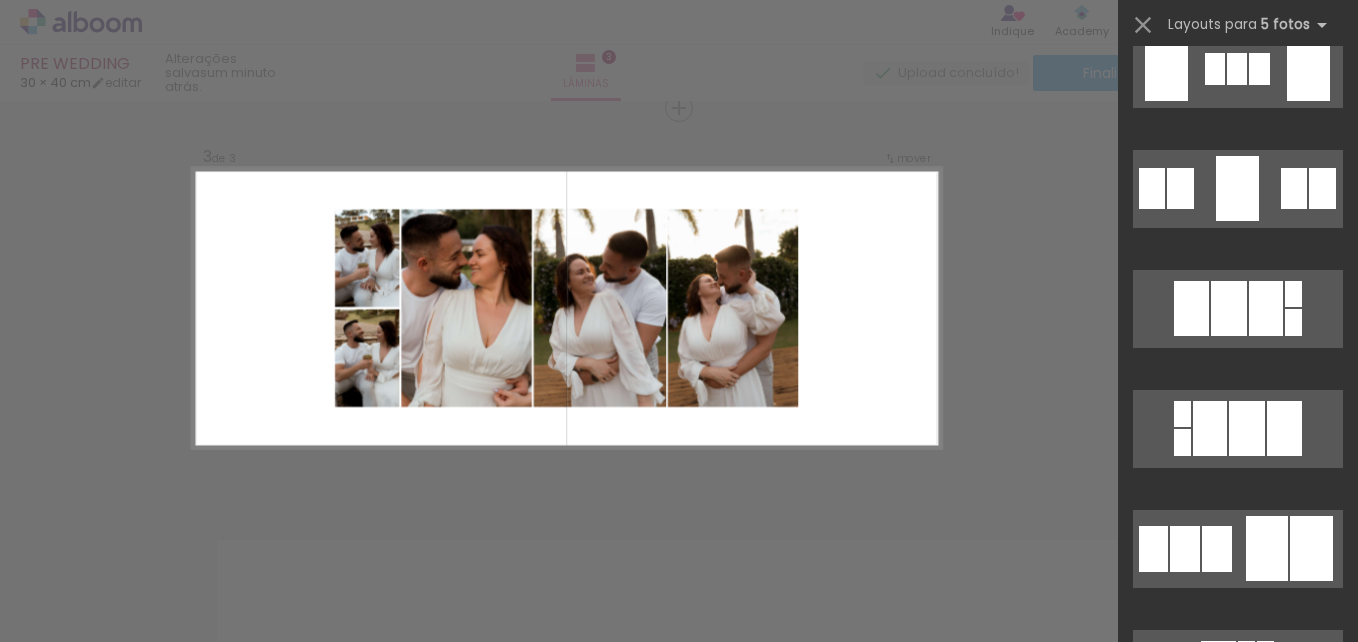 scroll, scrollTop: 2192, scrollLeft: 0, axis: vertical 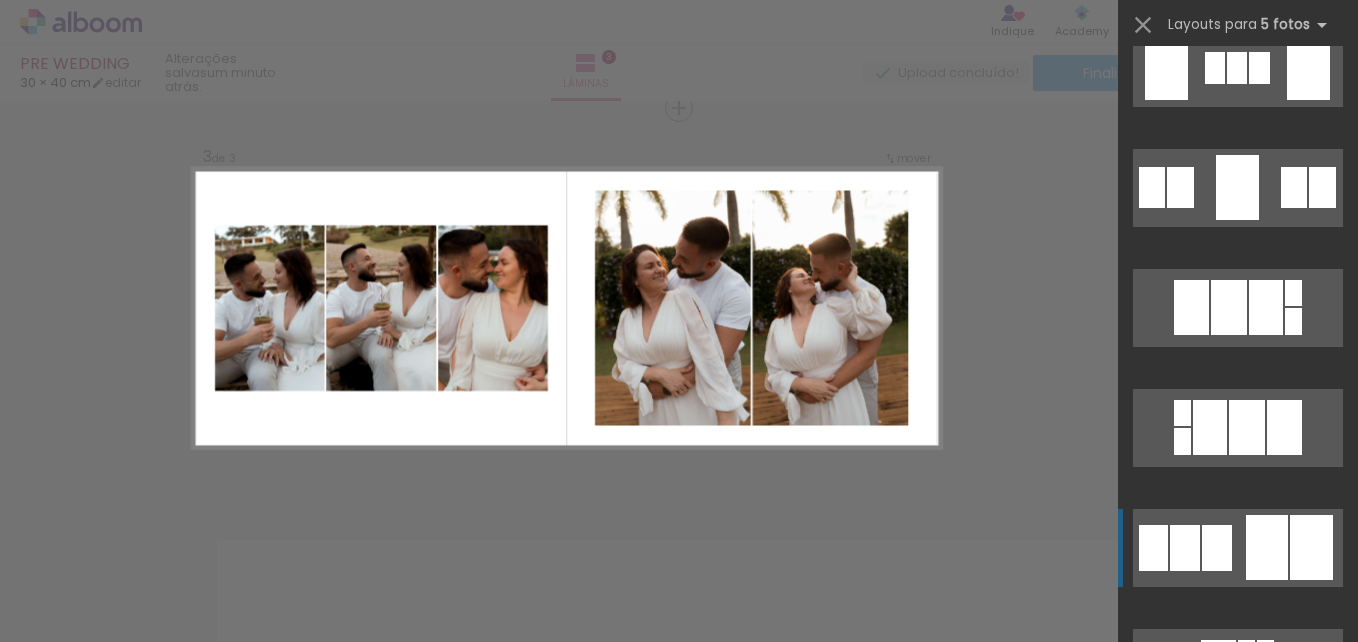 click at bounding box center [1250, 908] 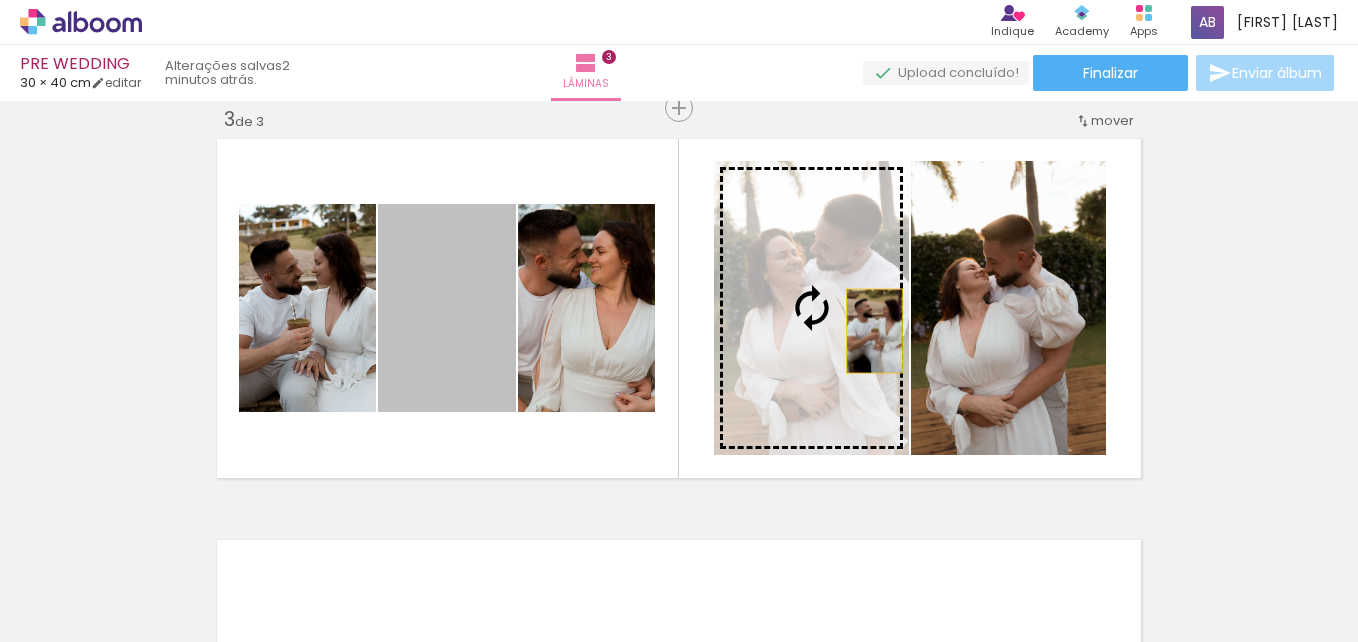 drag, startPoint x: 450, startPoint y: 325, endPoint x: 867, endPoint y: 331, distance: 417.04315 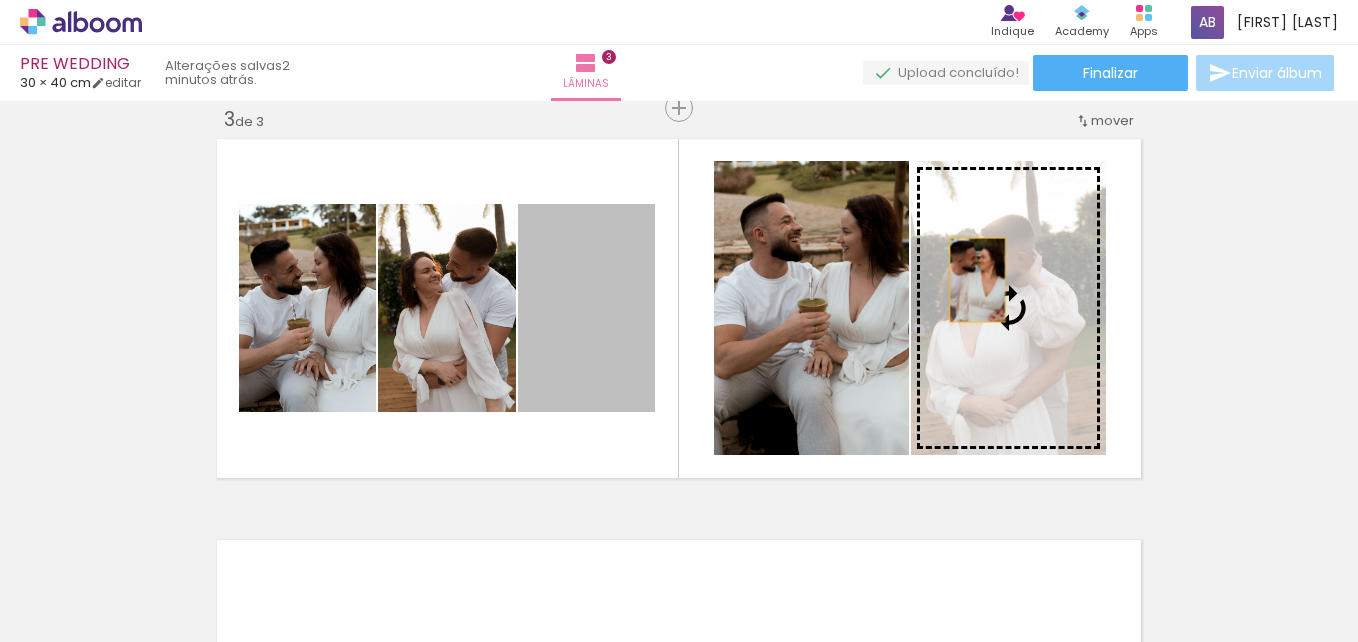 drag, startPoint x: 579, startPoint y: 316, endPoint x: 970, endPoint y: 280, distance: 392.65378 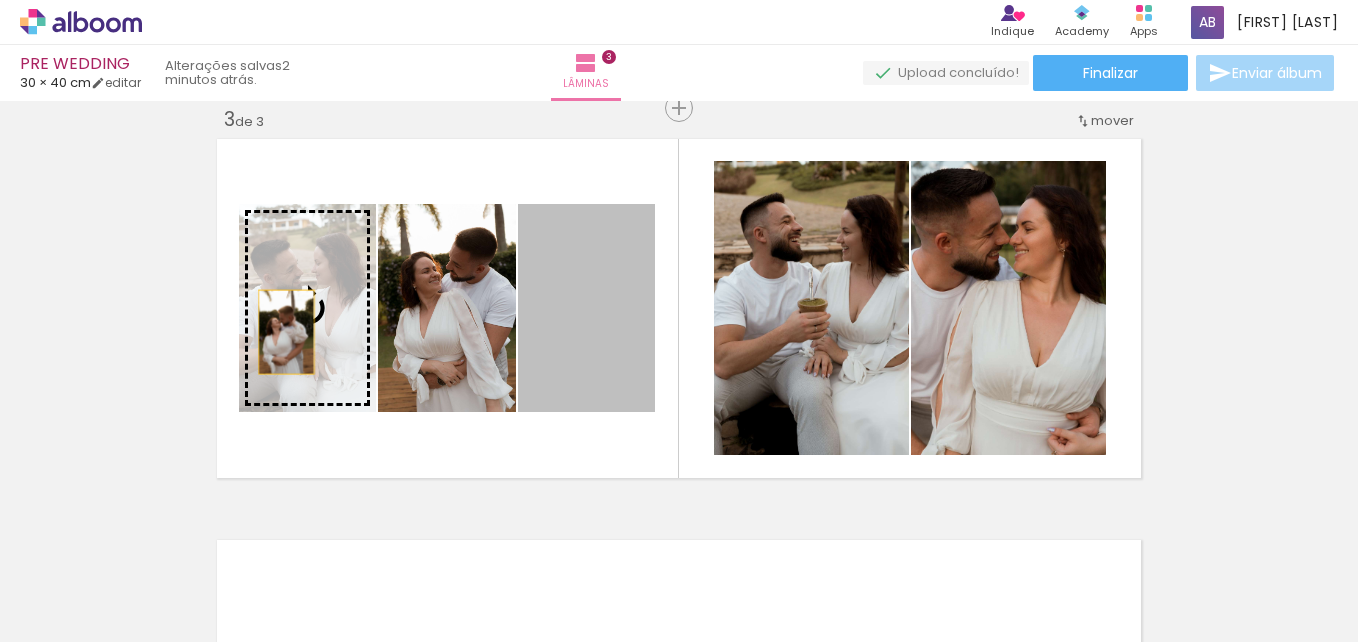 drag, startPoint x: 588, startPoint y: 326, endPoint x: 278, endPoint y: 332, distance: 310.05804 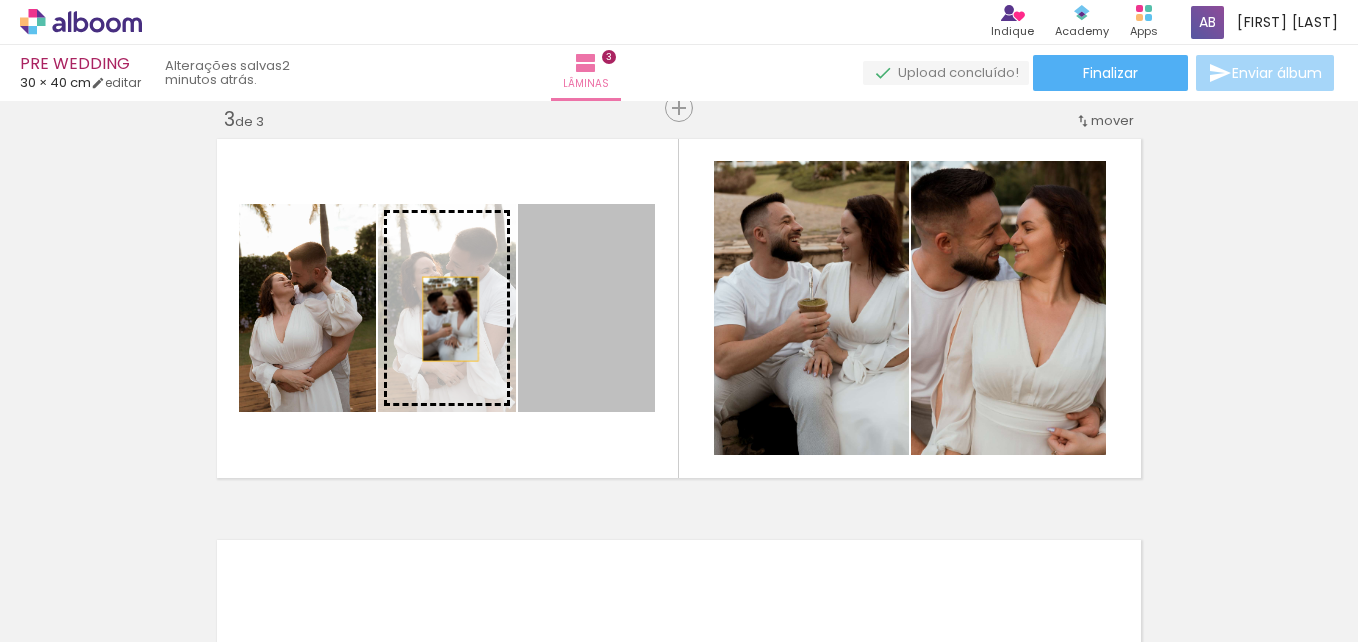 drag, startPoint x: 564, startPoint y: 311, endPoint x: 440, endPoint y: 318, distance: 124.197426 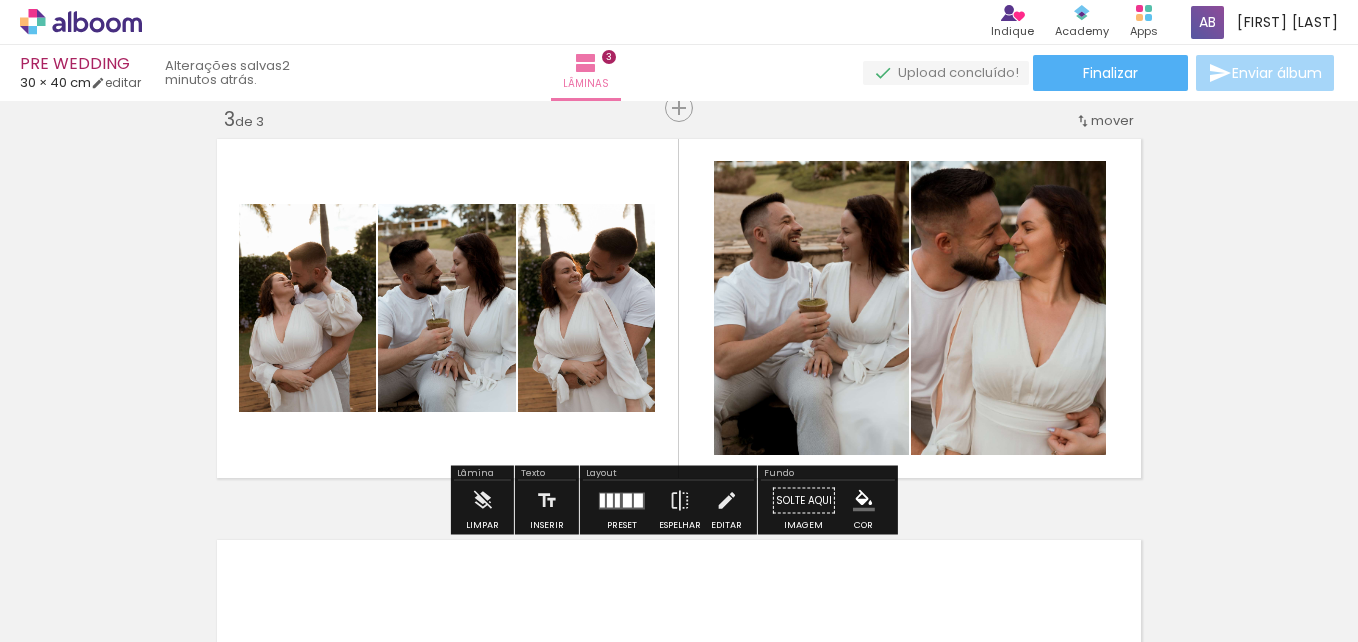 click at bounding box center (679, 308) 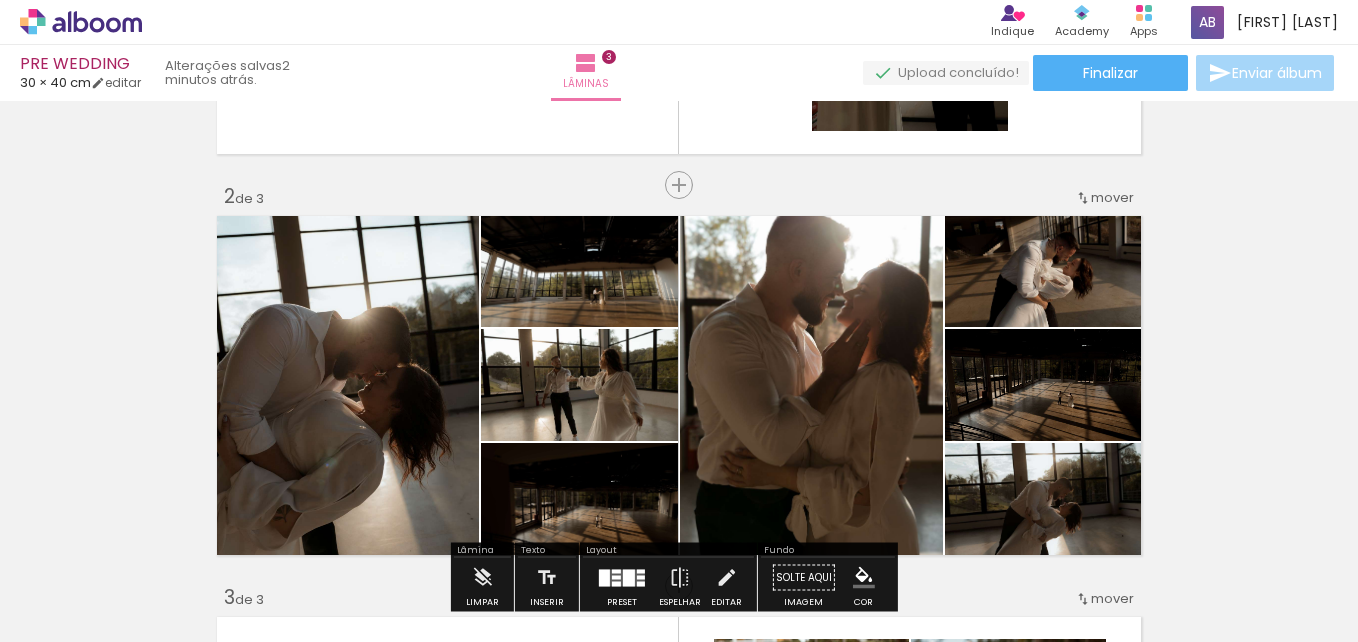 scroll, scrollTop: 346, scrollLeft: 0, axis: vertical 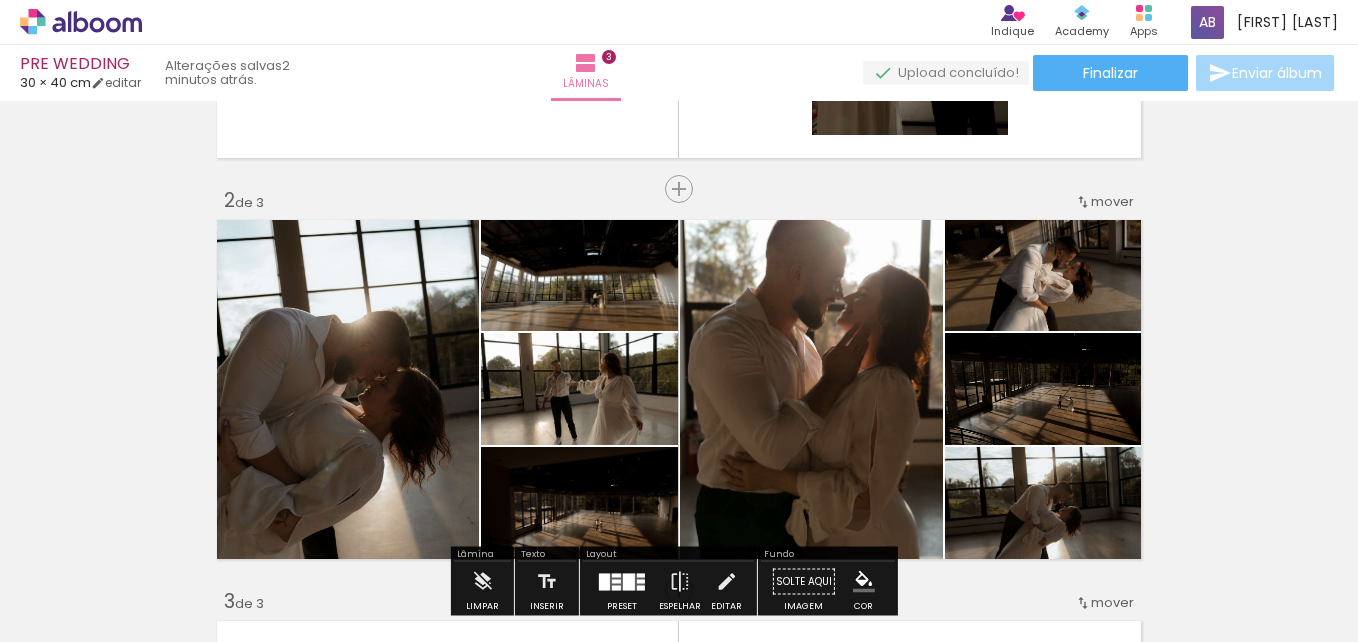 click on "mover" at bounding box center (1112, 201) 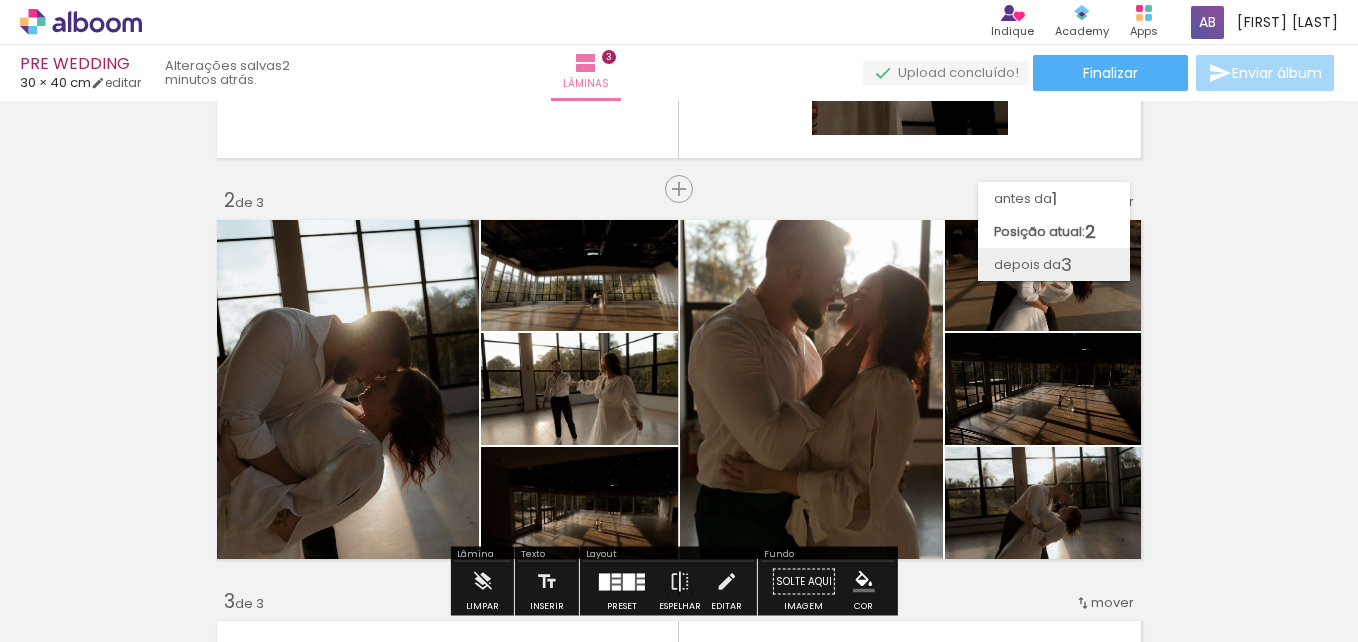 click on "depois da  3" at bounding box center (1054, 264) 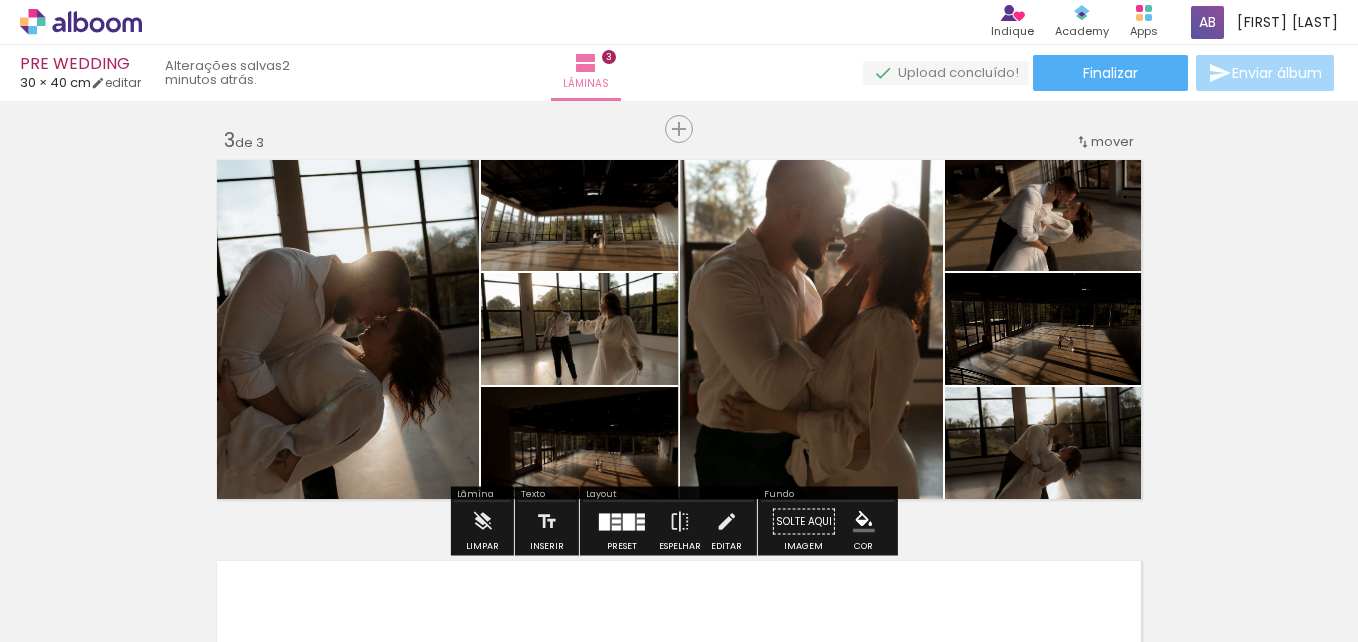 scroll, scrollTop: 828, scrollLeft: 0, axis: vertical 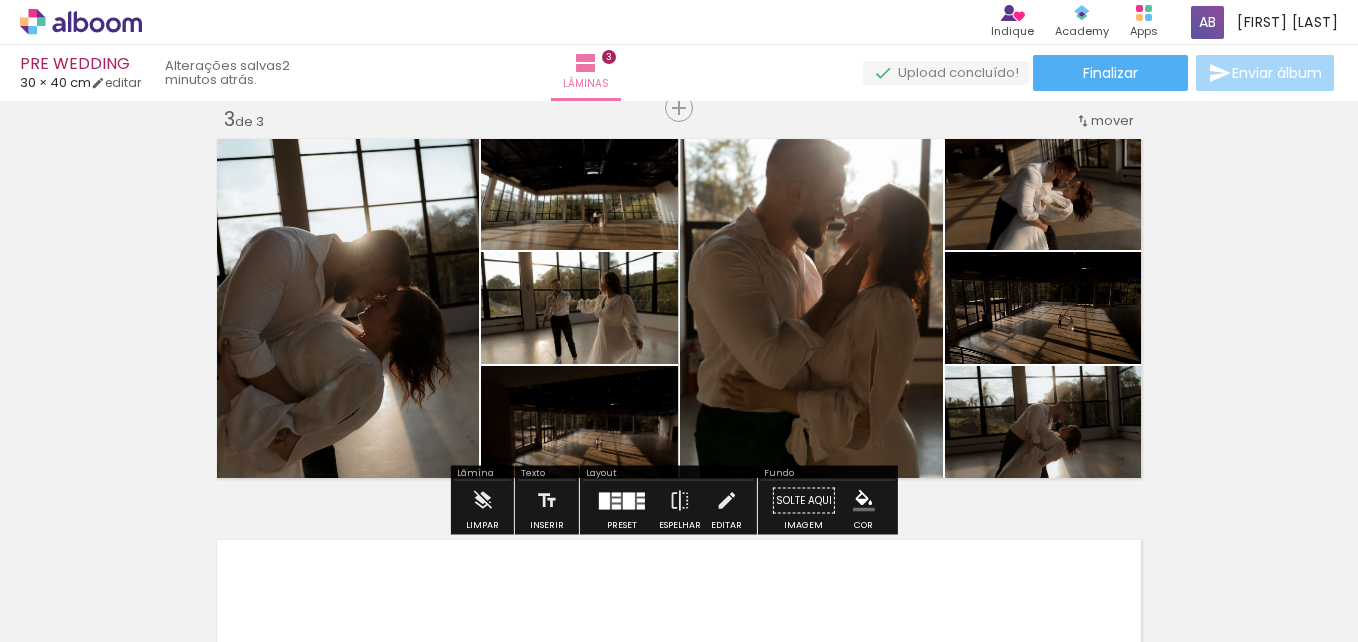 click on "Inserir lâmina 1  de 3  Inserir lâmina 2  de 3  Inserir lâmina 3  de 3" at bounding box center (679, 82) 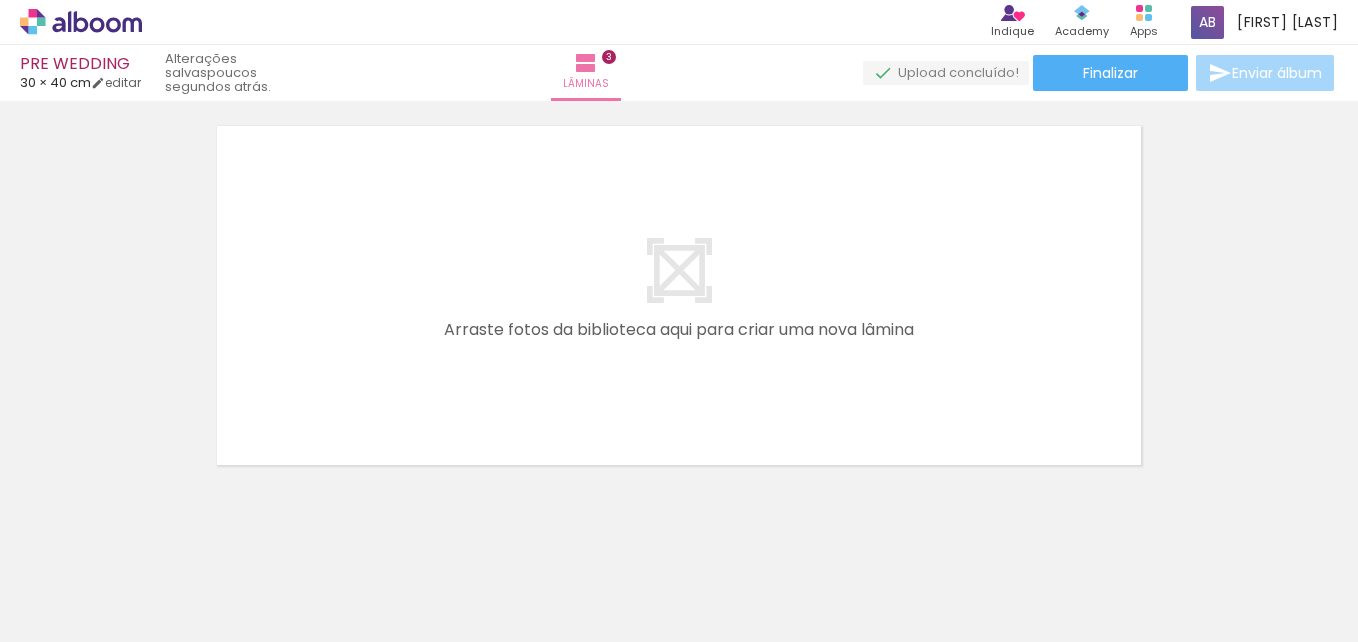 scroll, scrollTop: 1243, scrollLeft: 0, axis: vertical 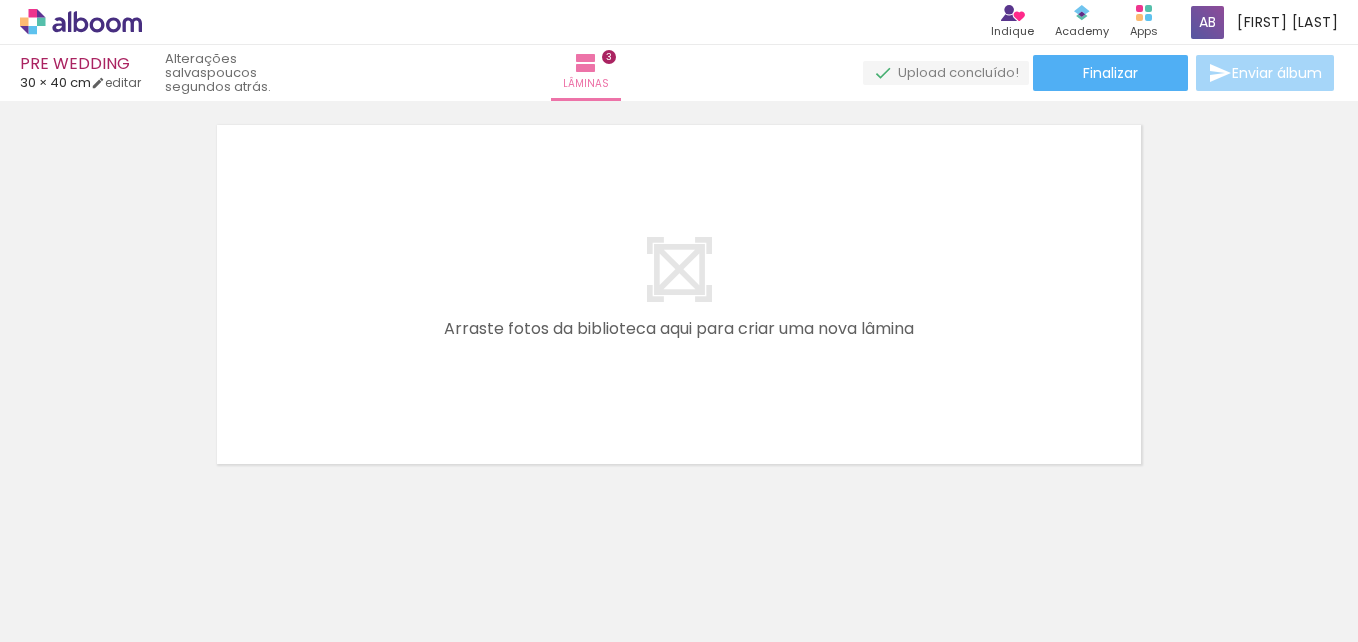 click at bounding box center (-158, 575) 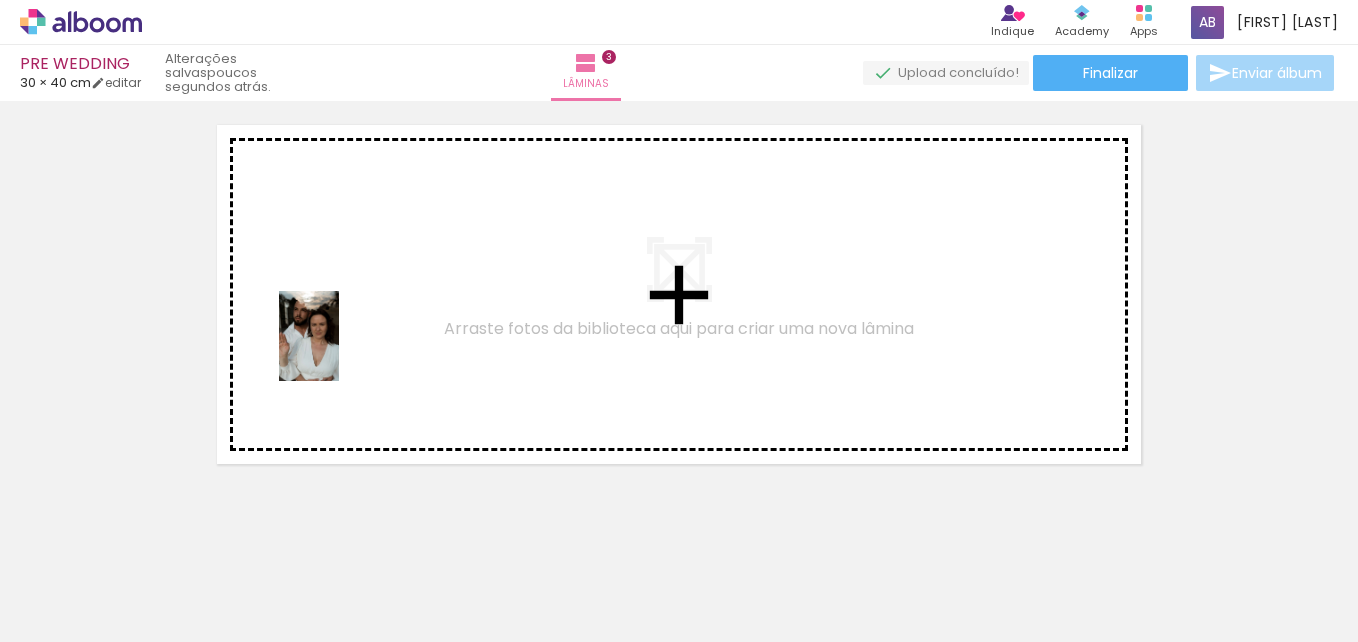 drag, startPoint x: 628, startPoint y: 584, endPoint x: 324, endPoint y: 331, distance: 395.506 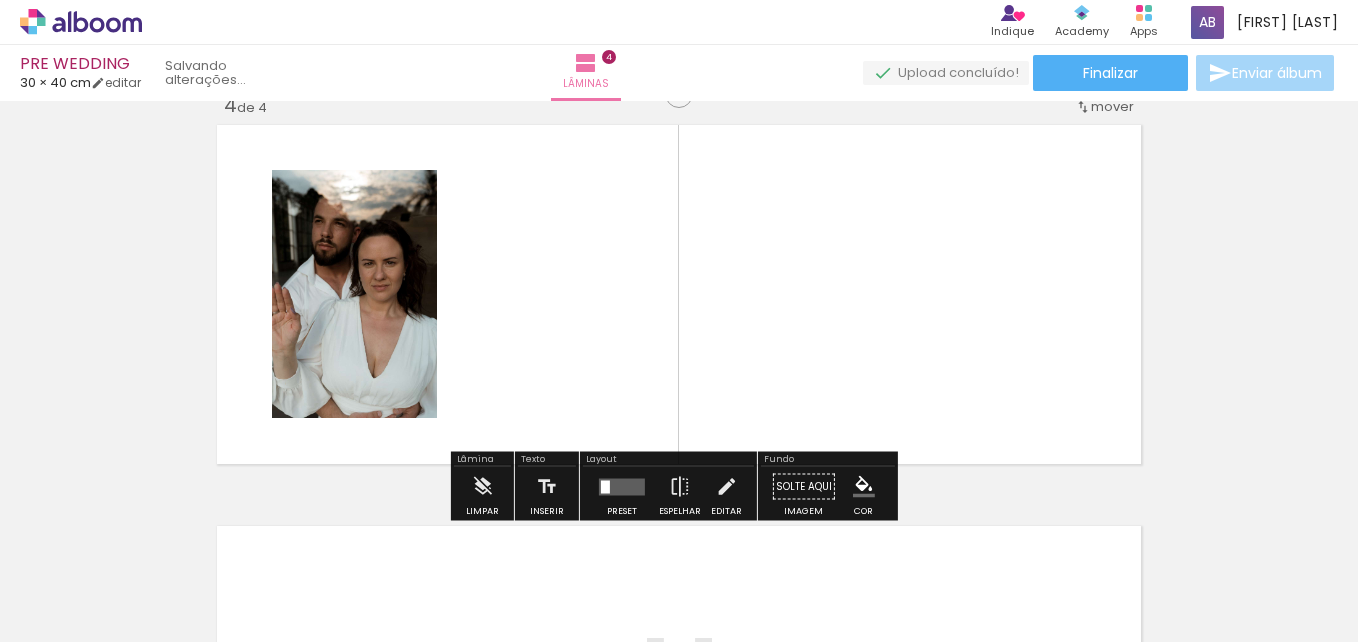 scroll, scrollTop: 1229, scrollLeft: 0, axis: vertical 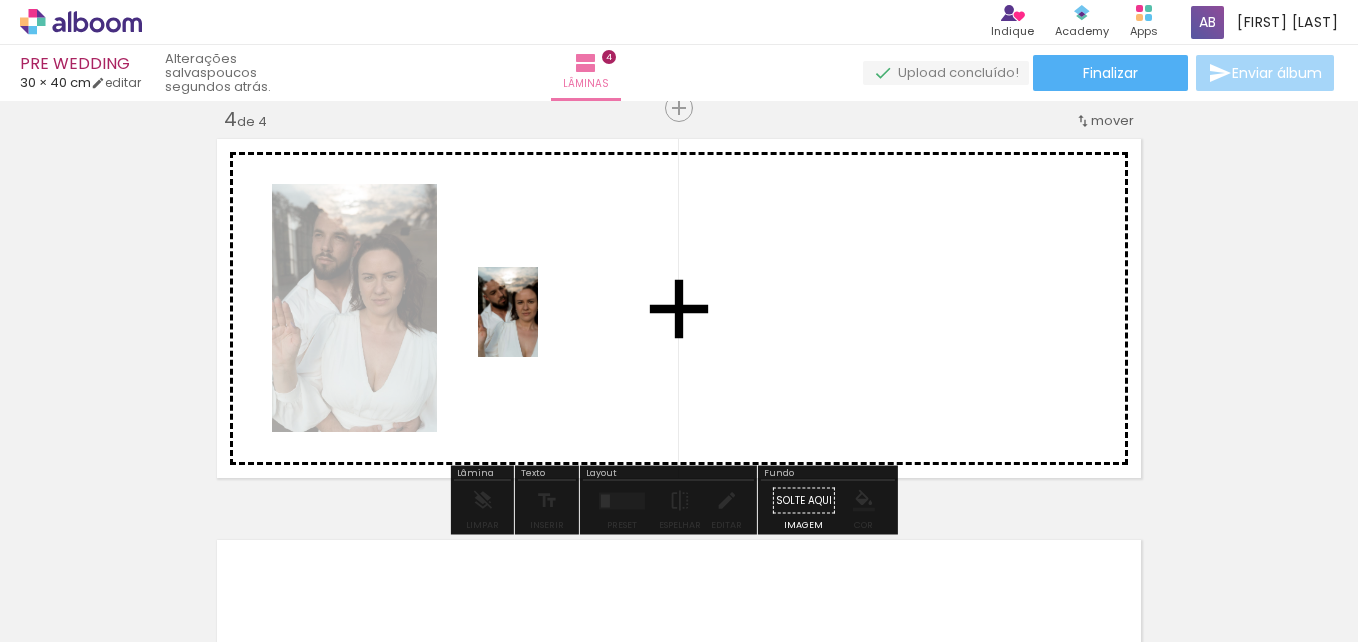 drag, startPoint x: 532, startPoint y: 583, endPoint x: 528, endPoint y: 318, distance: 265.03018 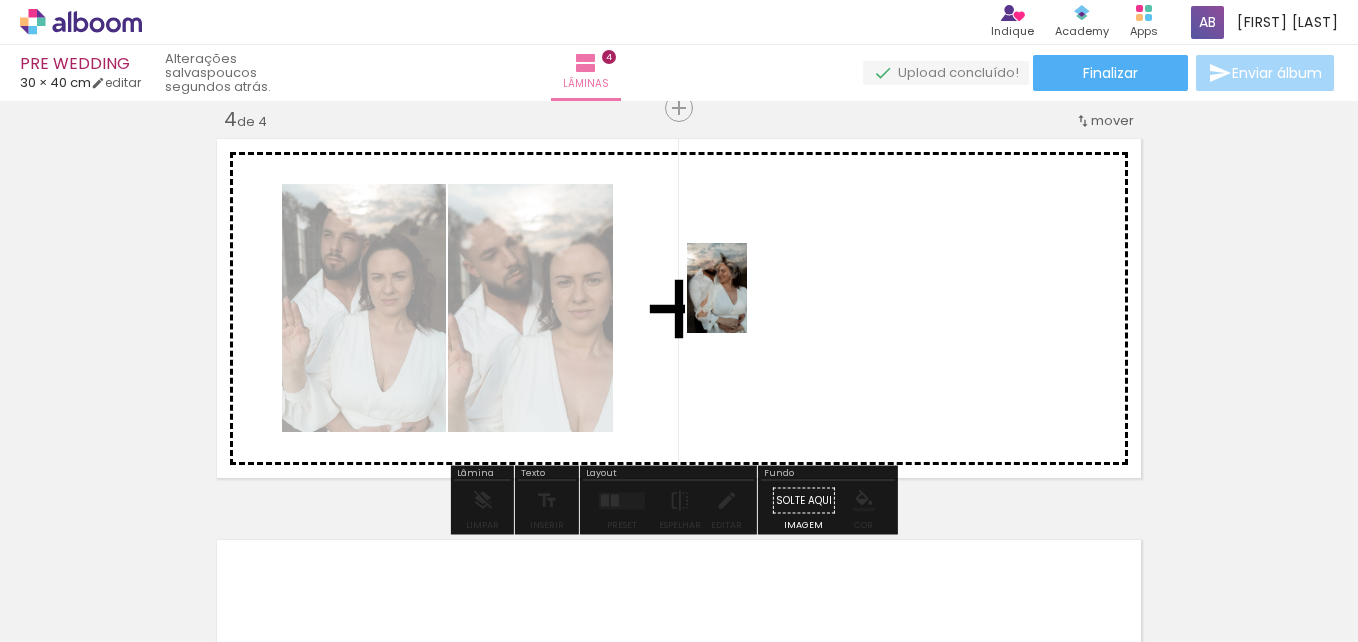 drag, startPoint x: 647, startPoint y: 600, endPoint x: 747, endPoint y: 303, distance: 313.38315 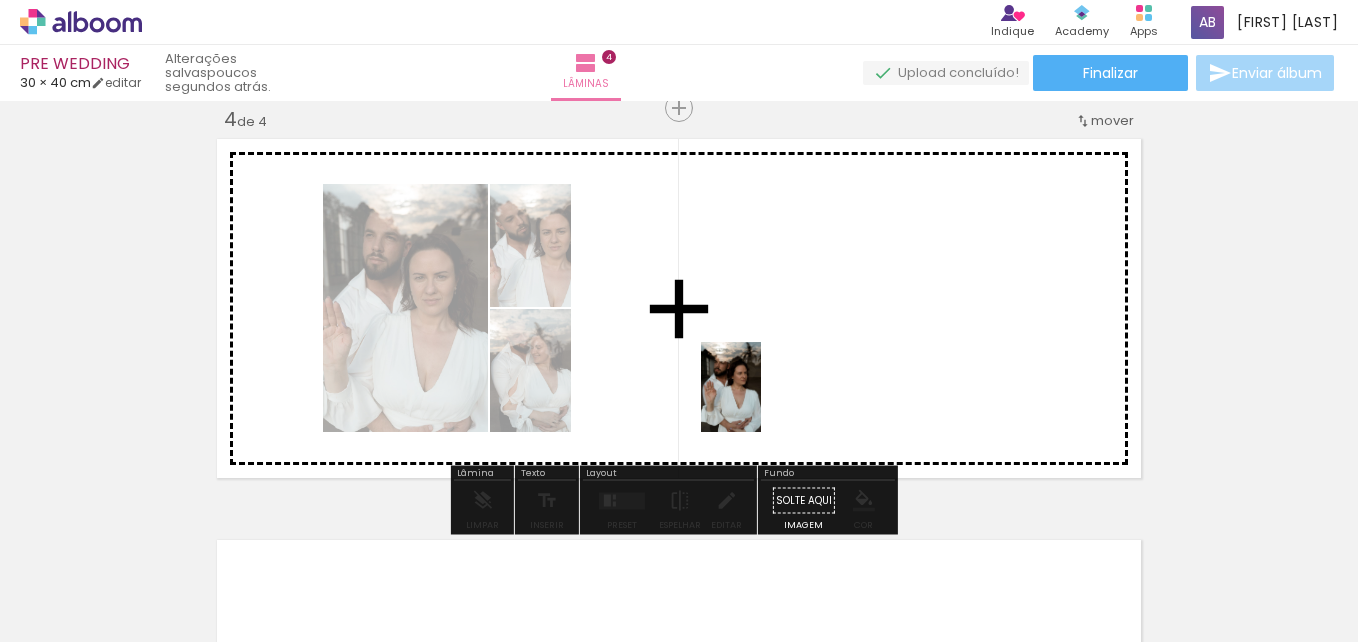 drag, startPoint x: 523, startPoint y: 589, endPoint x: 781, endPoint y: 363, distance: 342.98688 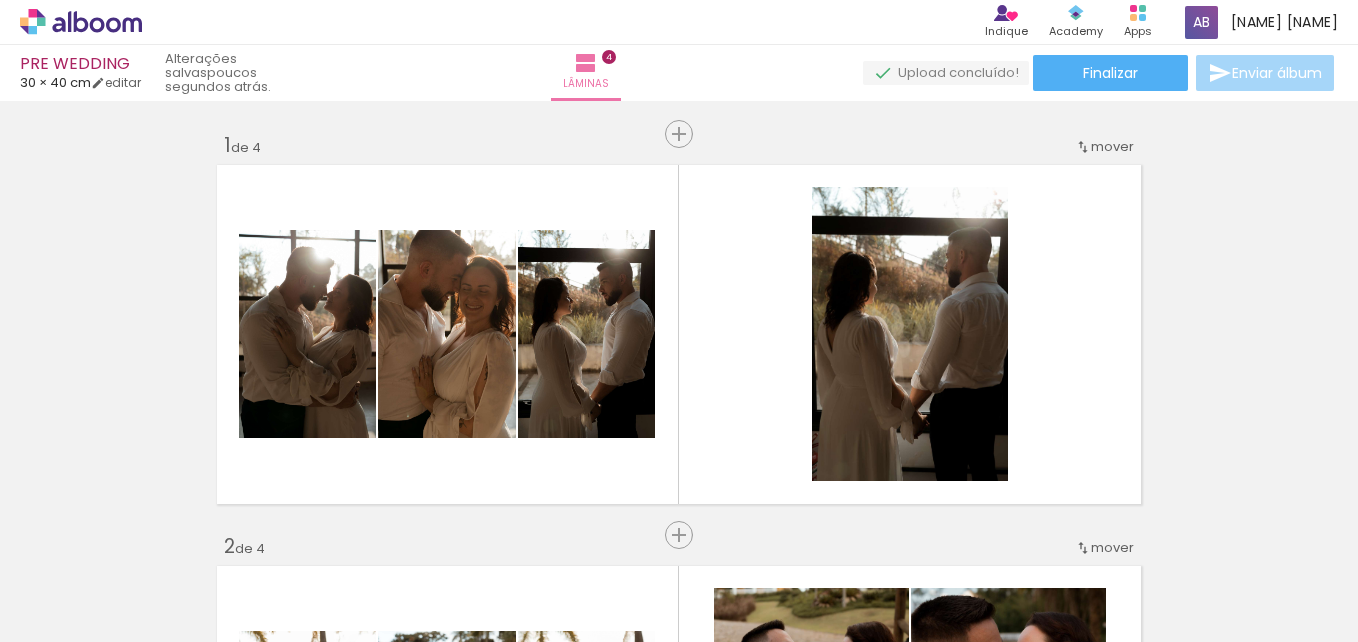 scroll, scrollTop: 0, scrollLeft: 0, axis: both 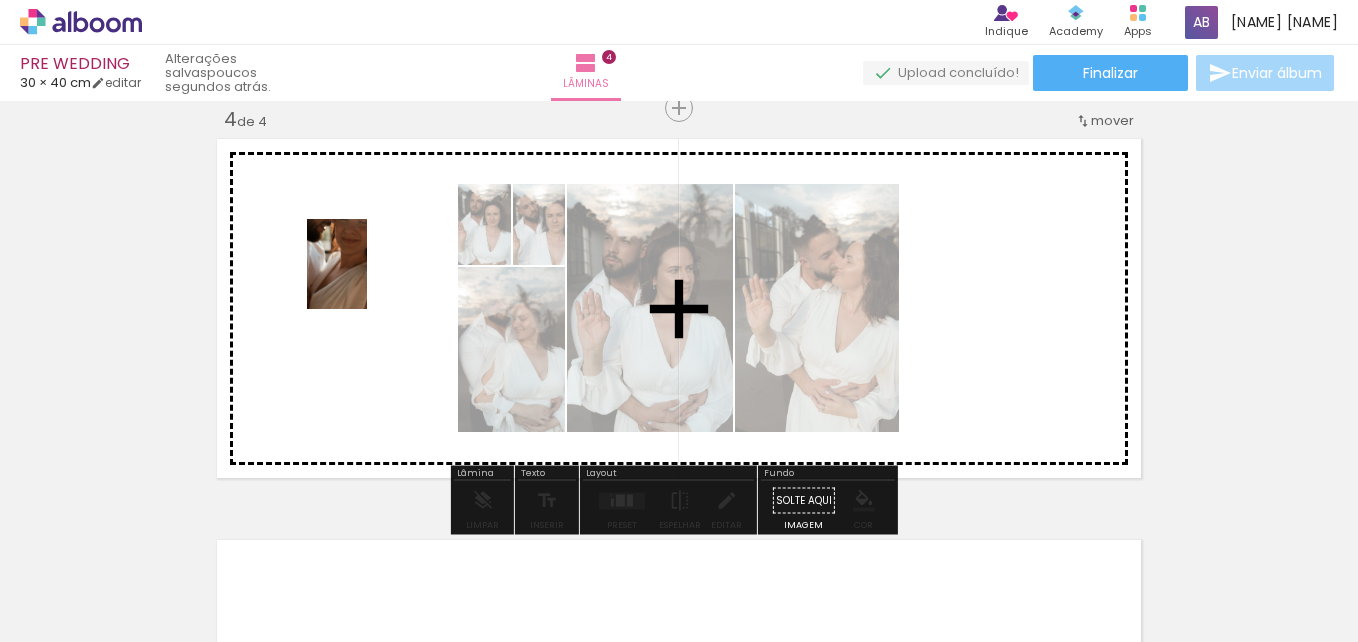 drag, startPoint x: 305, startPoint y: 578, endPoint x: 367, endPoint y: 277, distance: 307.31906 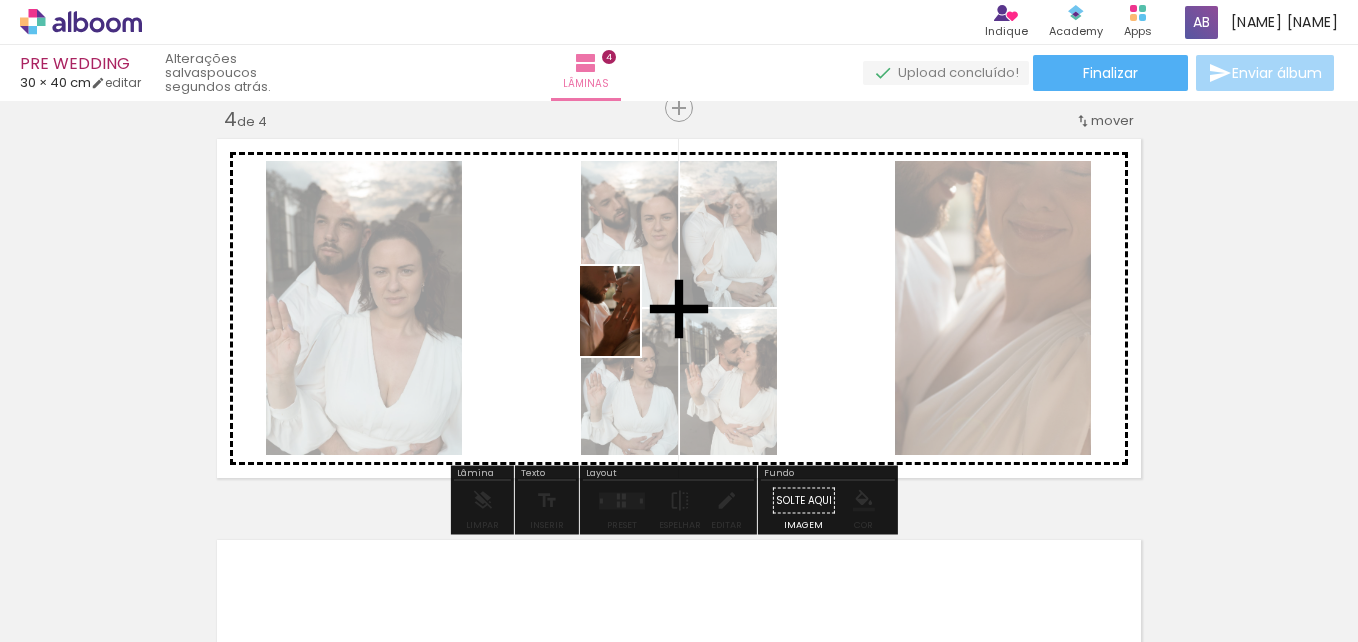 drag, startPoint x: 176, startPoint y: 597, endPoint x: 629, endPoint y: 309, distance: 536.7988 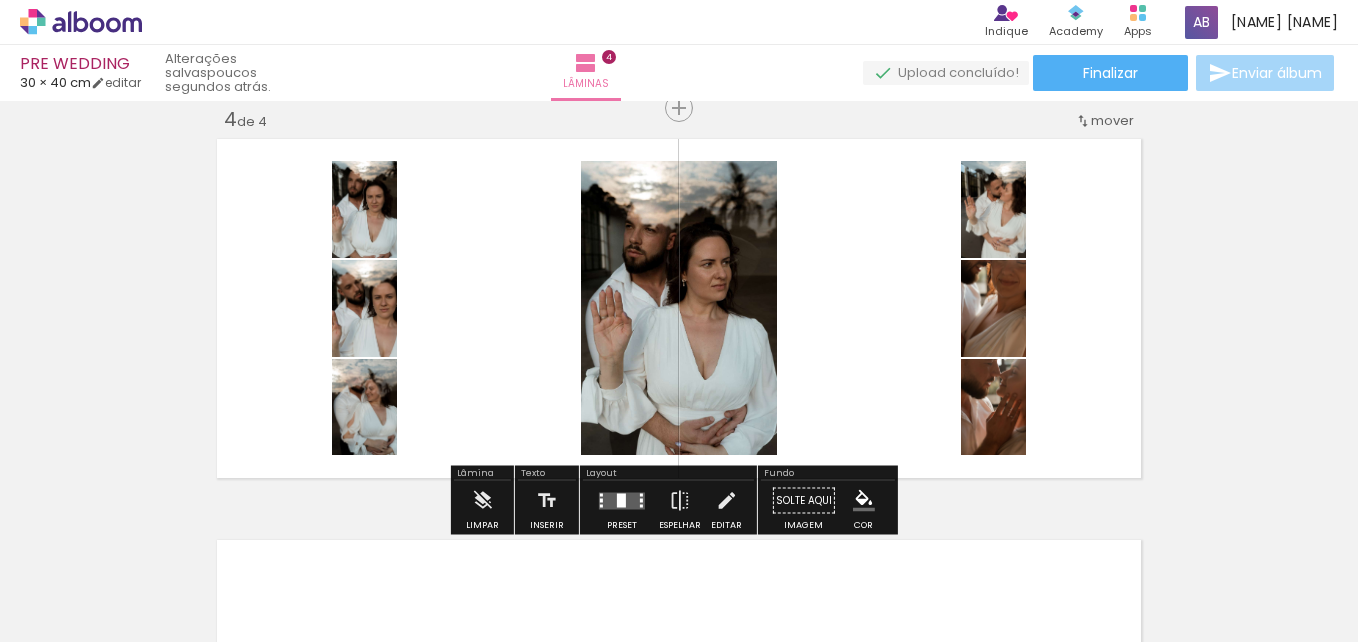 scroll, scrollTop: 0, scrollLeft: 0, axis: both 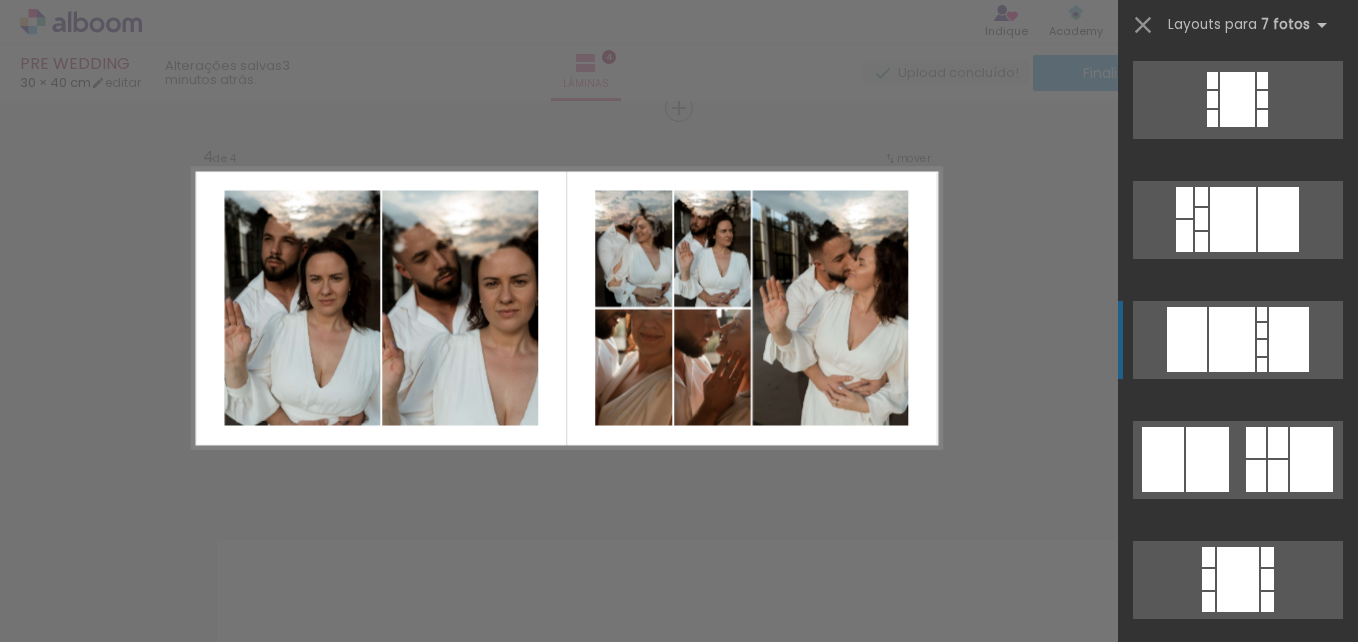 click at bounding box center (1238, -380) 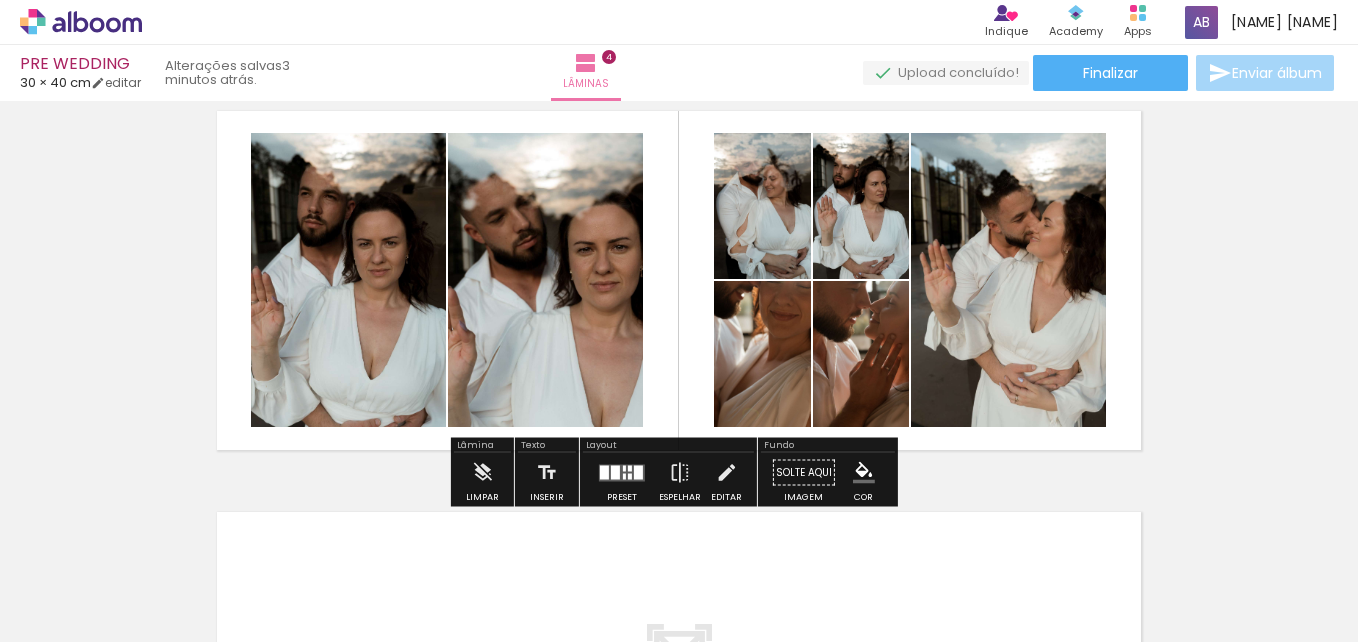 scroll, scrollTop: 1257, scrollLeft: 0, axis: vertical 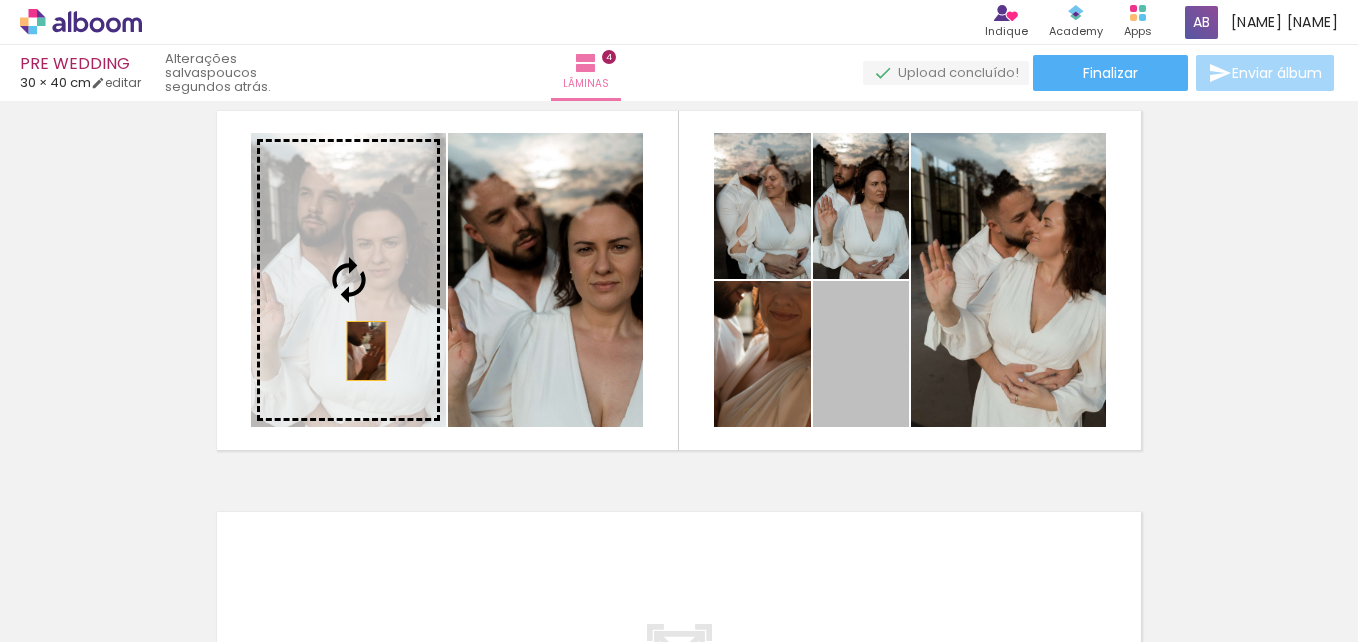 drag, startPoint x: 862, startPoint y: 399, endPoint x: 351, endPoint y: 349, distance: 513.44037 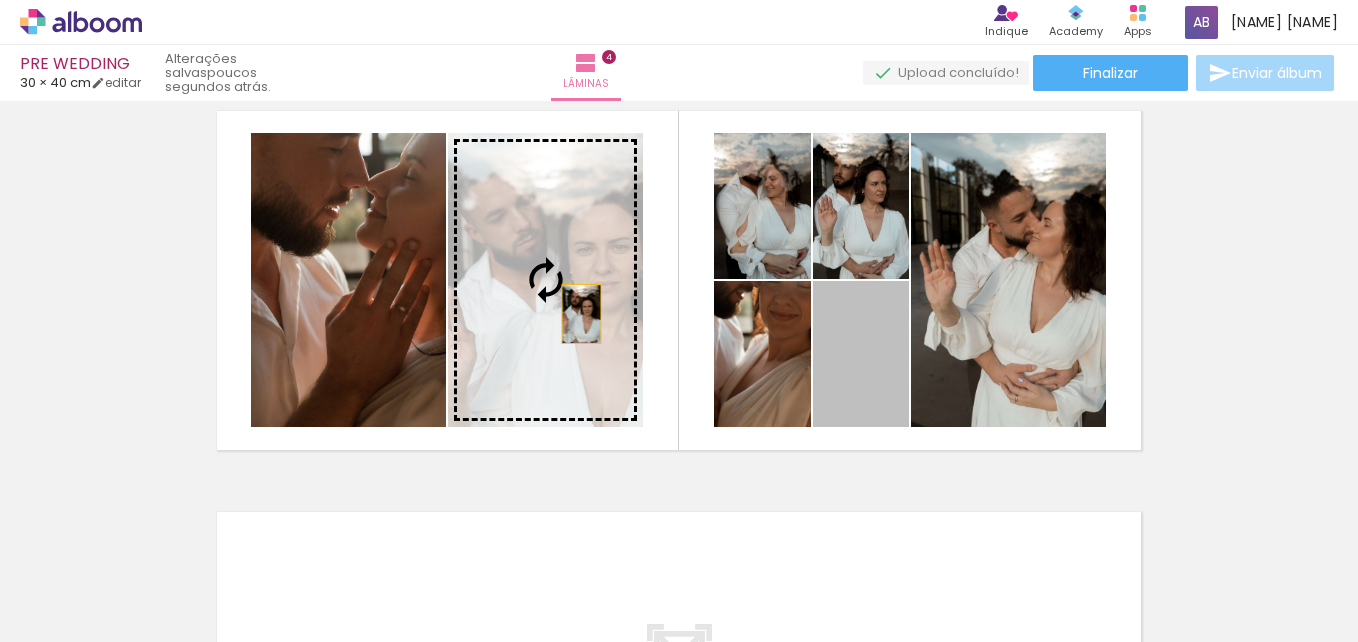 drag, startPoint x: 884, startPoint y: 376, endPoint x: 561, endPoint y: 305, distance: 330.71136 